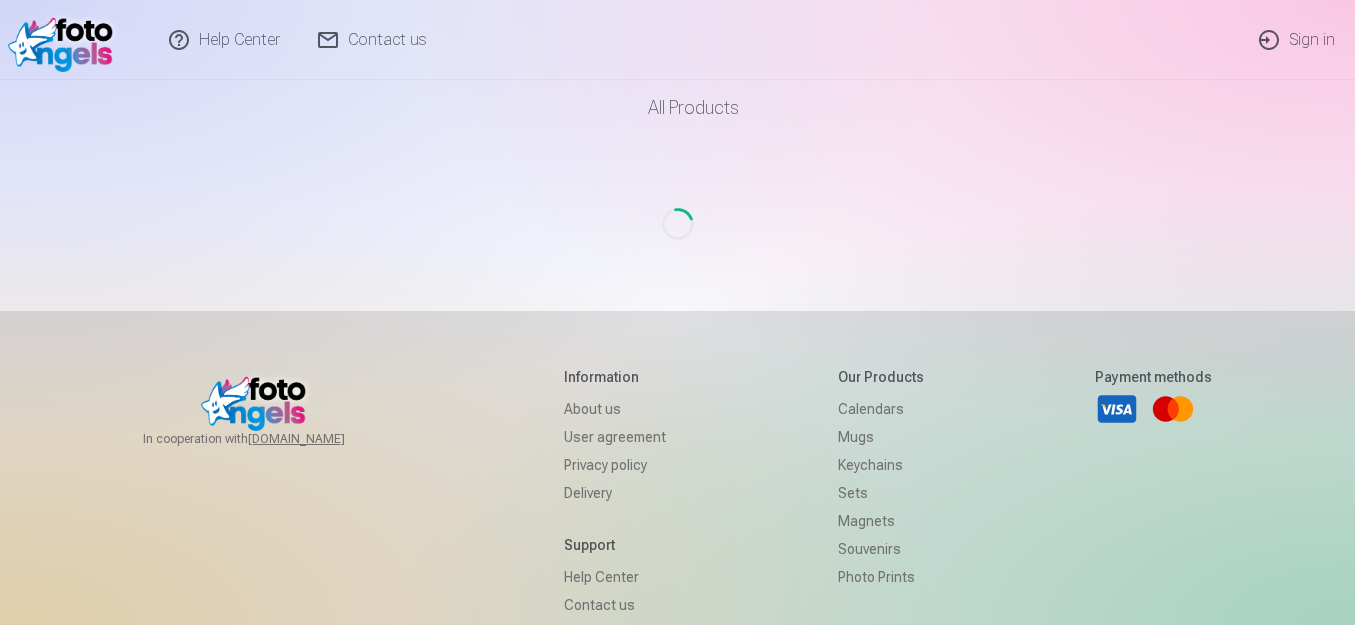 scroll, scrollTop: 0, scrollLeft: 0, axis: both 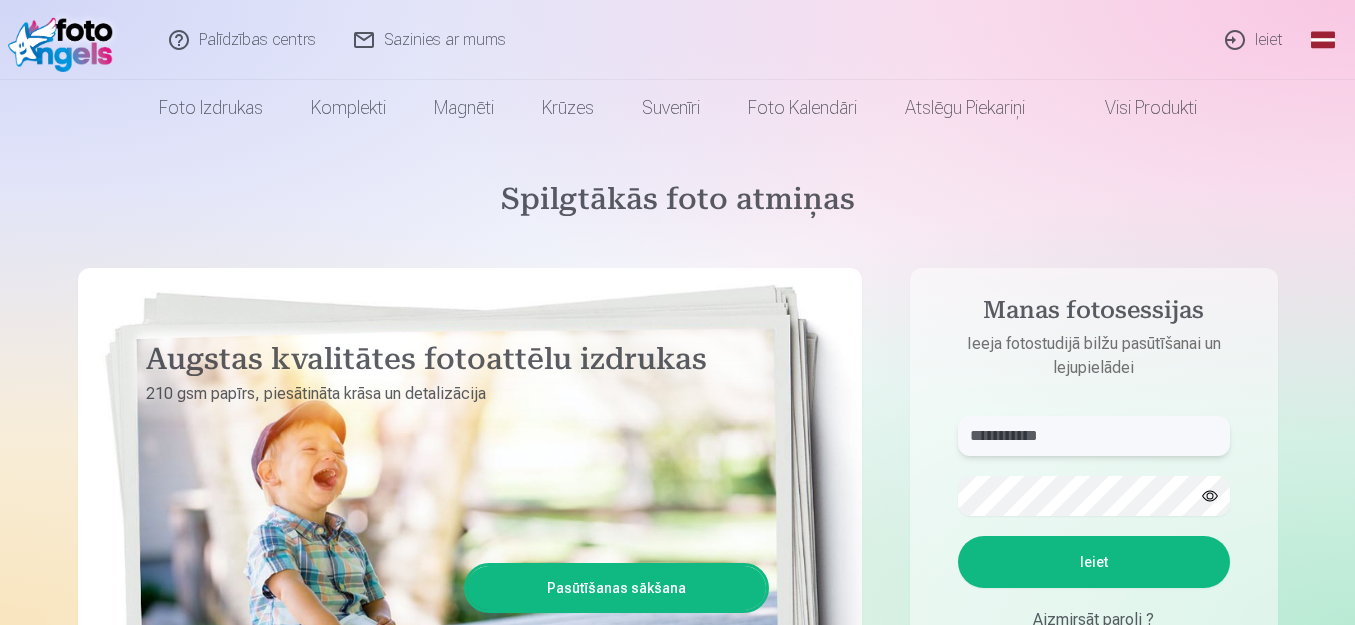 click on "**********" at bounding box center (1094, 436) 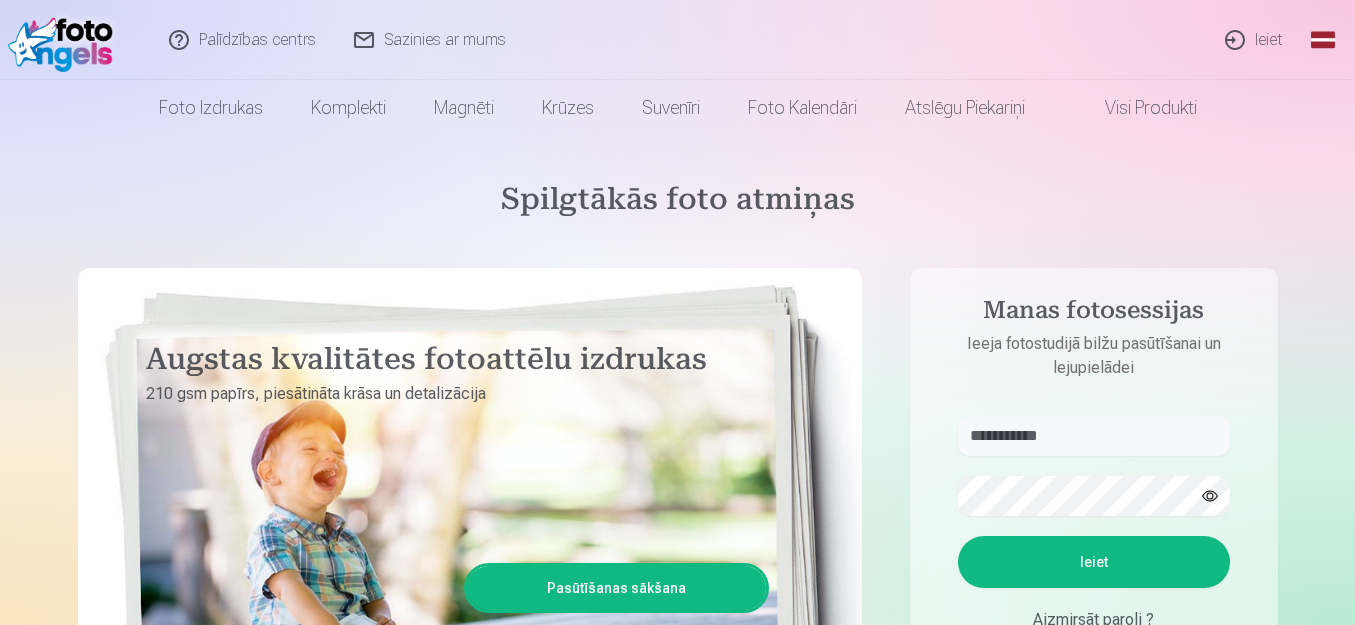 click on "**********" at bounding box center [677, 3421] 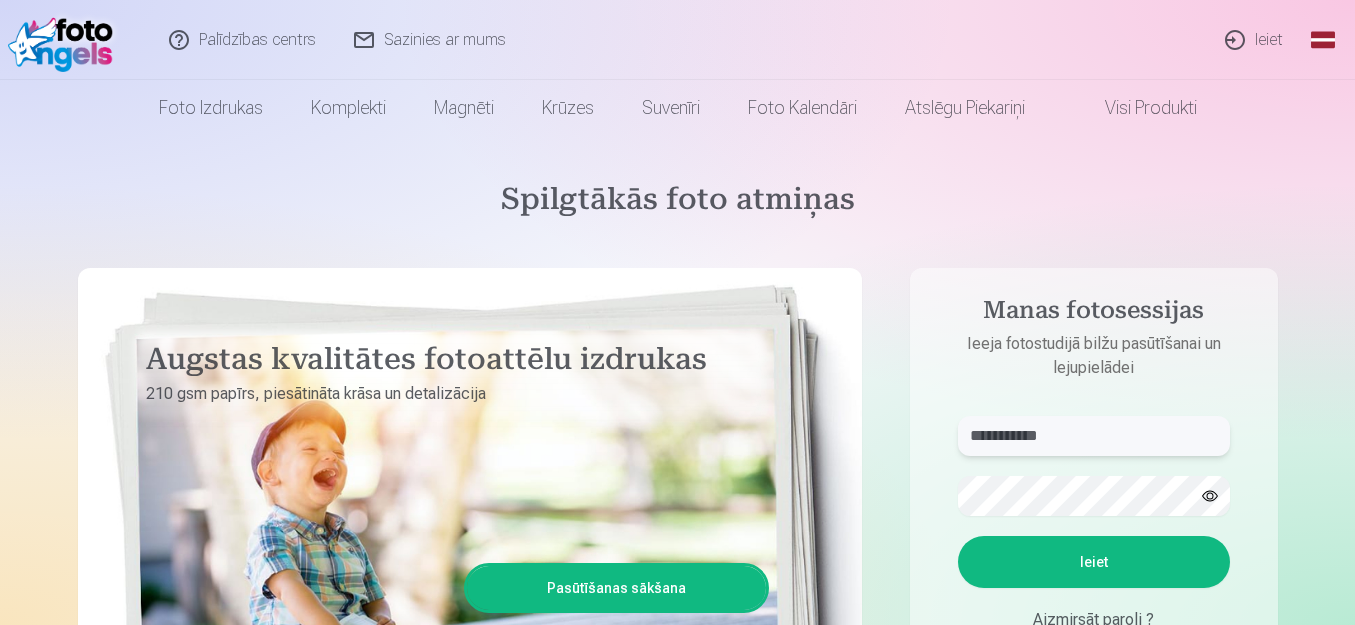 click on "**********" at bounding box center (1094, 436) 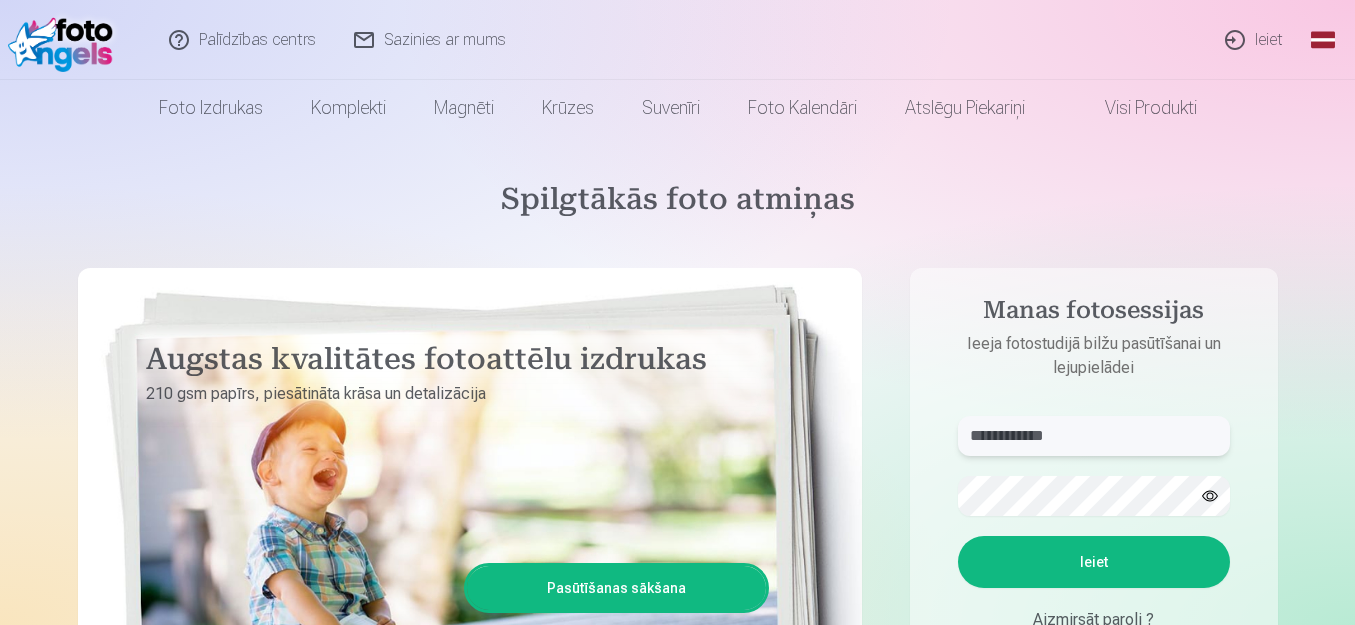 type on "**********" 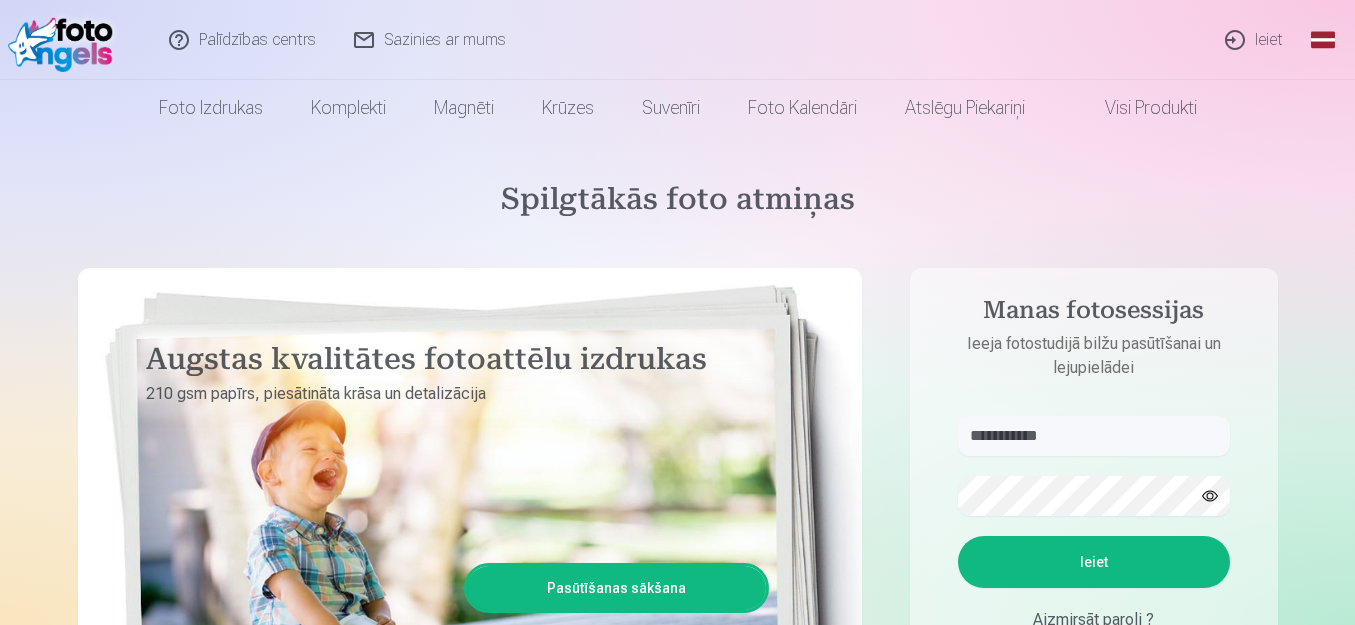 click on "Ieiet" at bounding box center [1094, 562] 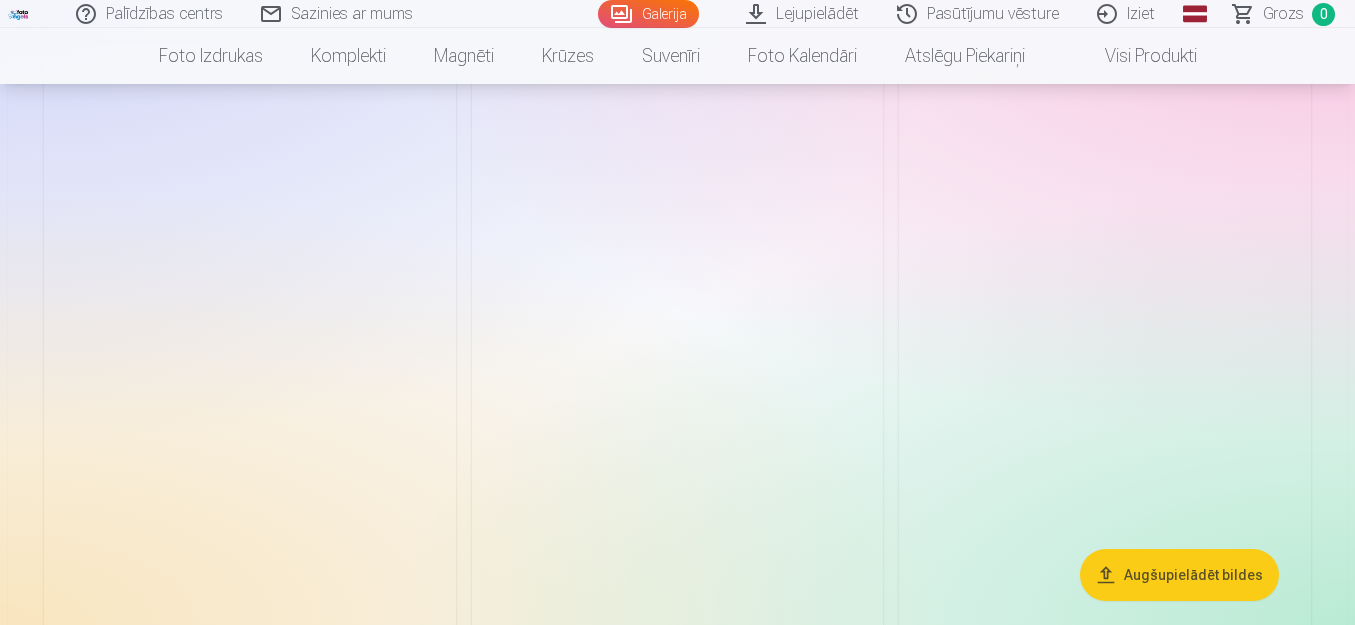 scroll, scrollTop: 3600, scrollLeft: 0, axis: vertical 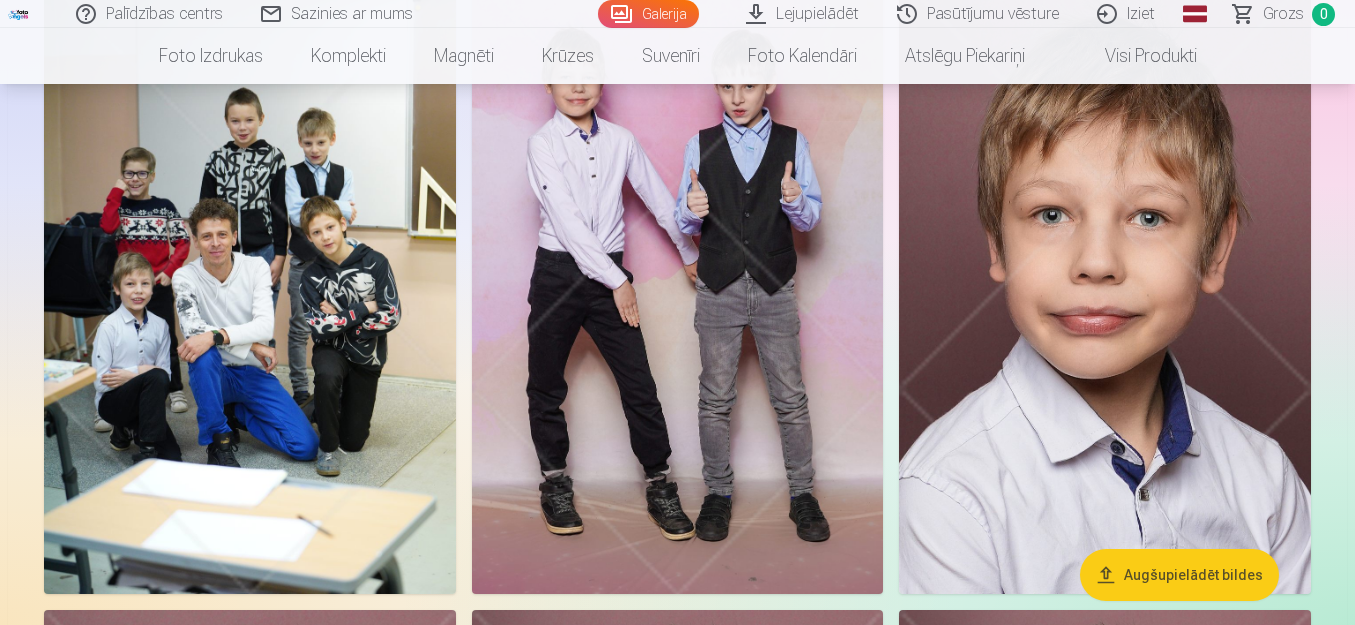 click on "Augšupielādēt bildes" at bounding box center [1179, 575] 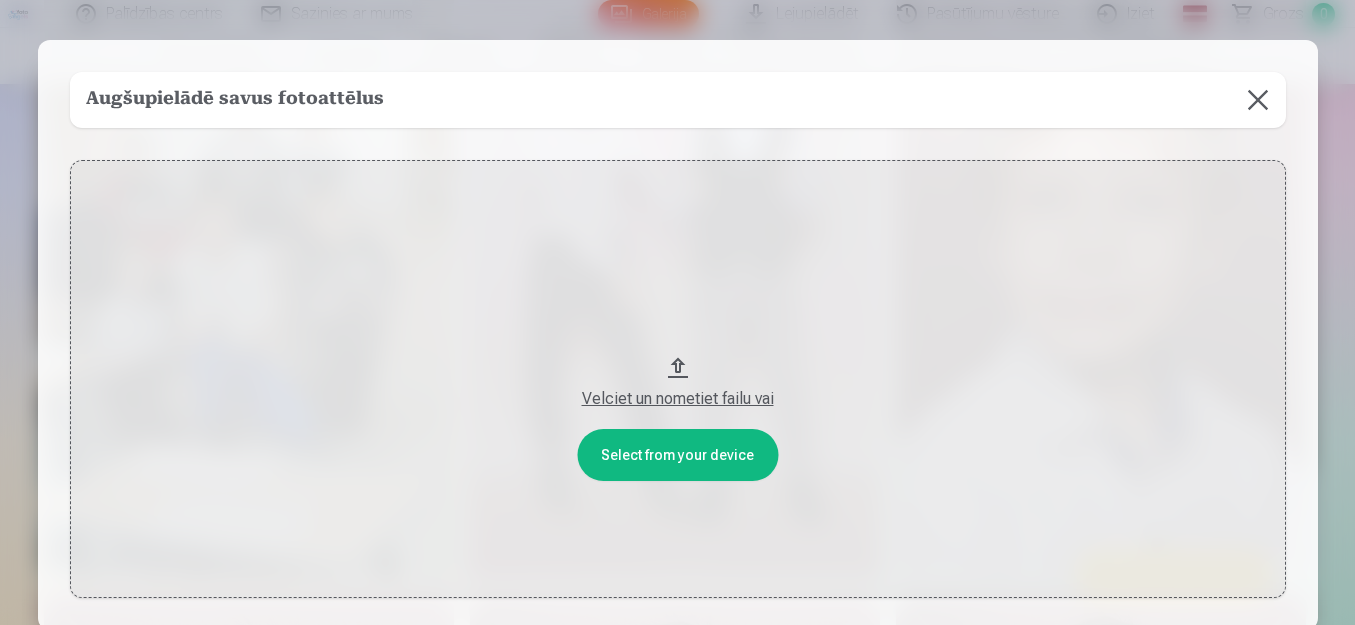scroll, scrollTop: 3613, scrollLeft: 0, axis: vertical 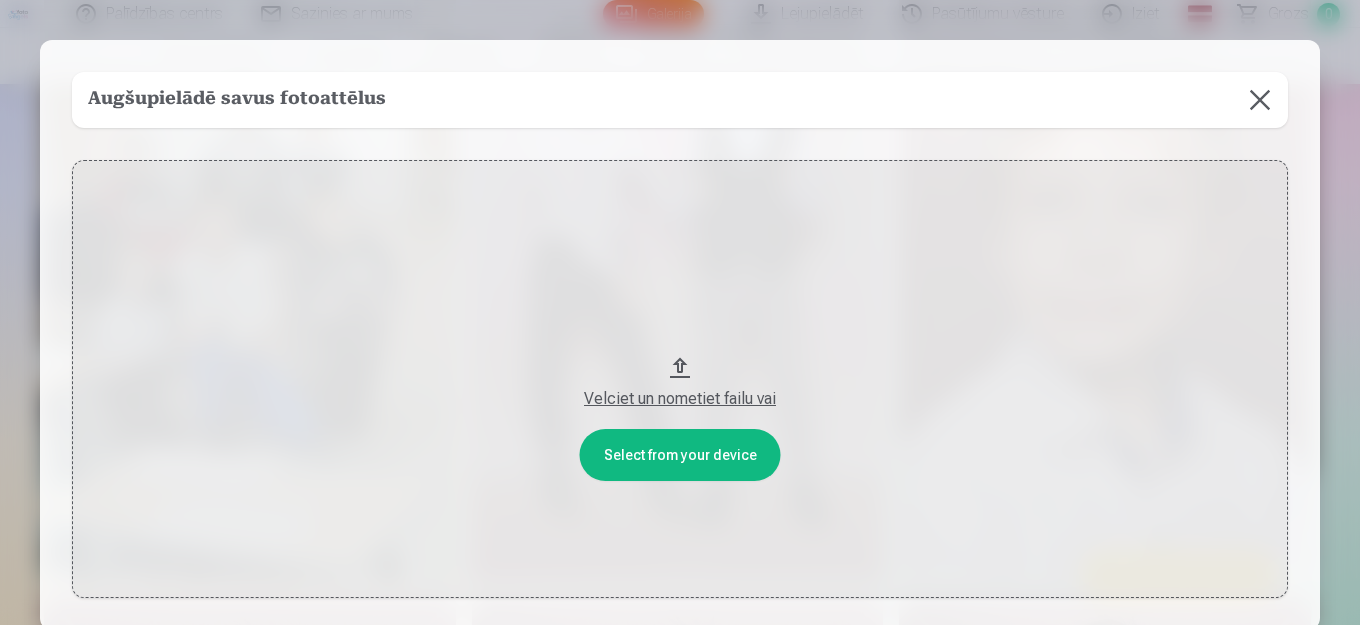 click on "Velciet un nometiet failu vai" at bounding box center [680, 399] 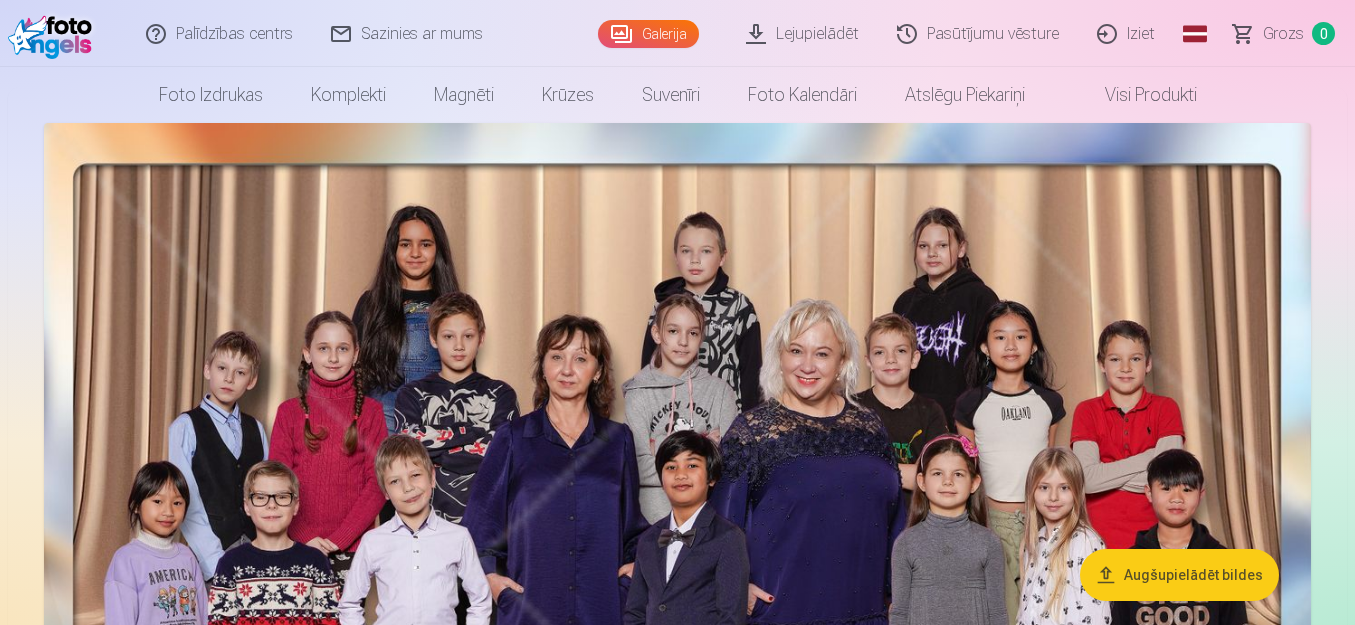 scroll, scrollTop: 13, scrollLeft: 0, axis: vertical 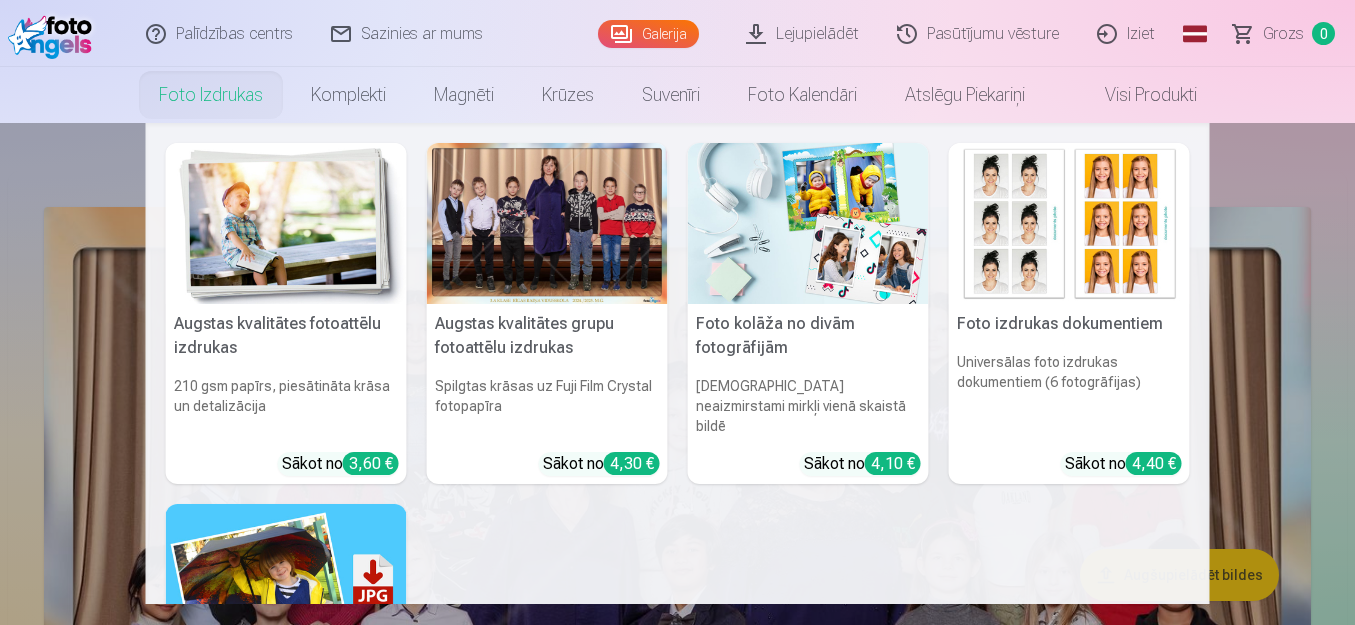 click on "Foto izdrukas" at bounding box center (211, 95) 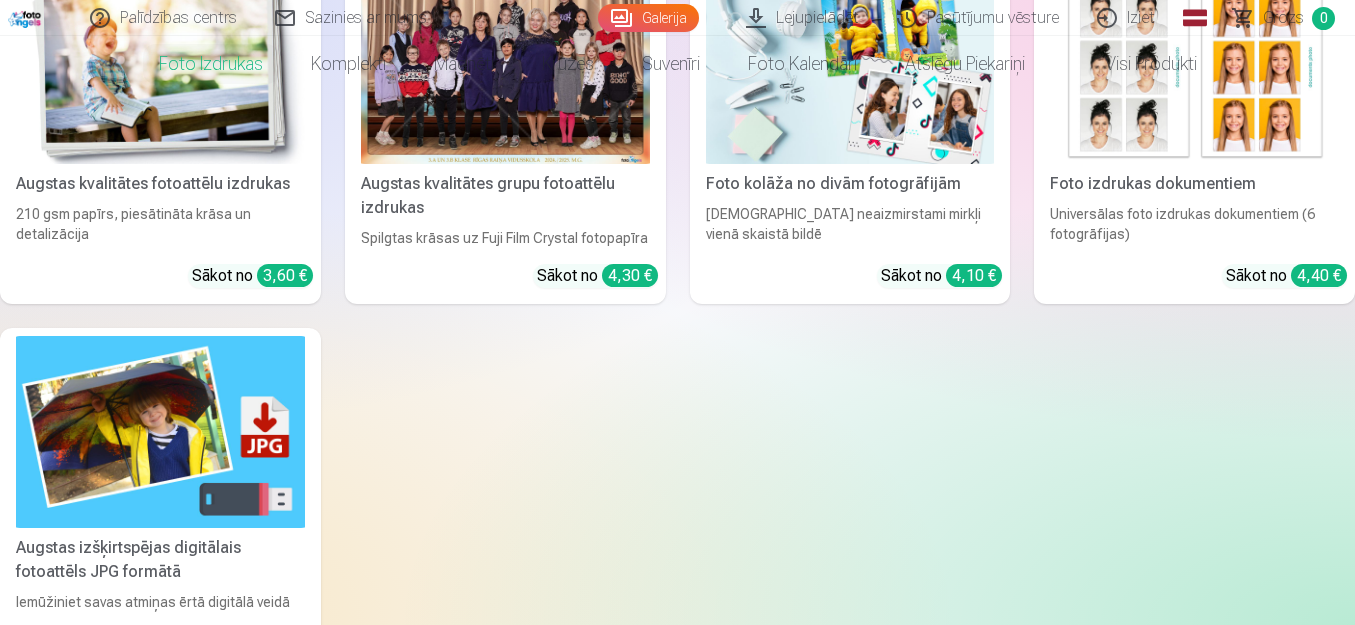 scroll, scrollTop: 0, scrollLeft: 0, axis: both 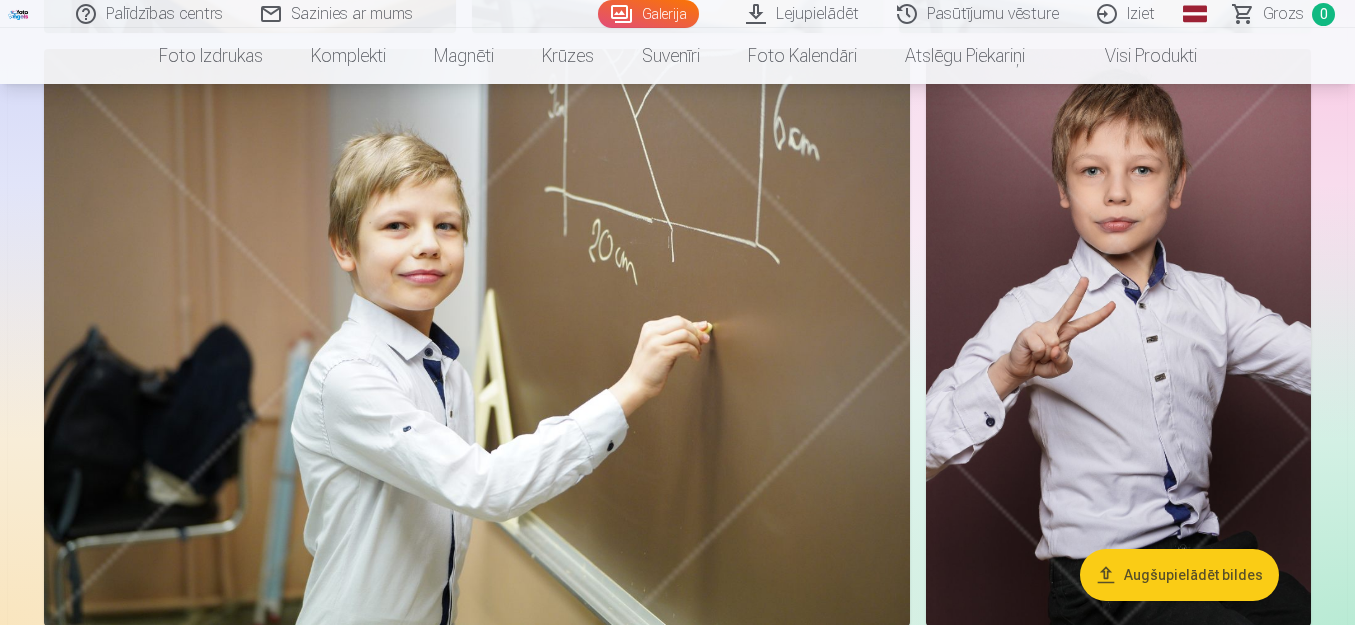 click at bounding box center [477, 337] 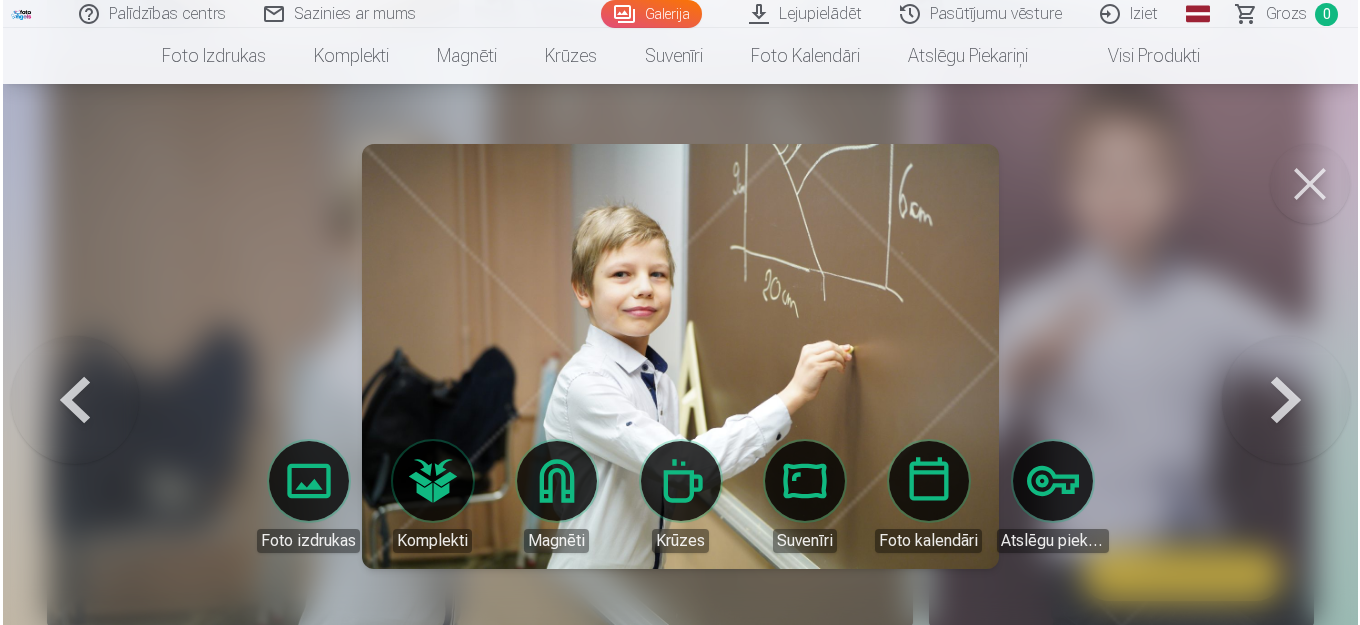 scroll, scrollTop: 2306, scrollLeft: 0, axis: vertical 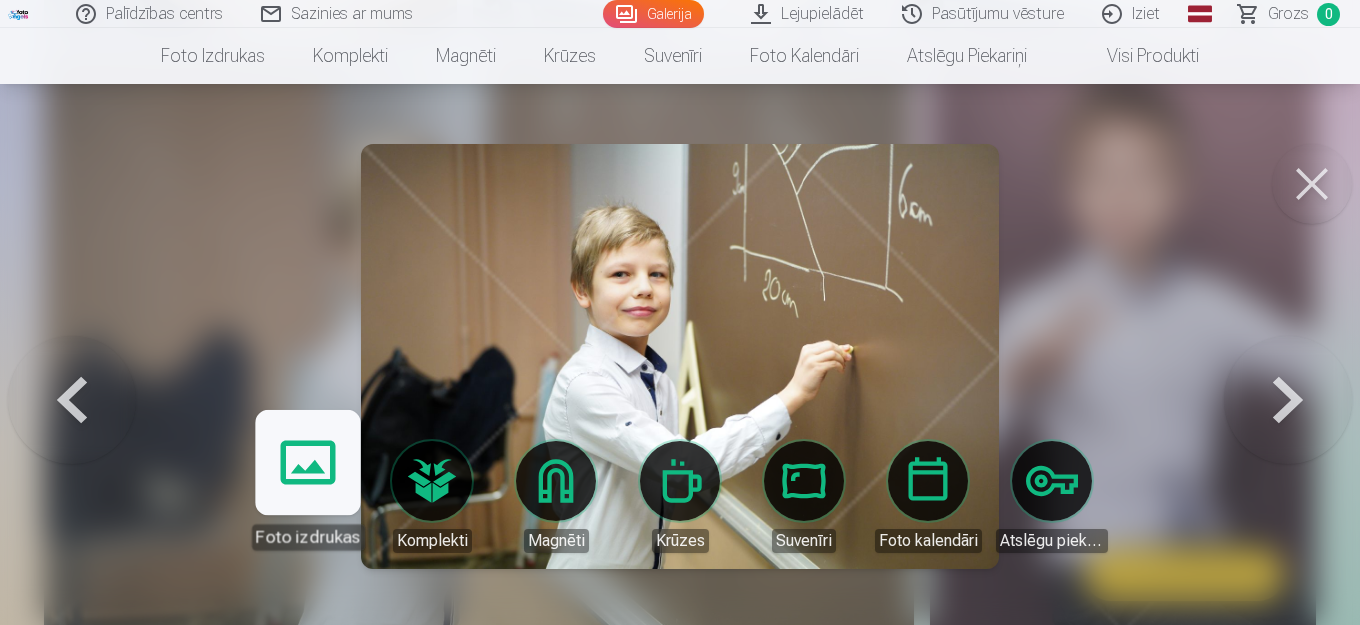 click on "Palīdzības centrs Sazinies ar mums Galerija Lejupielādēt Pasūtījumu vēsture Iziet Global English (en) Latvian (lv) Russian (ru) Lithuanian (lt) Estonian (et) Grozs 0 Foto izdrukas Augstas kvalitātes fotoattēlu izdrukas 210 gsm papīrs, piesātināta krāsa un detalizācija Sākot no  3,60 € Augstas kvalitātes grupu fotoattēlu izdrukas Spilgtas krāsas uz Fuji Film Crystal fotopapīra Sākot no  4,30 € Foto kolāža no divām fotogrāfijām Divi neaizmirstami mirkļi vienā skaistā bildē Sākot no  4,10 € Foto izdrukas dokumentiem Universālas foto izdrukas dokumentiem (6 fotogrāfijas) Sākot no  4,40 € Augstas izšķirtspējas digitālais fotoattēls JPG formātā Iemūžiniet savas atmiņas ērtā digitālā veidā Sākot no  6,00 € See all products Komplekti Pilns Atmiņu Komplekts – Drukātas (15×23cm, 40% ATLAIDE) un 🎁 Digitālas Fotogrāfijas   Klasiskais komplekts Sākot no  19,20 € Populārs komplekts Sākot no  24,00 € Premium komplekts + 🎁  Sākot no" at bounding box center [680, -1994] 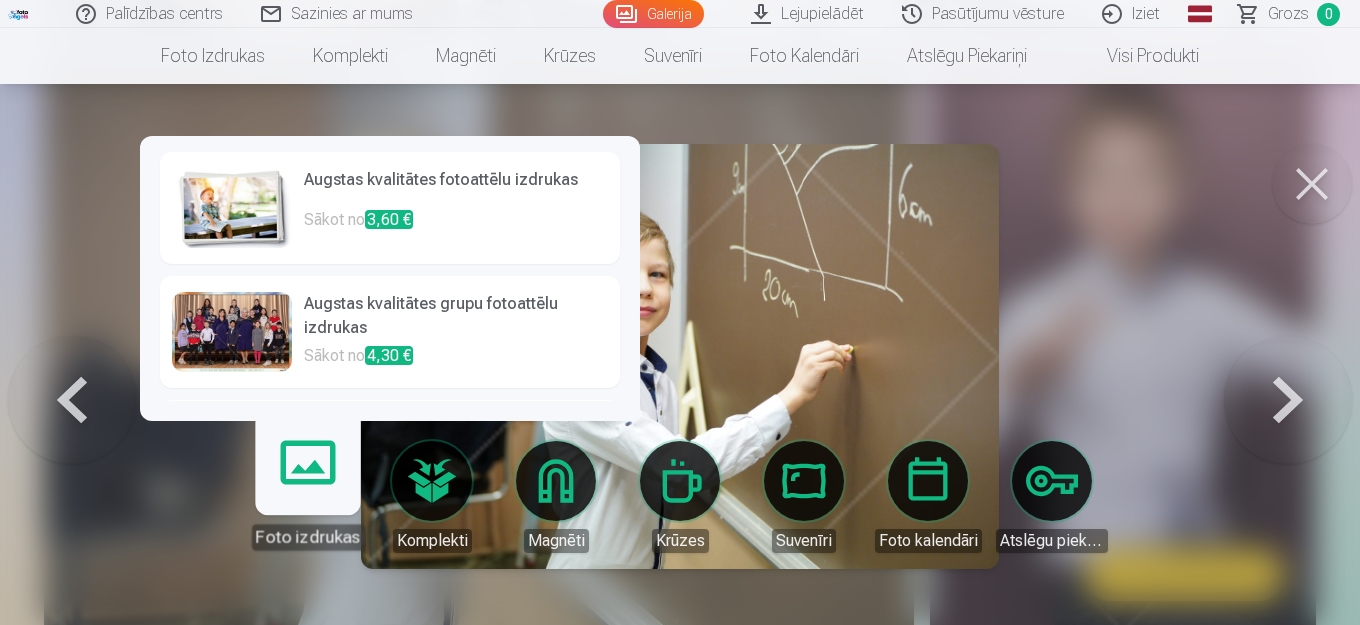 click on "3,60 €" at bounding box center [389, 219] 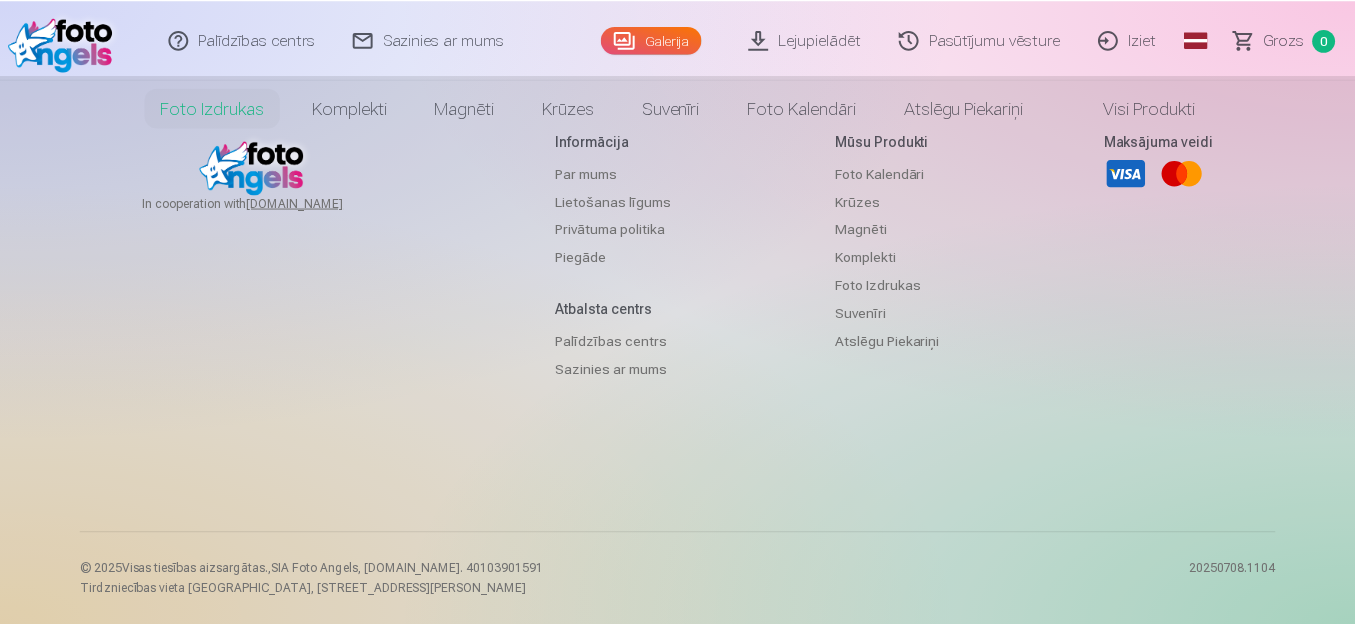 scroll, scrollTop: 0, scrollLeft: 0, axis: both 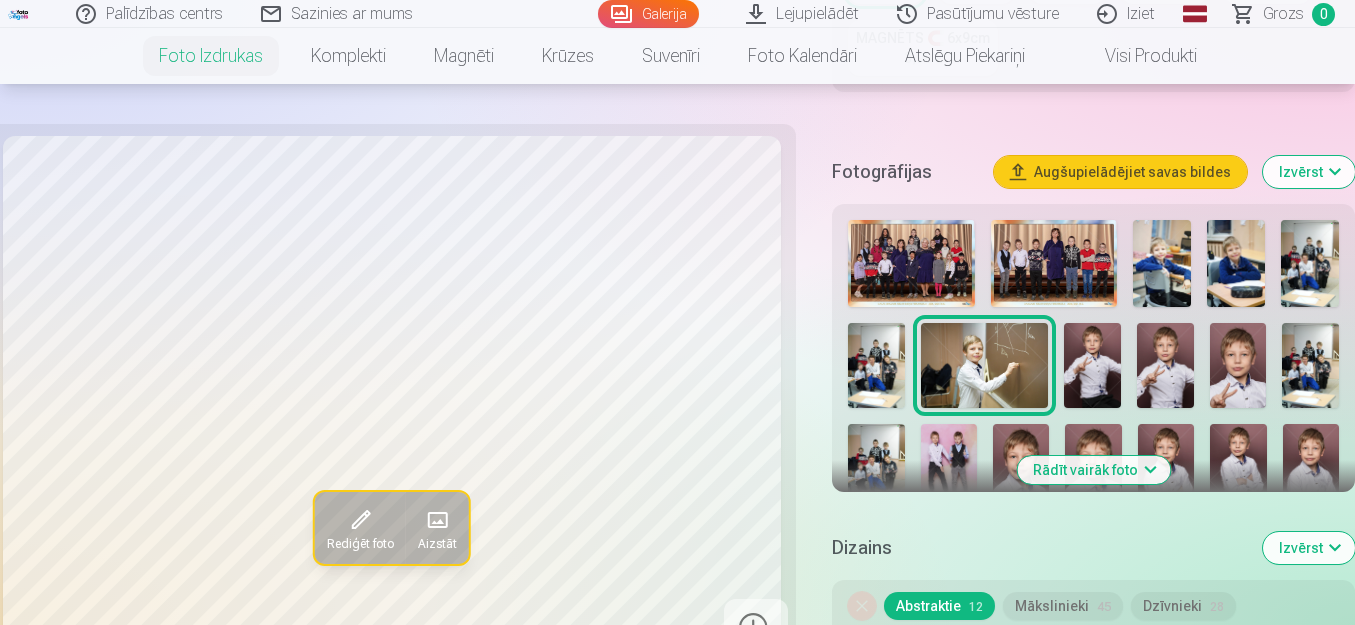 click on "Rādīt vairāk foto" at bounding box center [1093, 470] 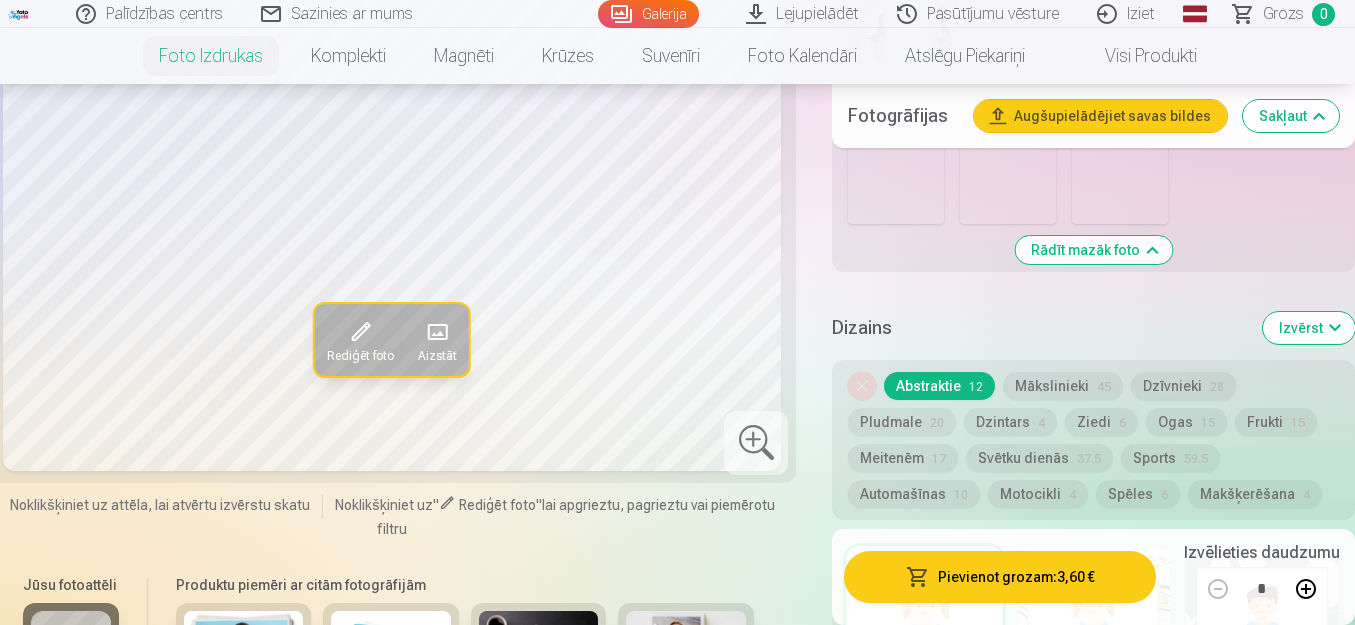 scroll, scrollTop: 3400, scrollLeft: 0, axis: vertical 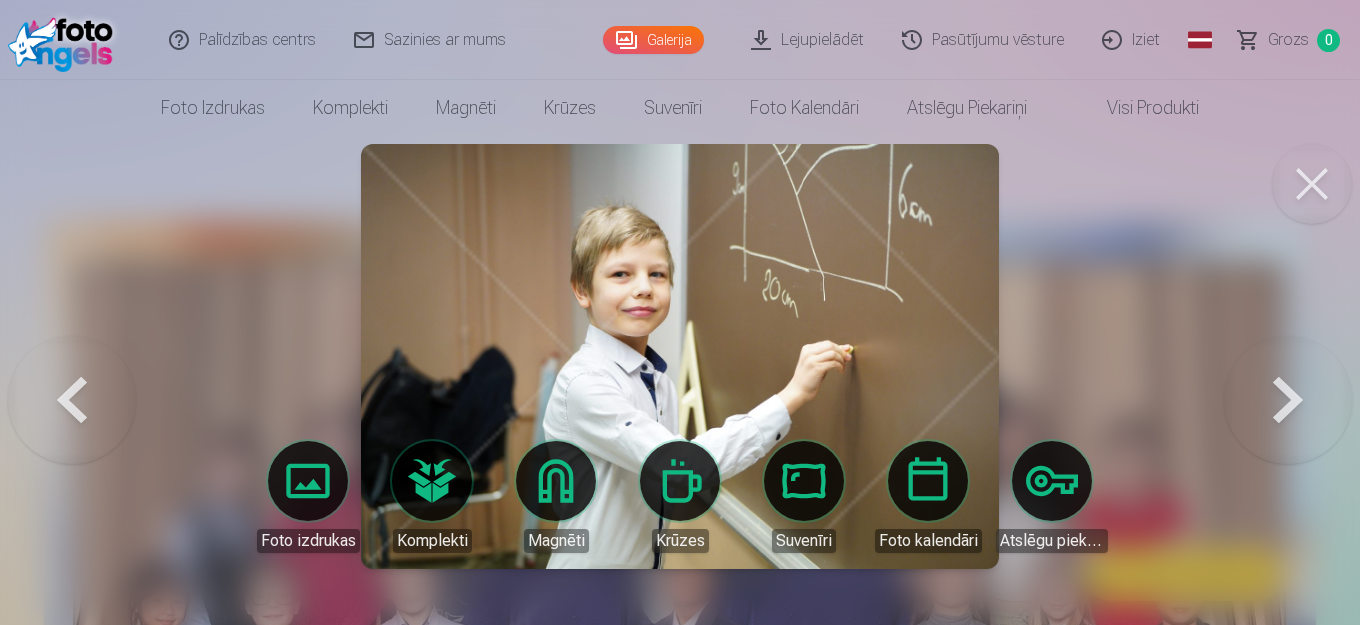 click at bounding box center [1312, 184] 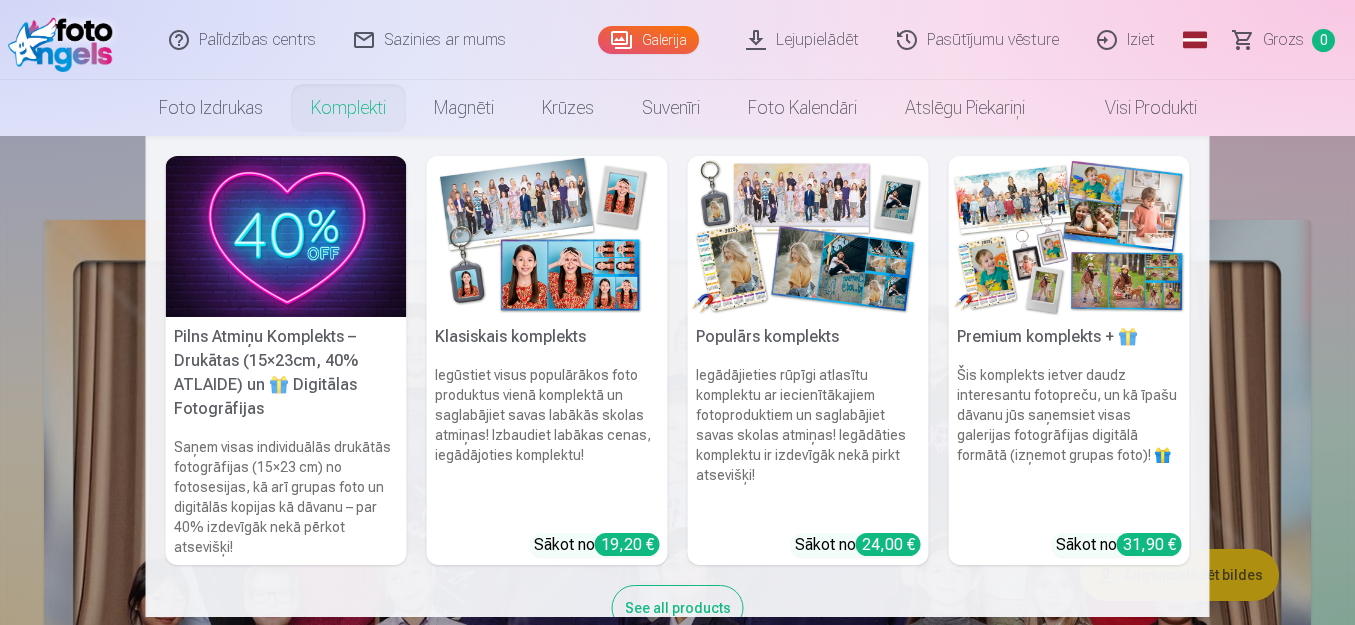 click on "Komplekti" at bounding box center (348, 108) 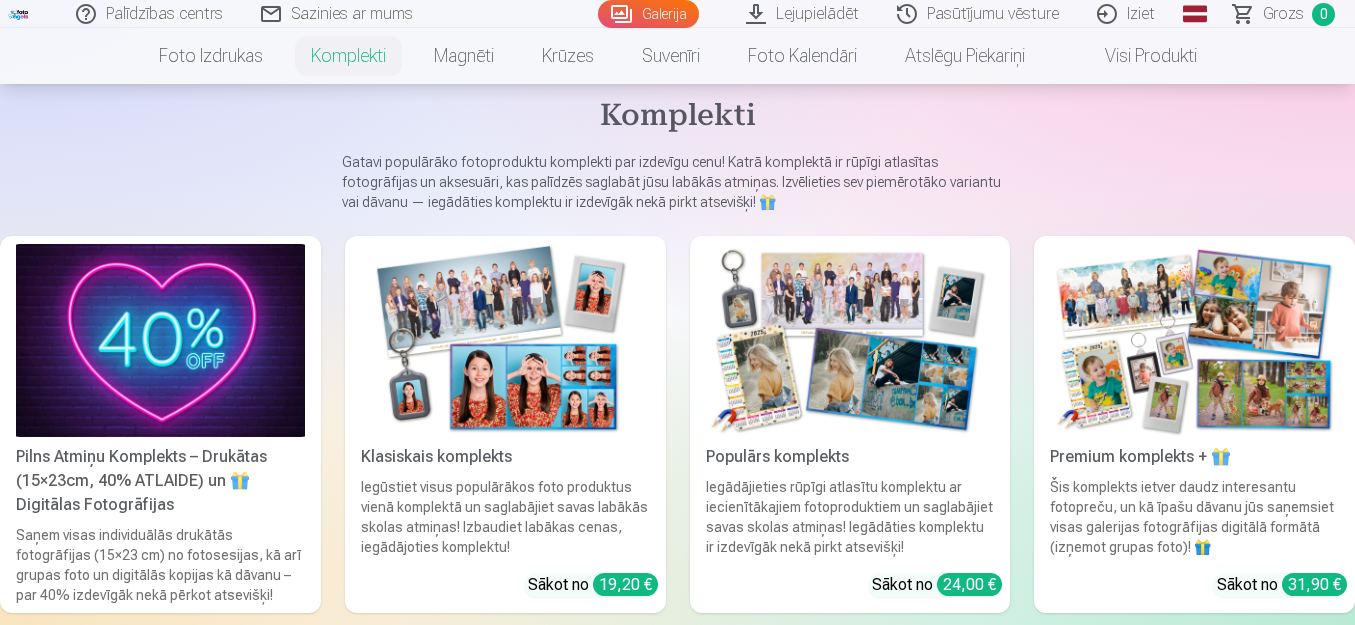scroll, scrollTop: 400, scrollLeft: 0, axis: vertical 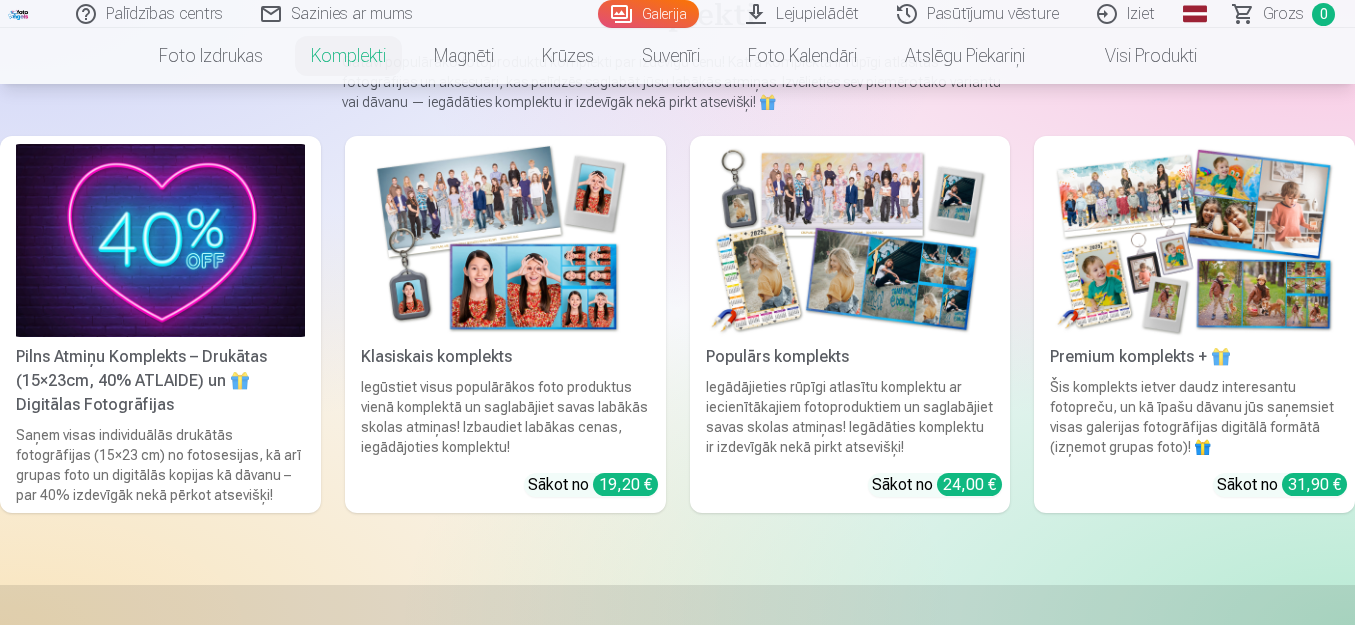 click at bounding box center [160, 240] 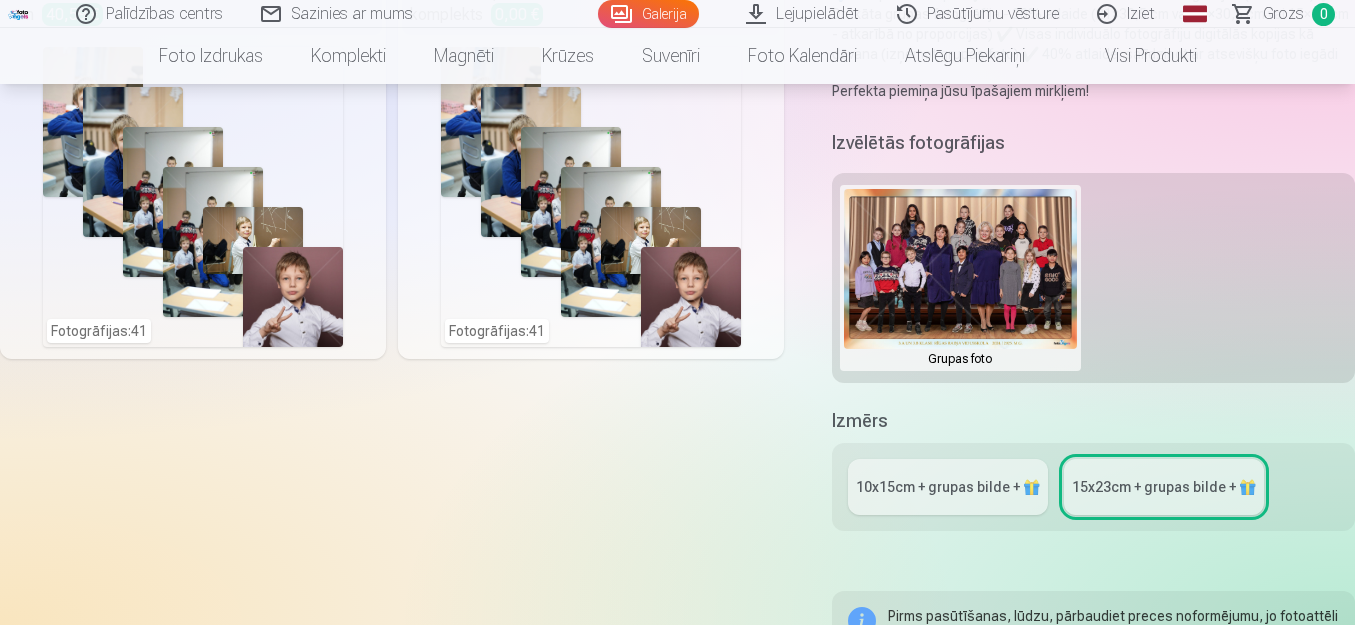 scroll, scrollTop: 700, scrollLeft: 0, axis: vertical 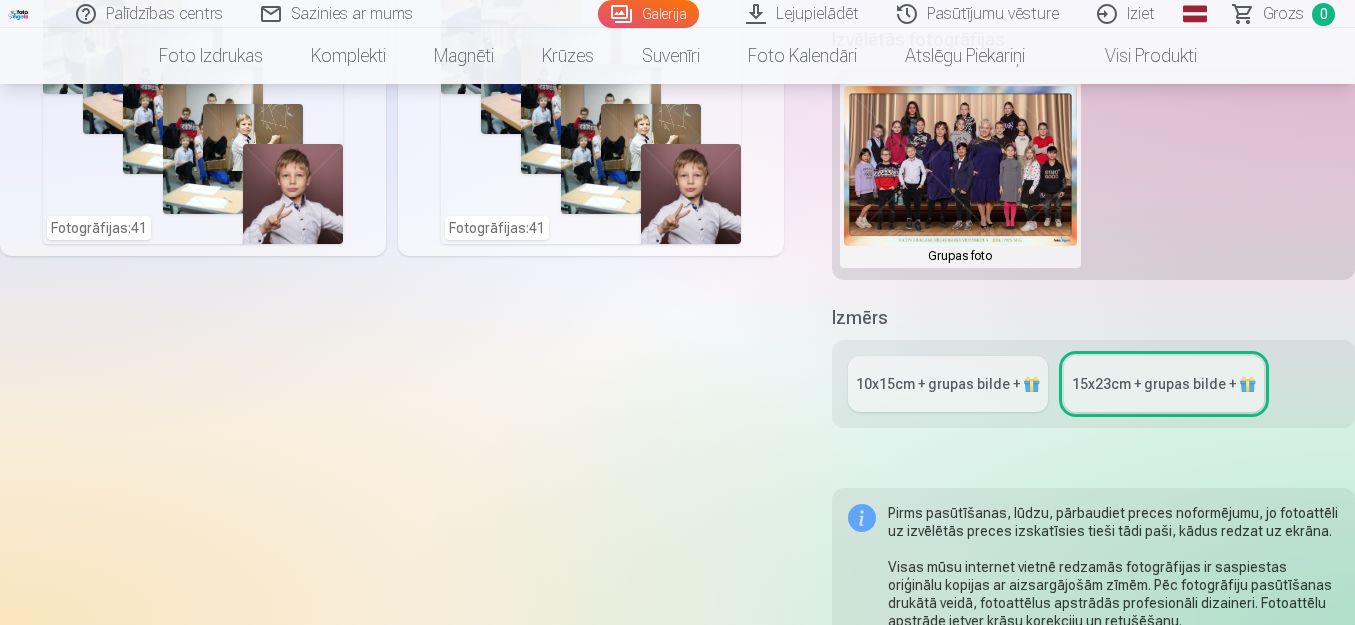click on "10x15сm + grupas bilde + 🎁" at bounding box center (948, 384) 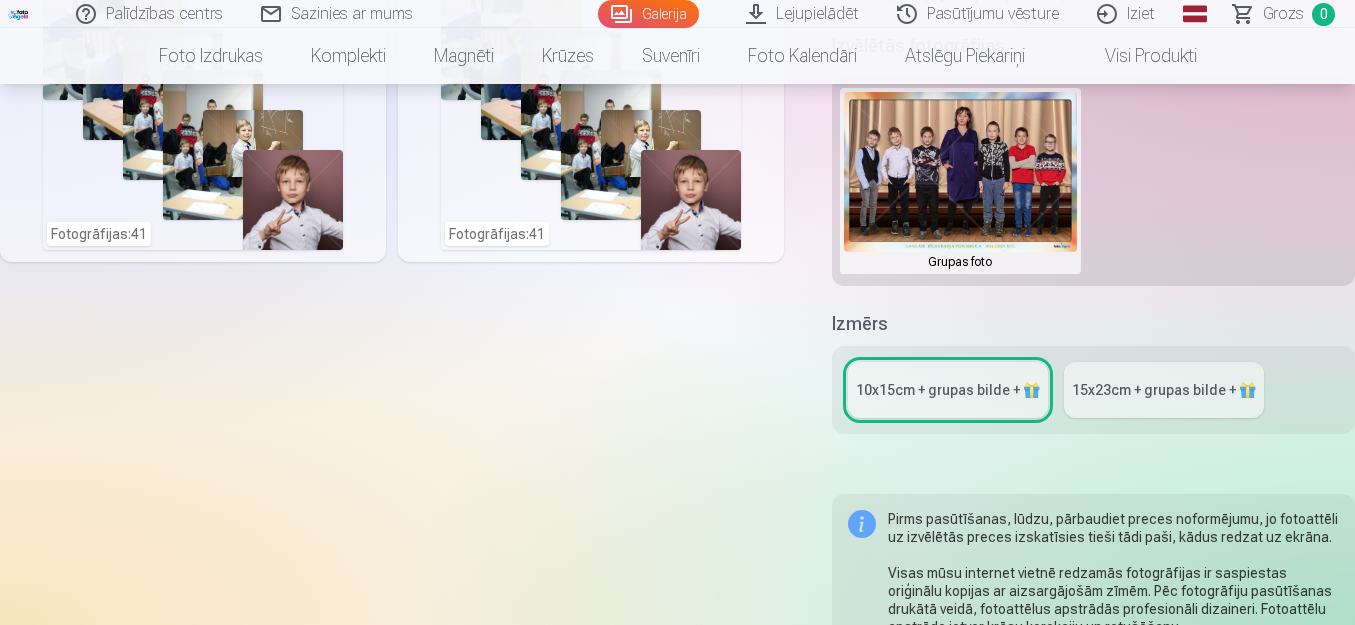 scroll, scrollTop: 400, scrollLeft: 0, axis: vertical 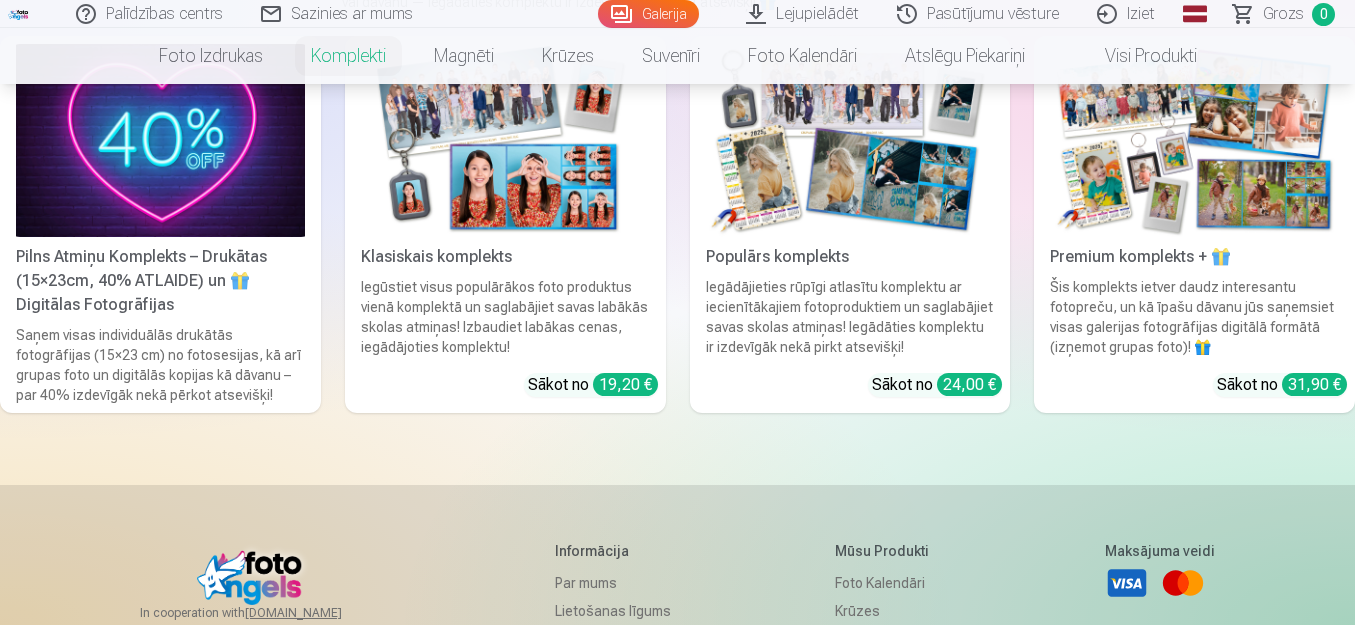click at bounding box center [505, 140] 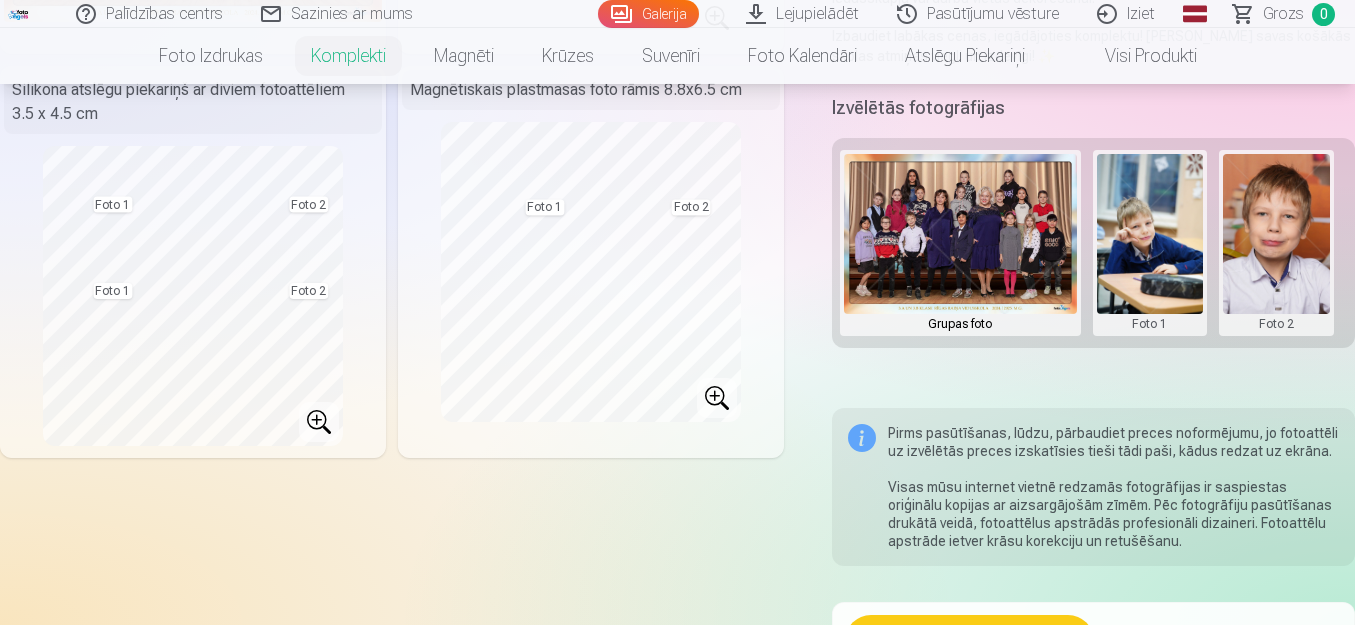scroll, scrollTop: 400, scrollLeft: 0, axis: vertical 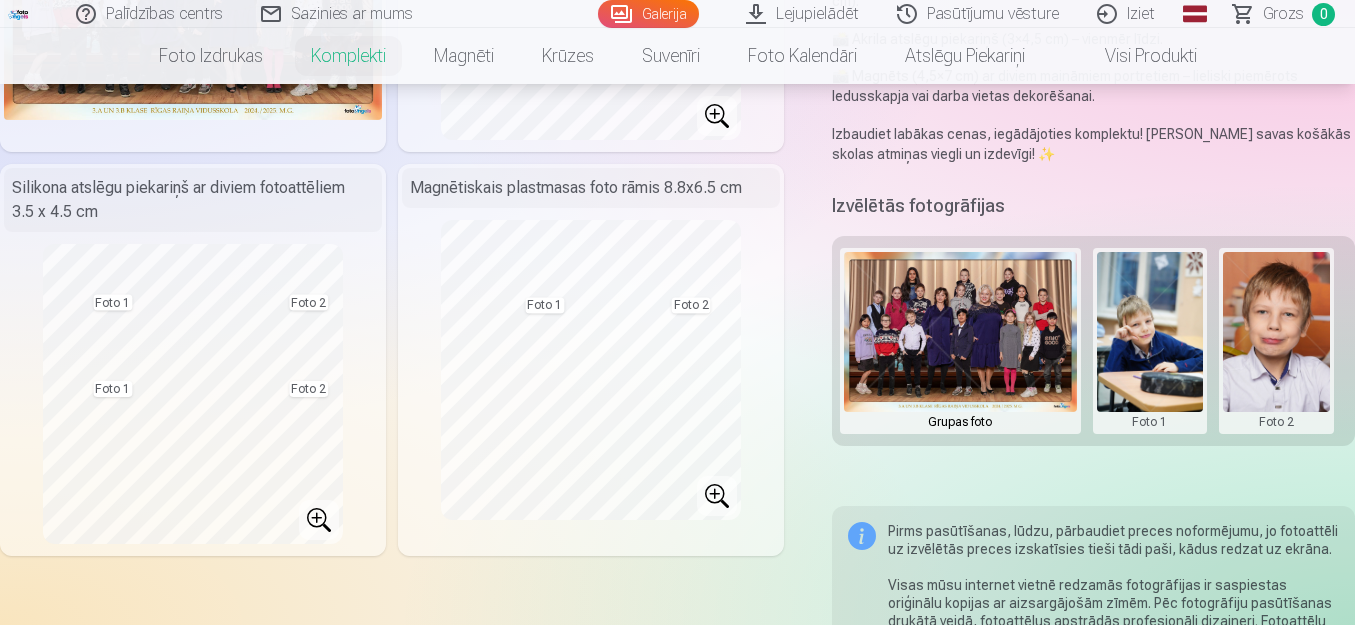 drag, startPoint x: 1264, startPoint y: 337, endPoint x: 947, endPoint y: 337, distance: 317 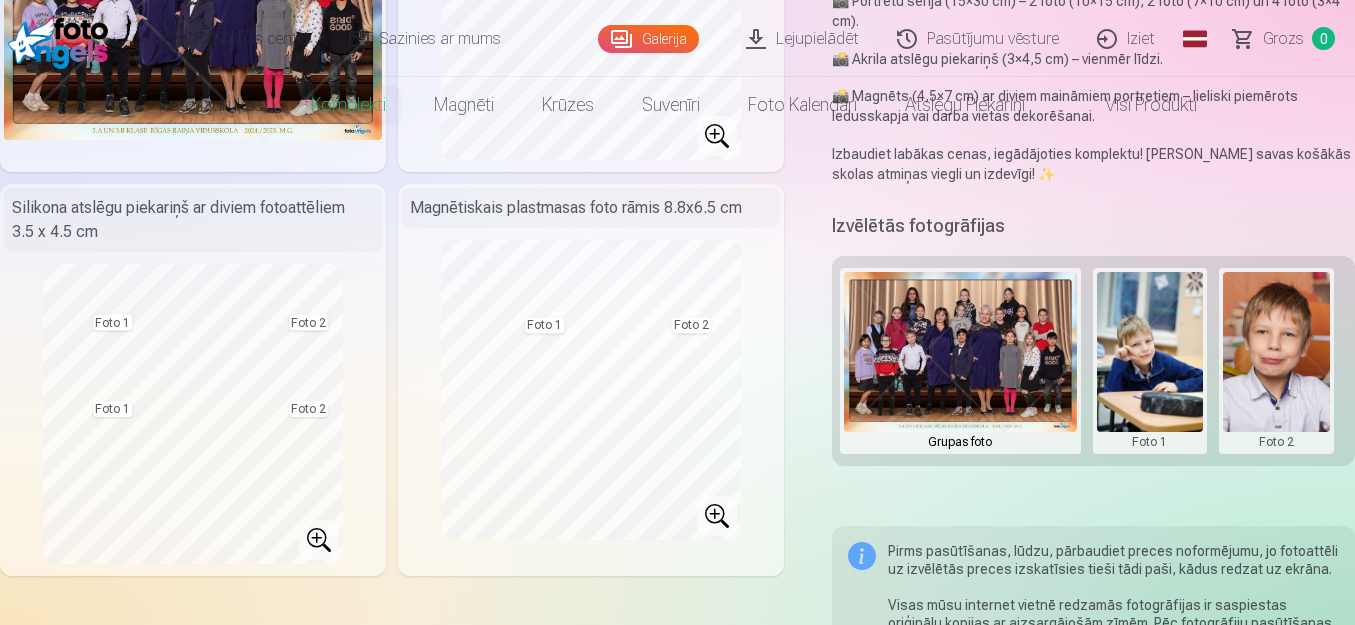 scroll, scrollTop: 0, scrollLeft: 0, axis: both 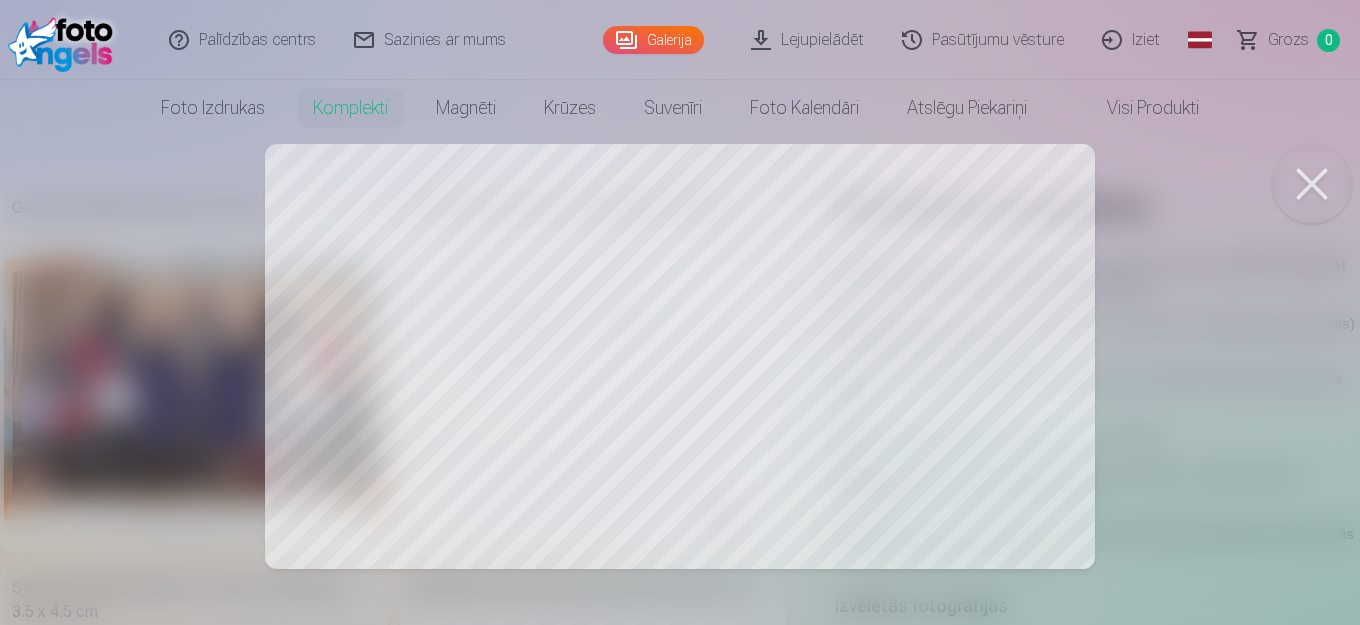 click at bounding box center [680, 312] 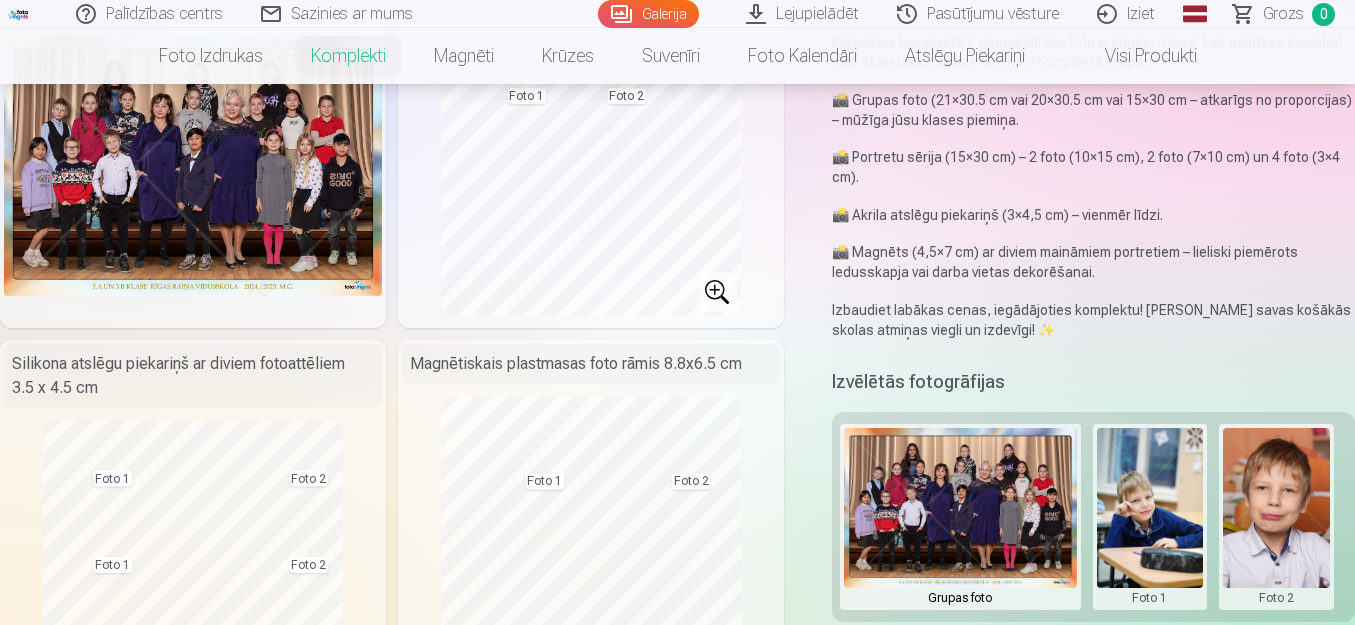 scroll, scrollTop: 500, scrollLeft: 0, axis: vertical 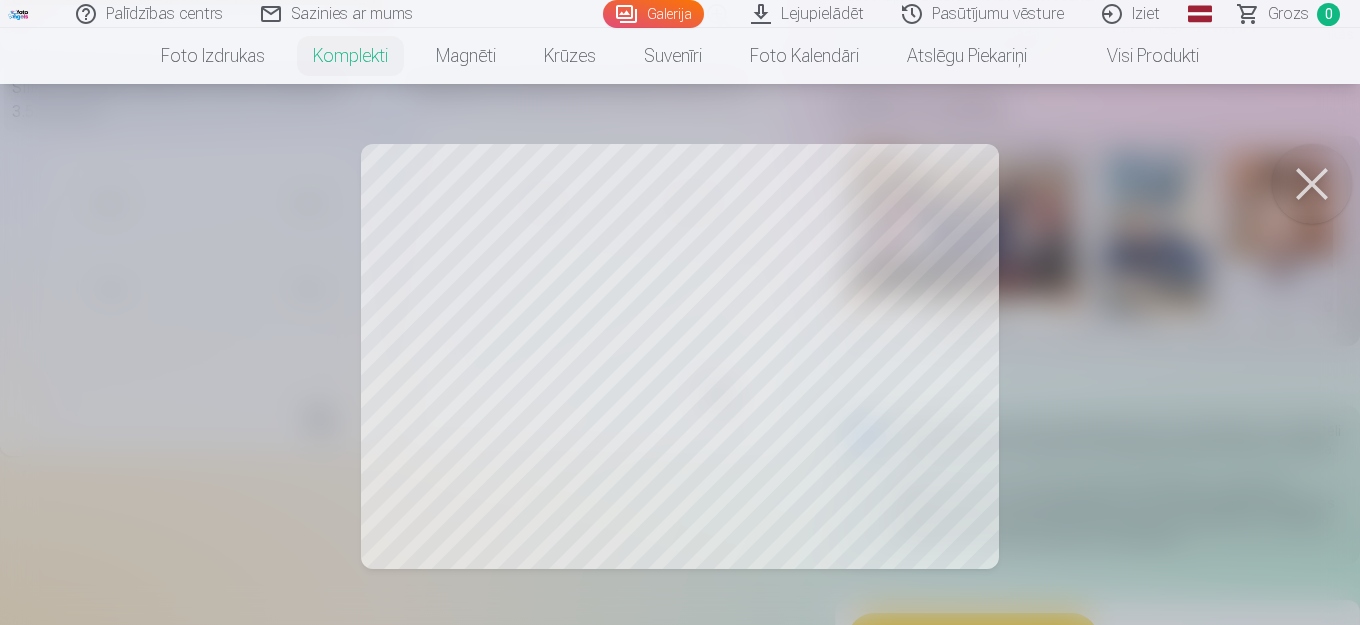 click at bounding box center (1312, 184) 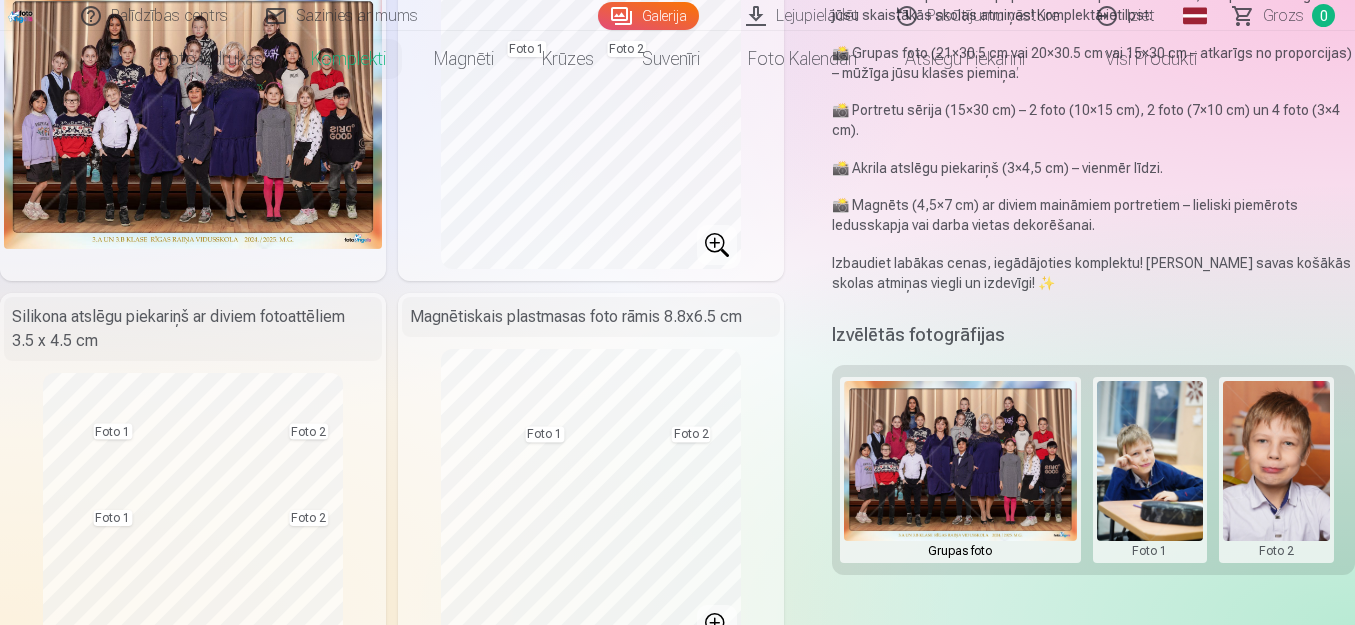 scroll, scrollTop: 0, scrollLeft: 0, axis: both 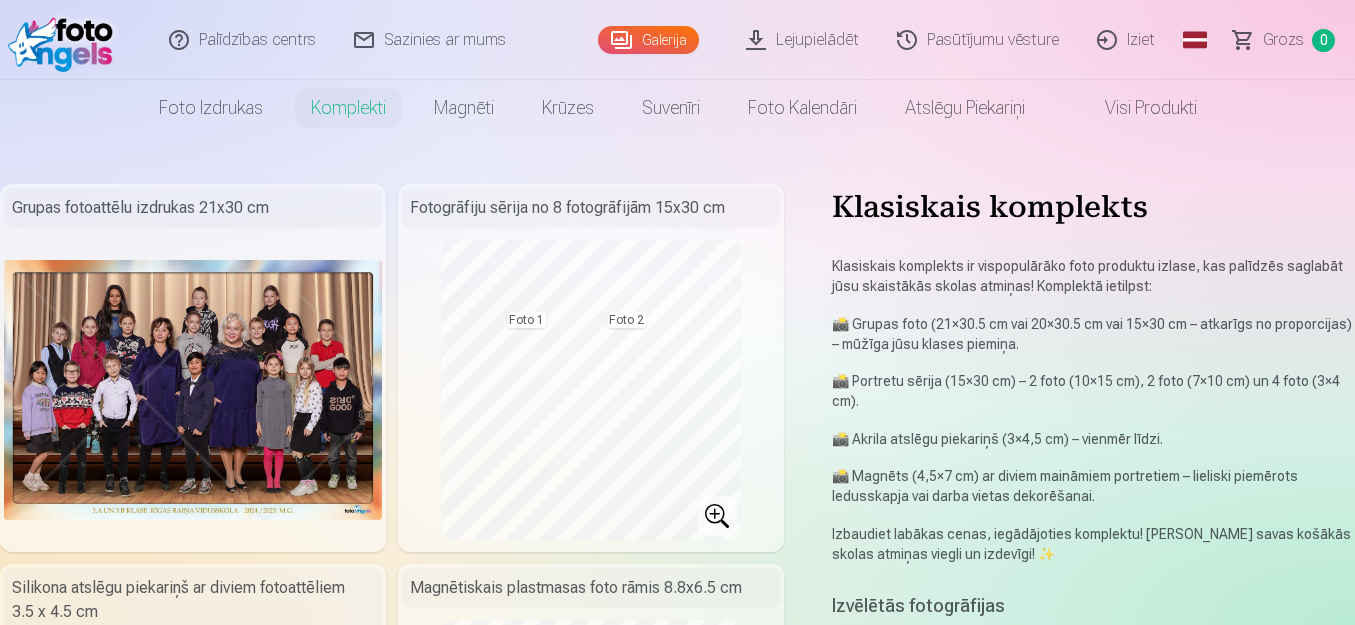 click on "Galerija" at bounding box center [648, 40] 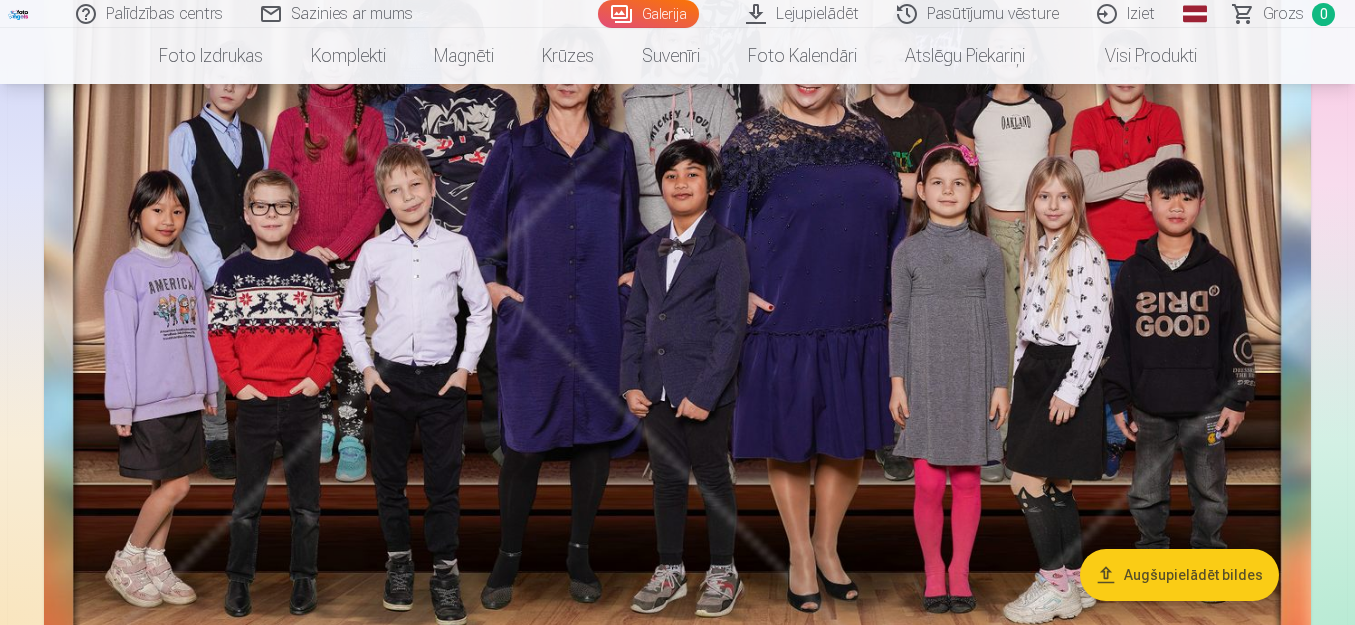scroll, scrollTop: 400, scrollLeft: 0, axis: vertical 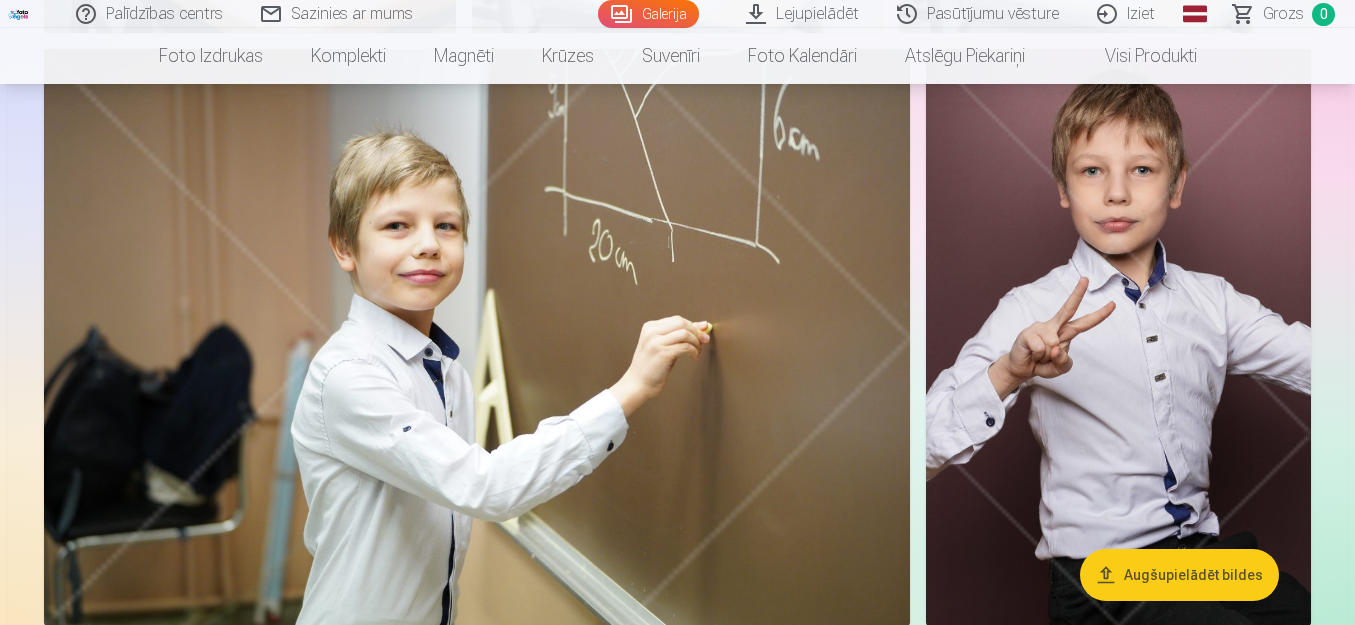 click on "Visi produkti" at bounding box center (1135, 56) 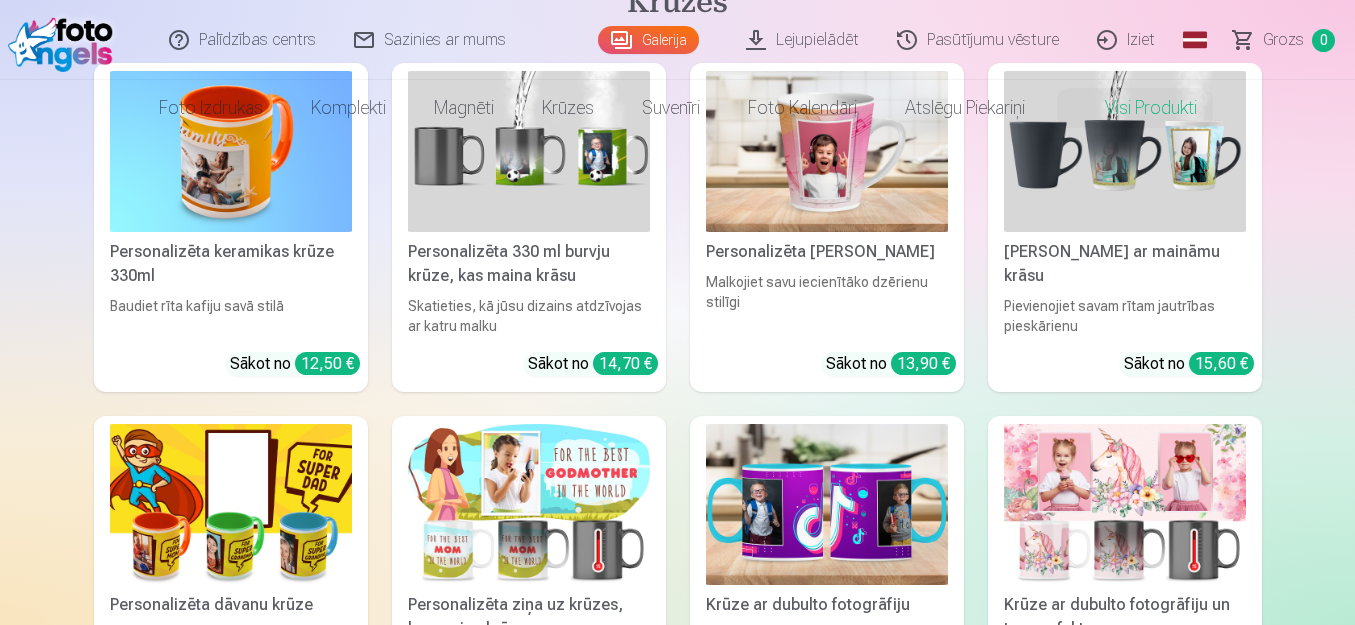scroll, scrollTop: 0, scrollLeft: 0, axis: both 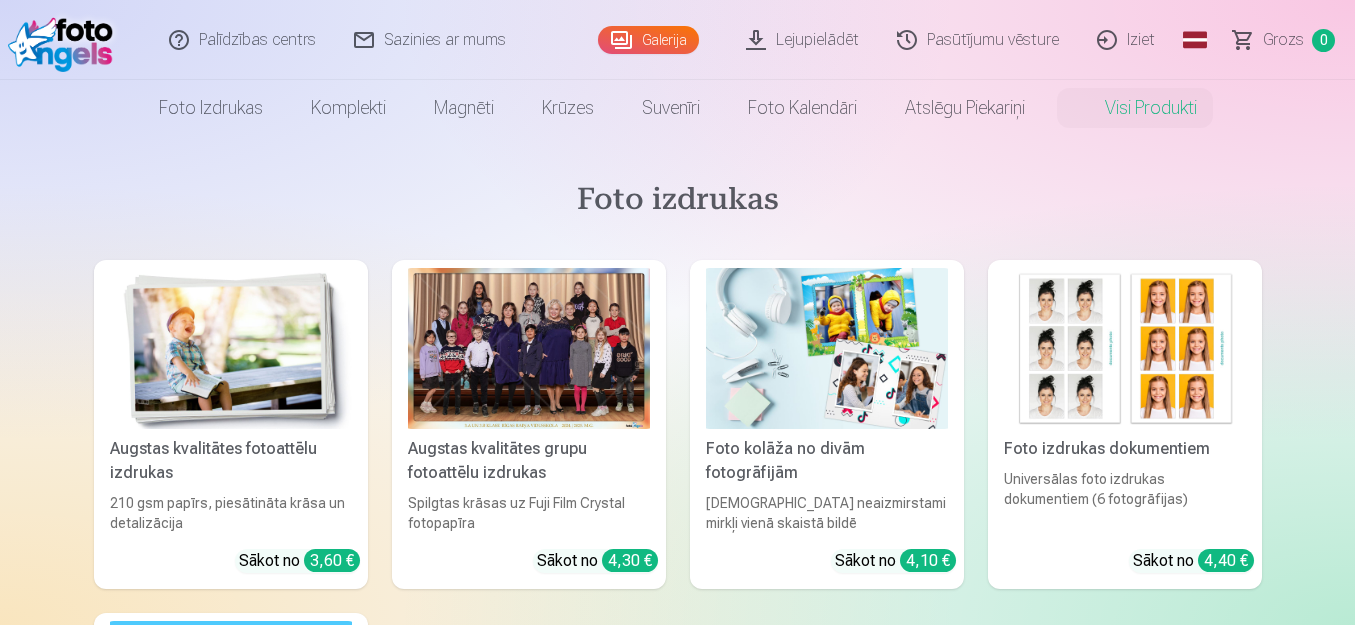 click at bounding box center [231, 348] 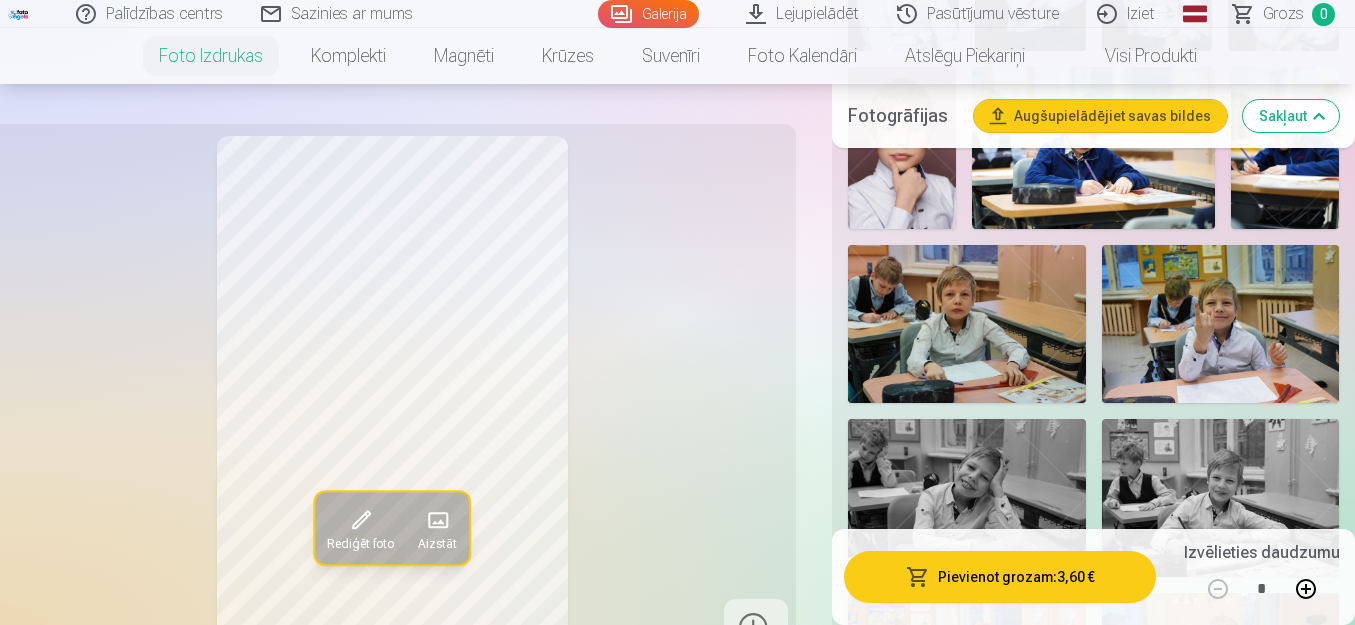 scroll, scrollTop: 2100, scrollLeft: 0, axis: vertical 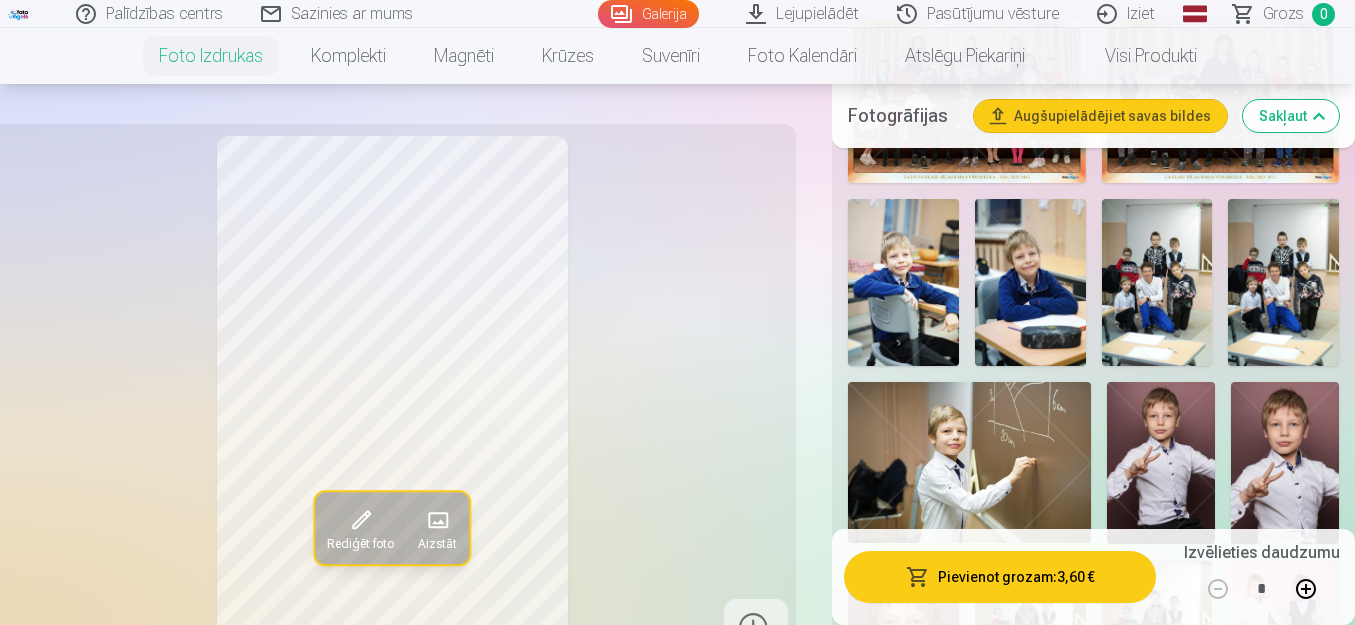 click at bounding box center [1030, 282] 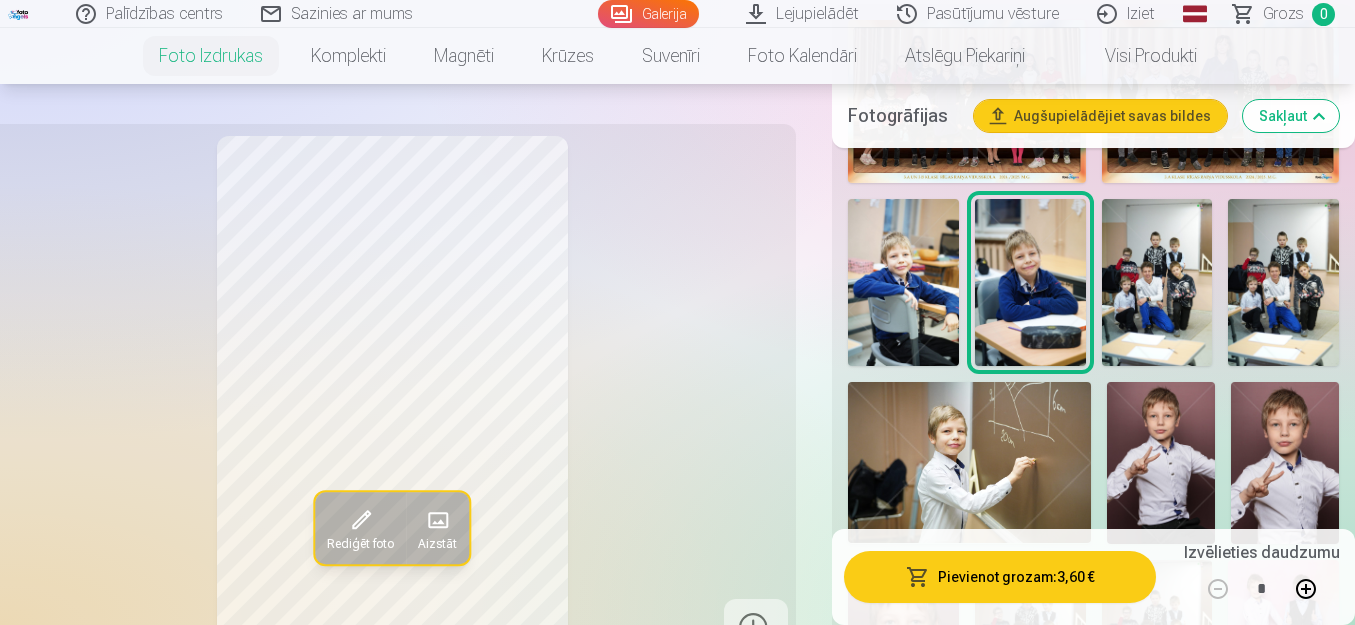 click at bounding box center [903, 282] 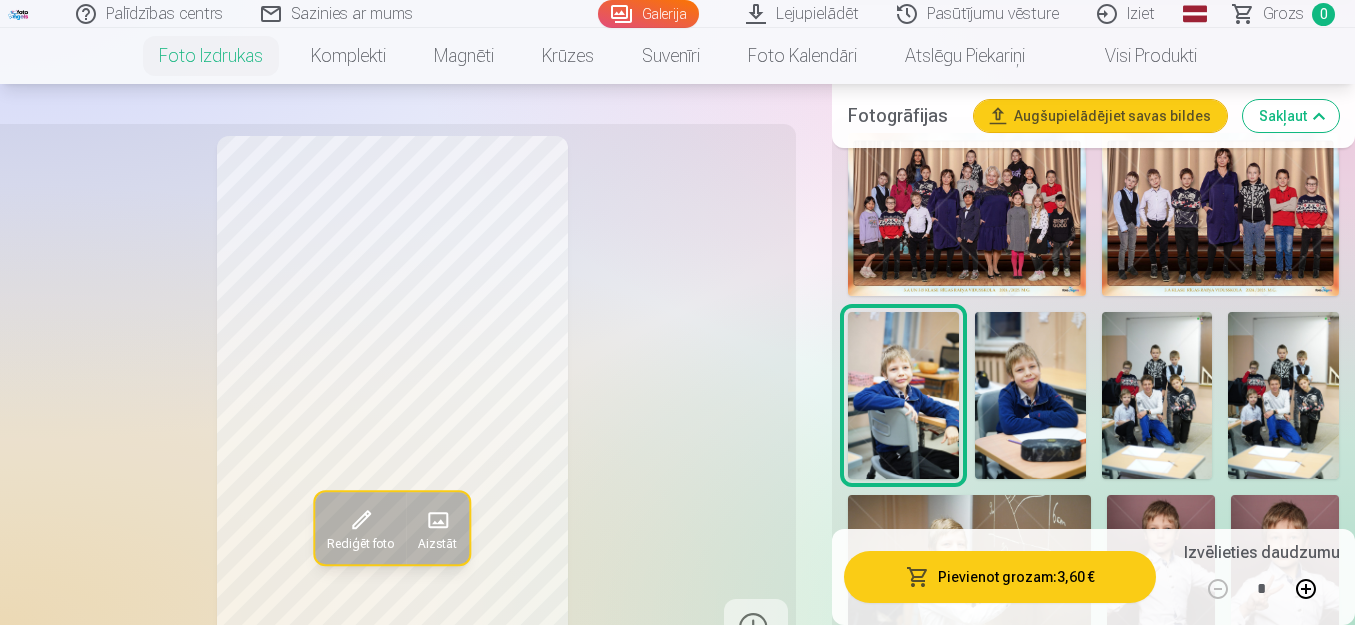 scroll, scrollTop: 700, scrollLeft: 0, axis: vertical 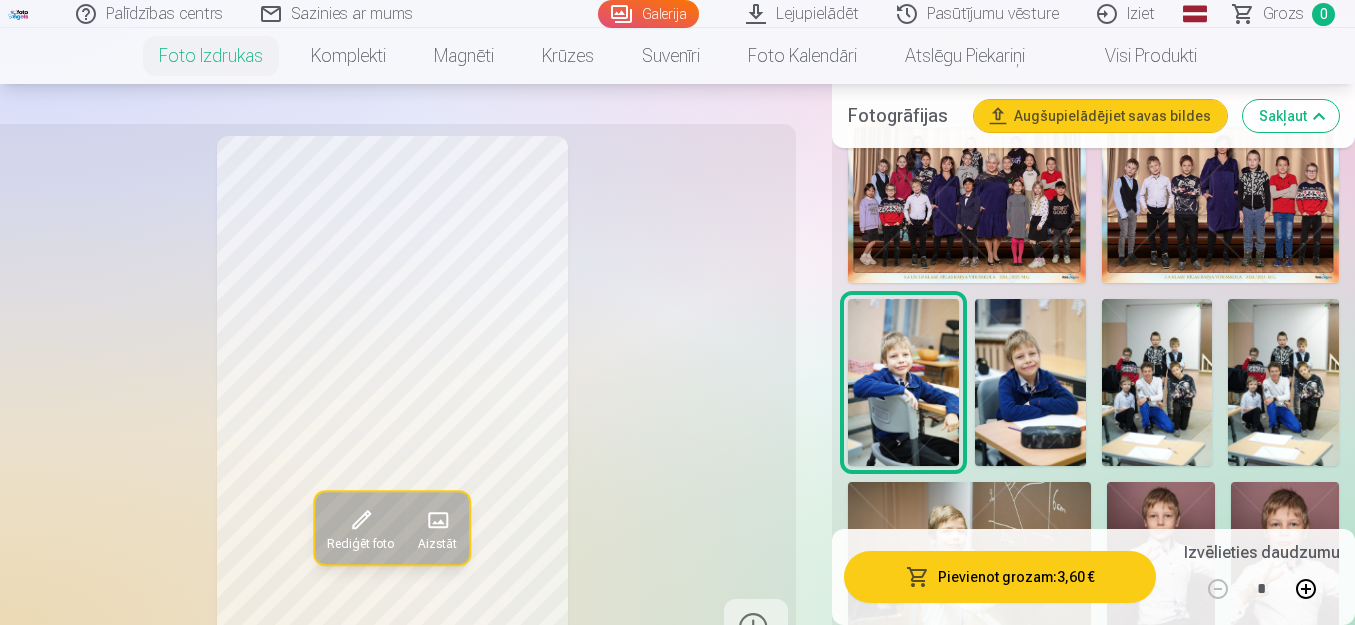 click at bounding box center (1030, 382) 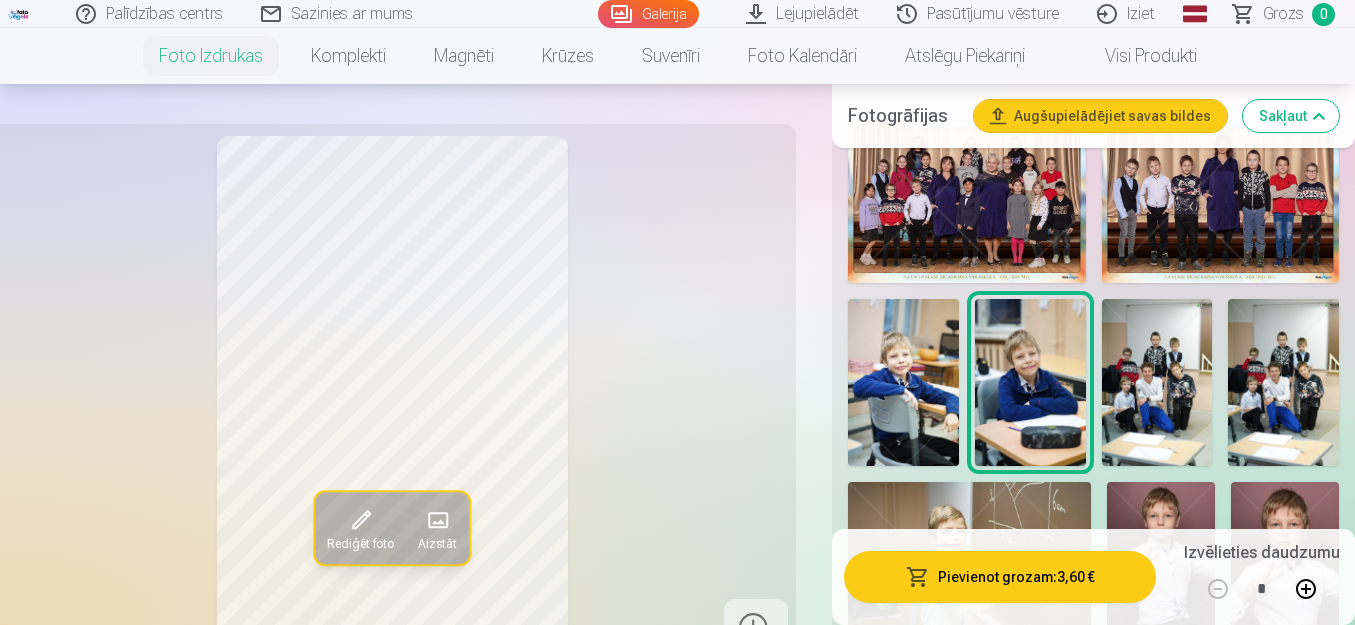 click at bounding box center [903, 382] 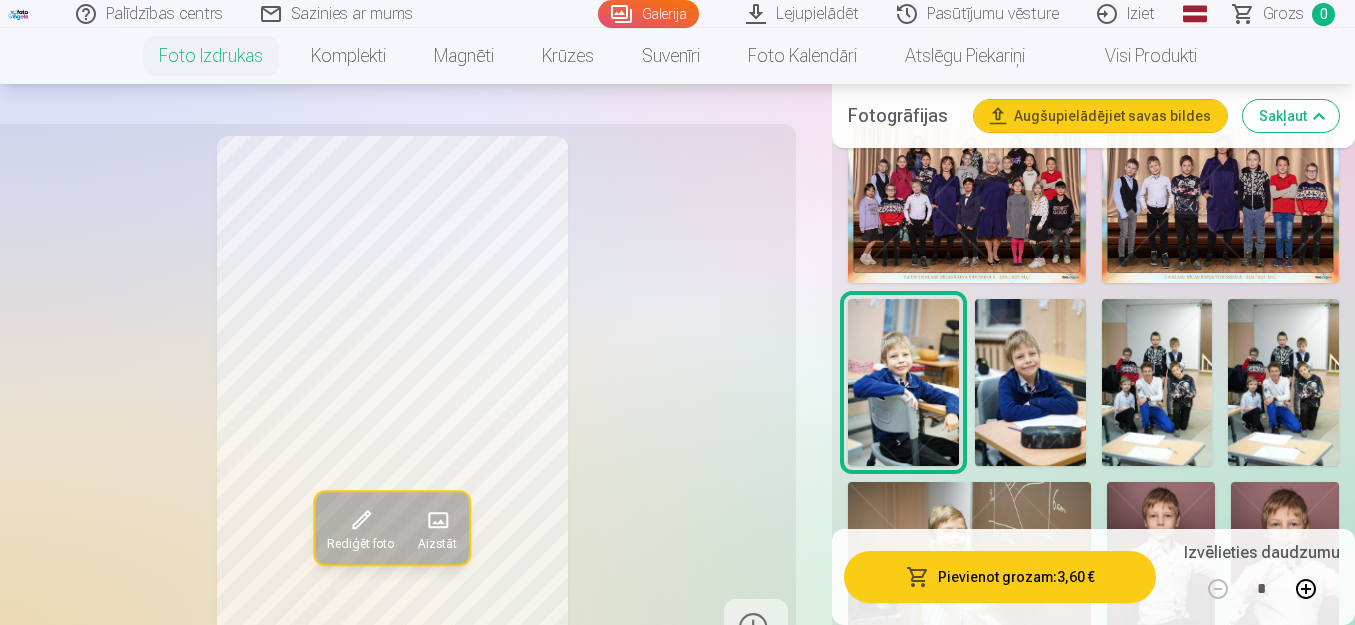 click at bounding box center (1030, 382) 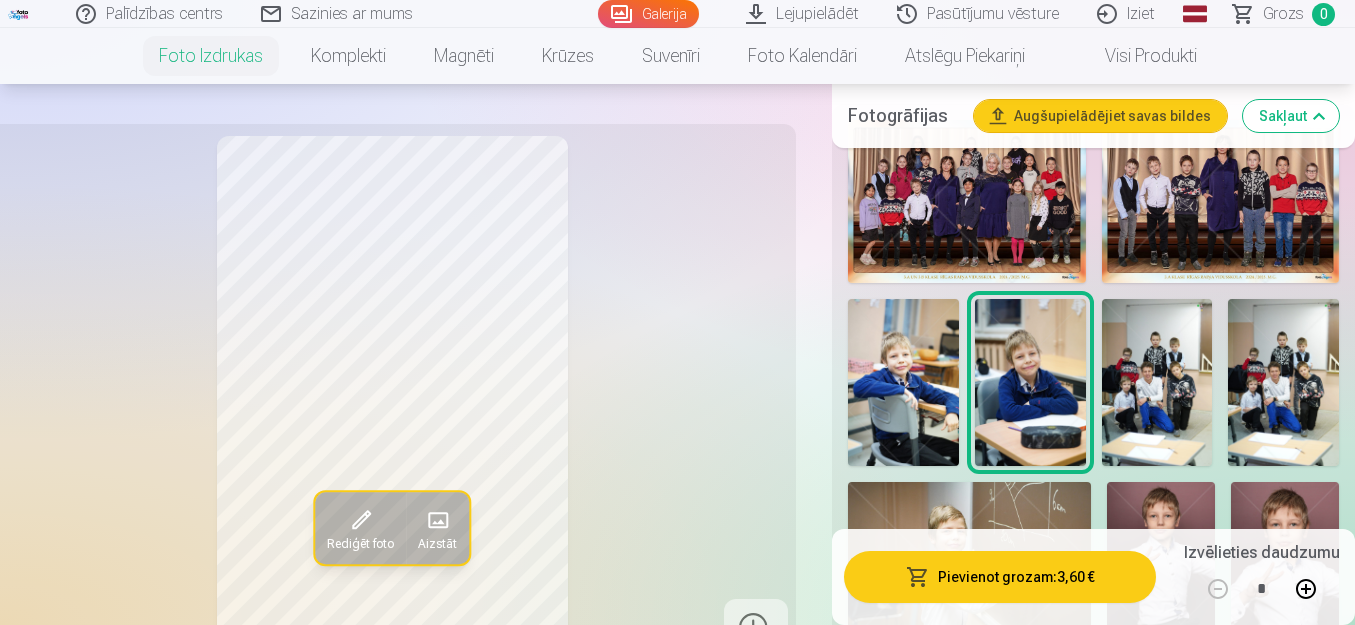 click at bounding box center [903, 382] 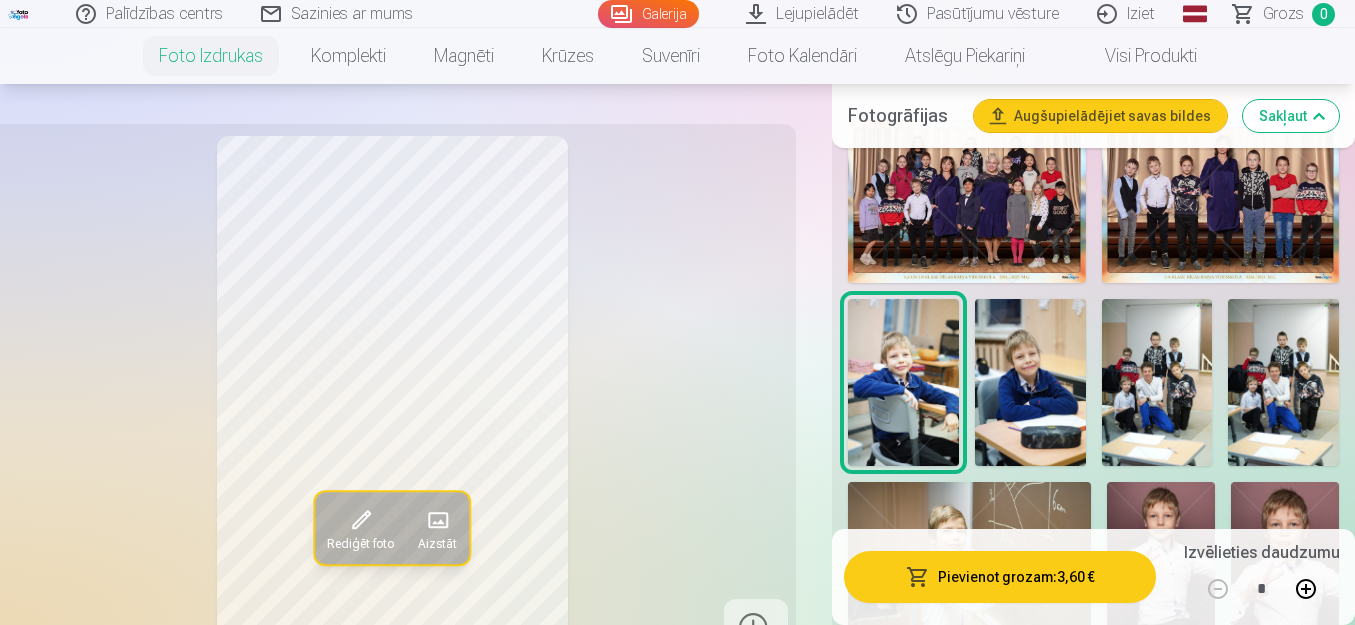 click at bounding box center [1030, 382] 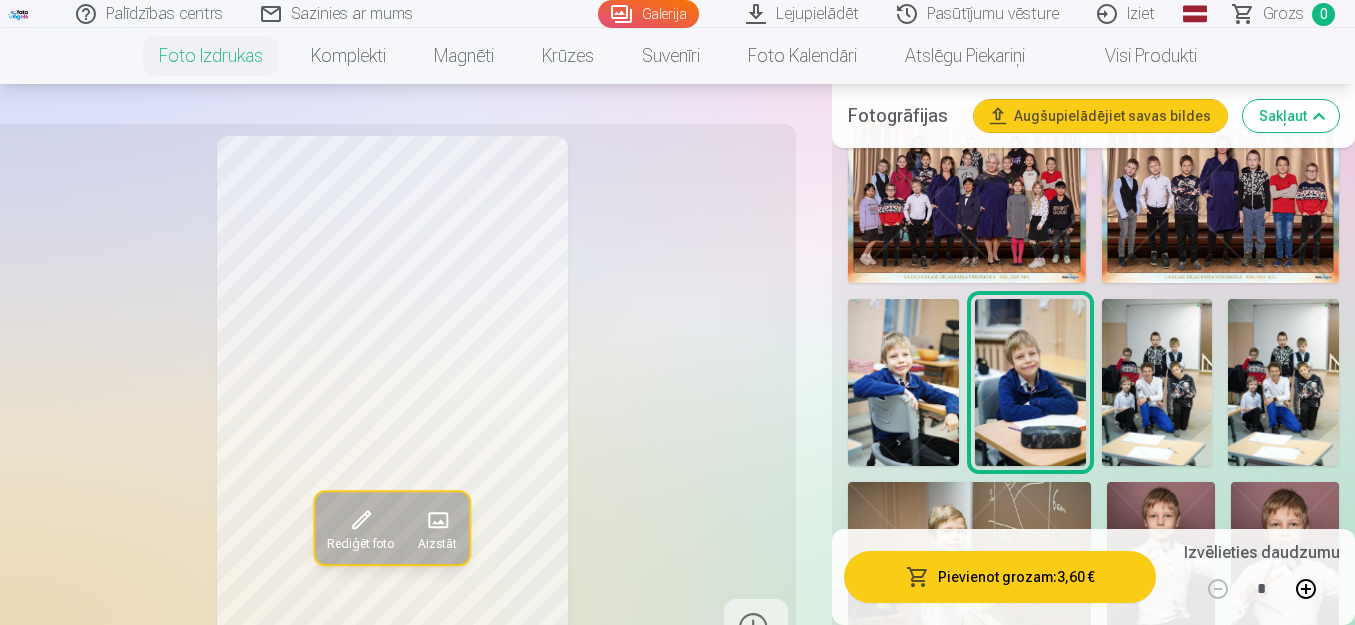 click at bounding box center (1157, 382) 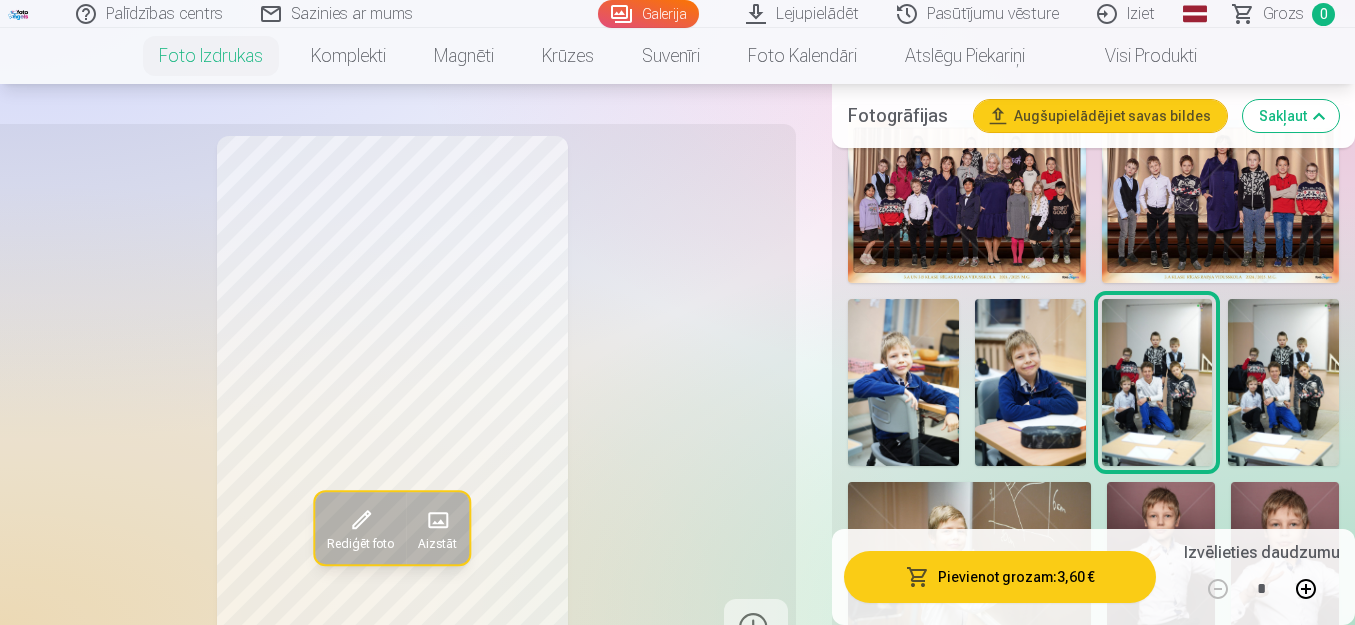 click at bounding box center [1283, 382] 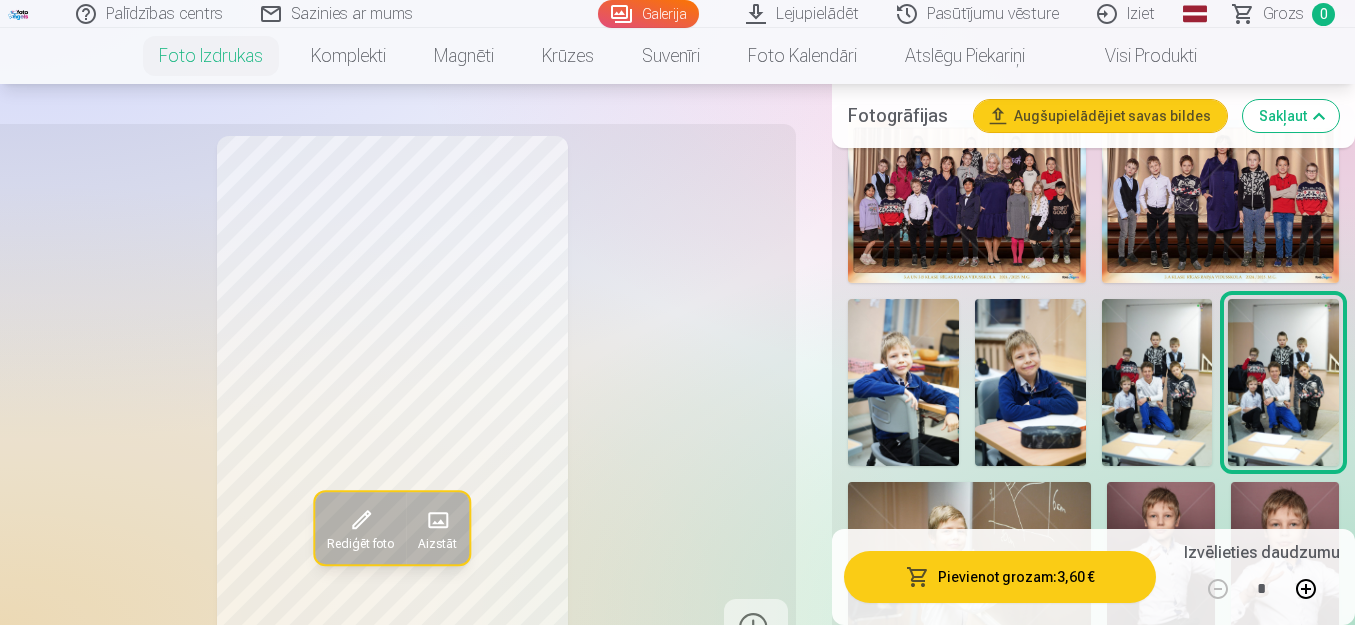 click at bounding box center (1157, 382) 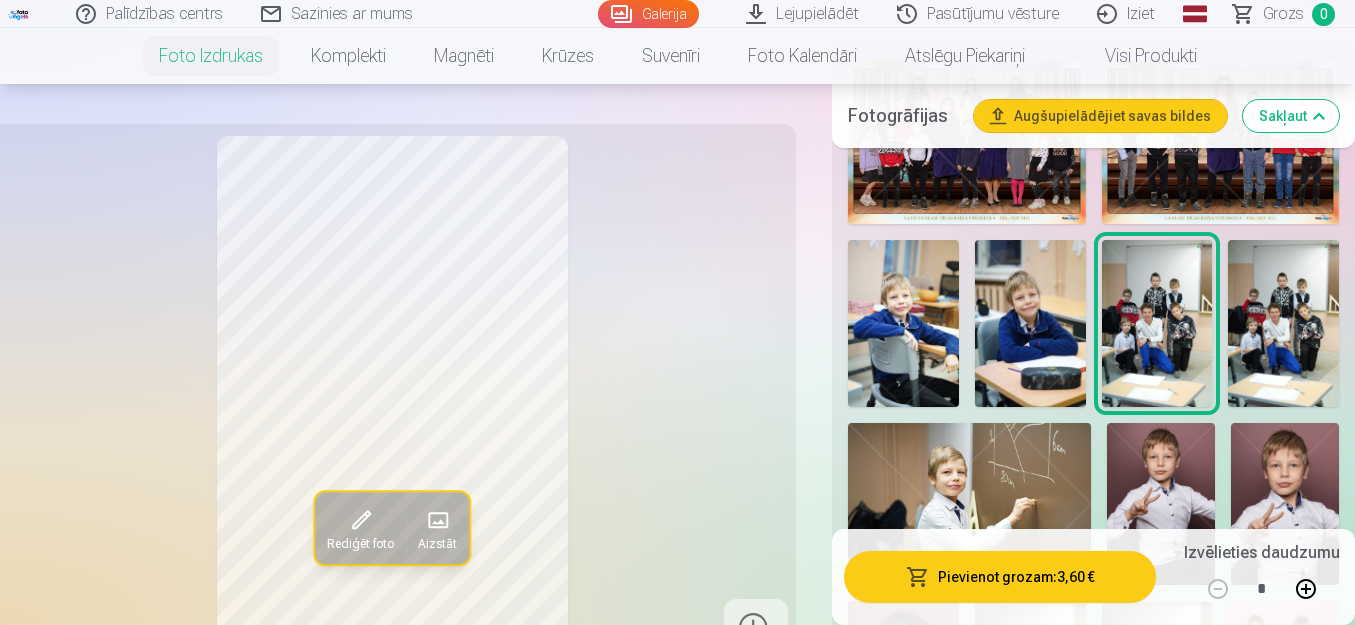 scroll, scrollTop: 700, scrollLeft: 0, axis: vertical 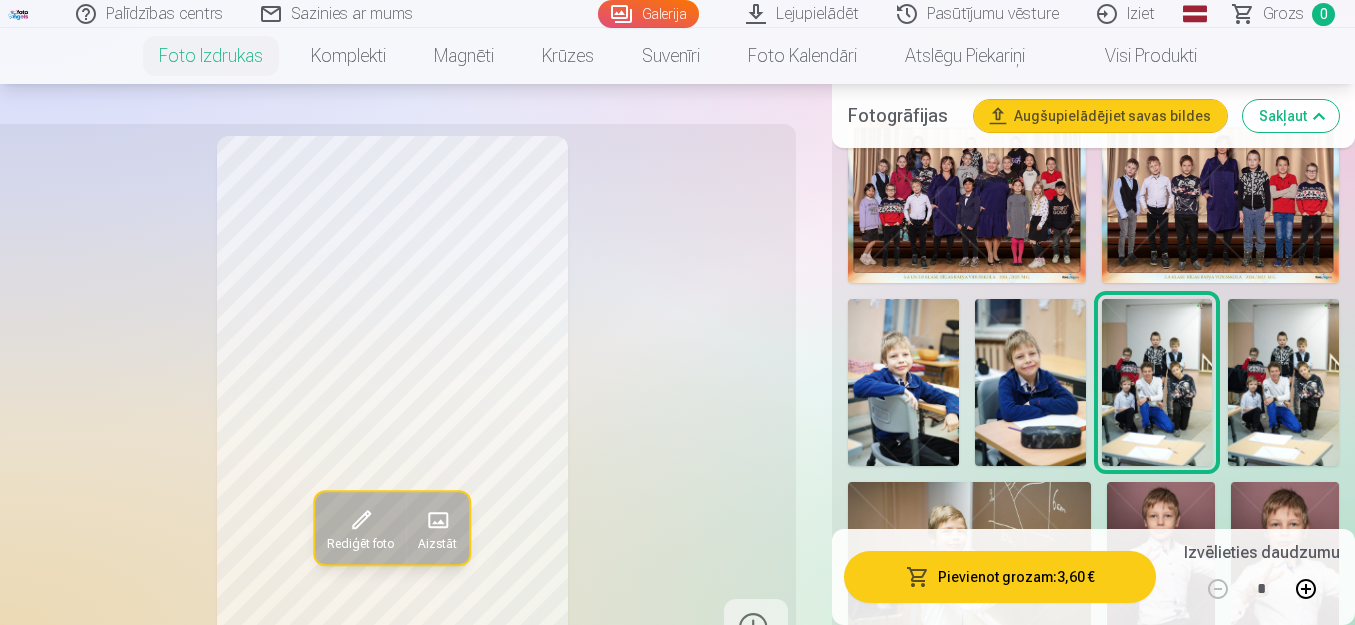 click at bounding box center [903, 382] 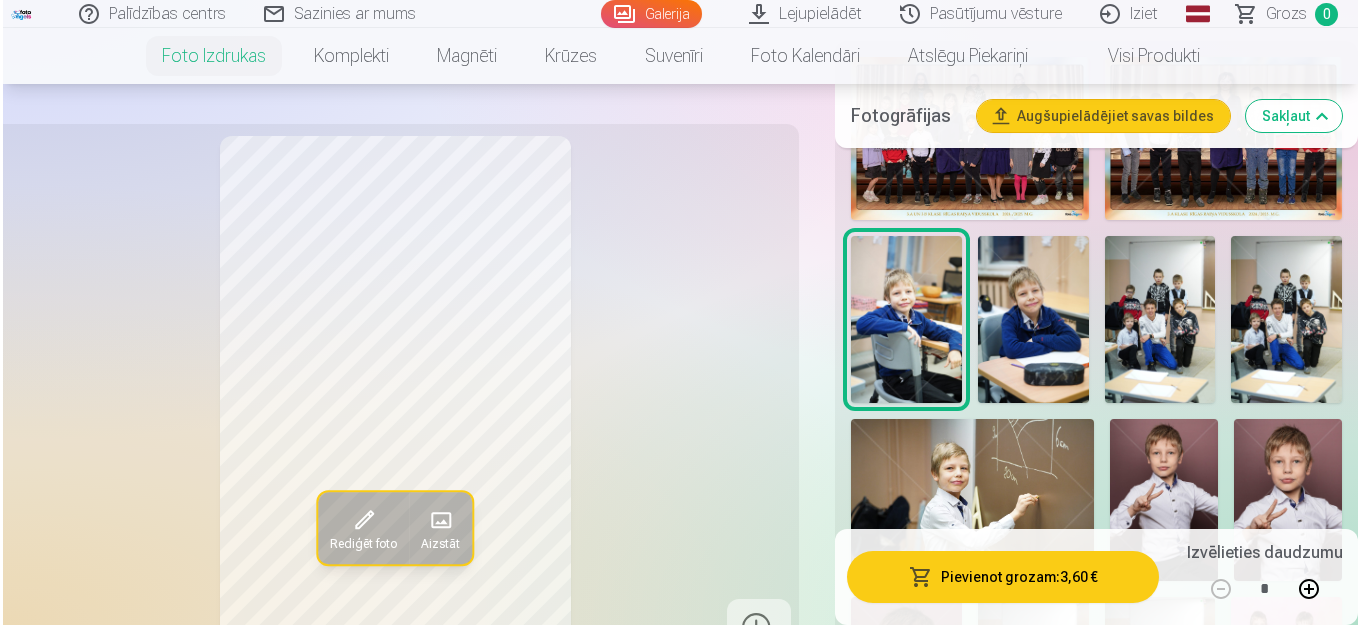 scroll, scrollTop: 900, scrollLeft: 0, axis: vertical 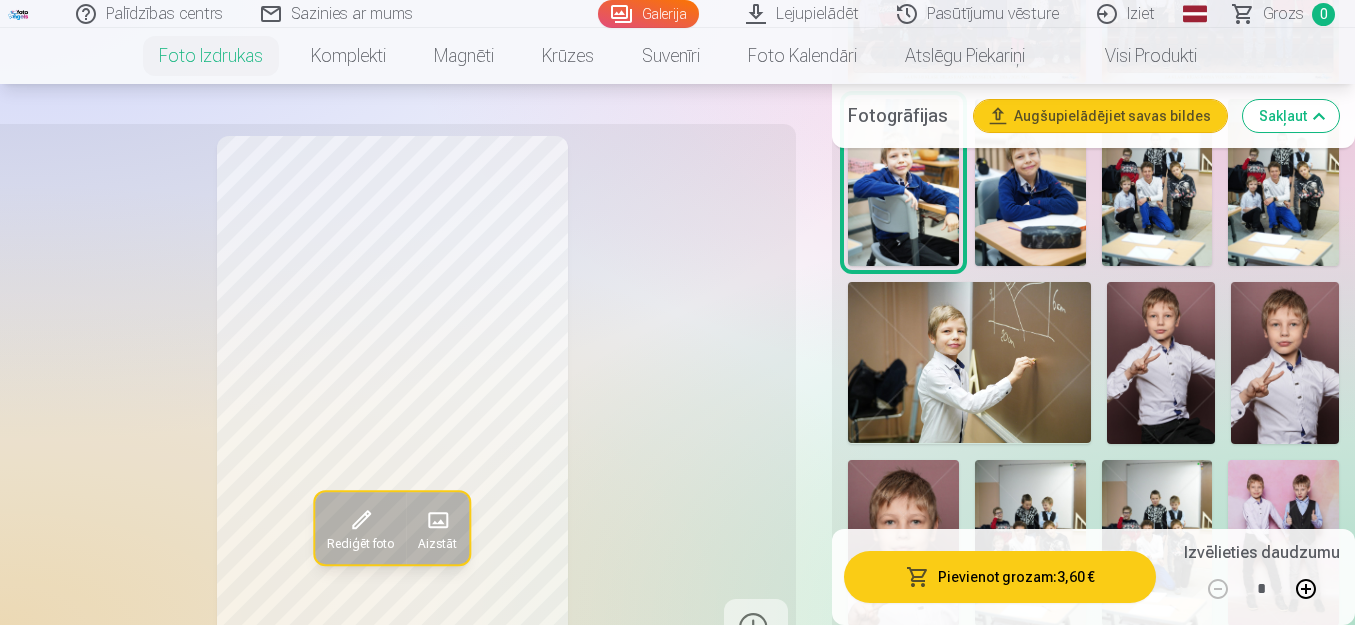 click on "Pievienot grozam :  3,60 €" at bounding box center (1000, 577) 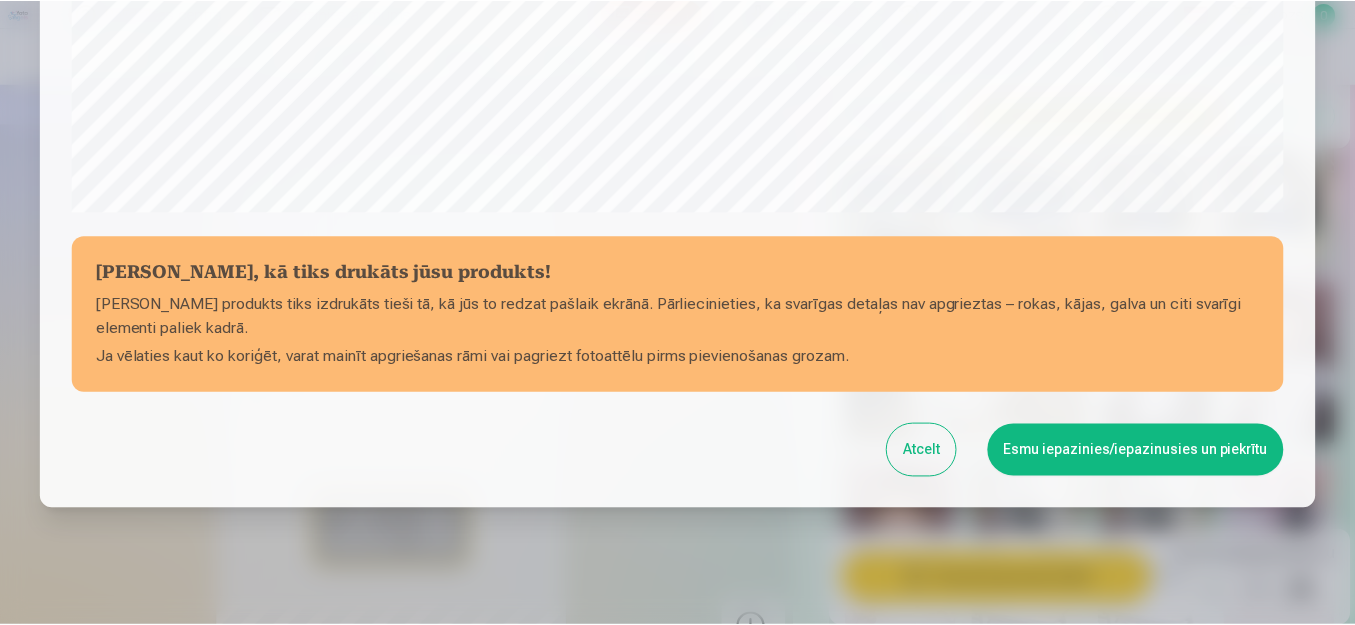 scroll, scrollTop: 815, scrollLeft: 0, axis: vertical 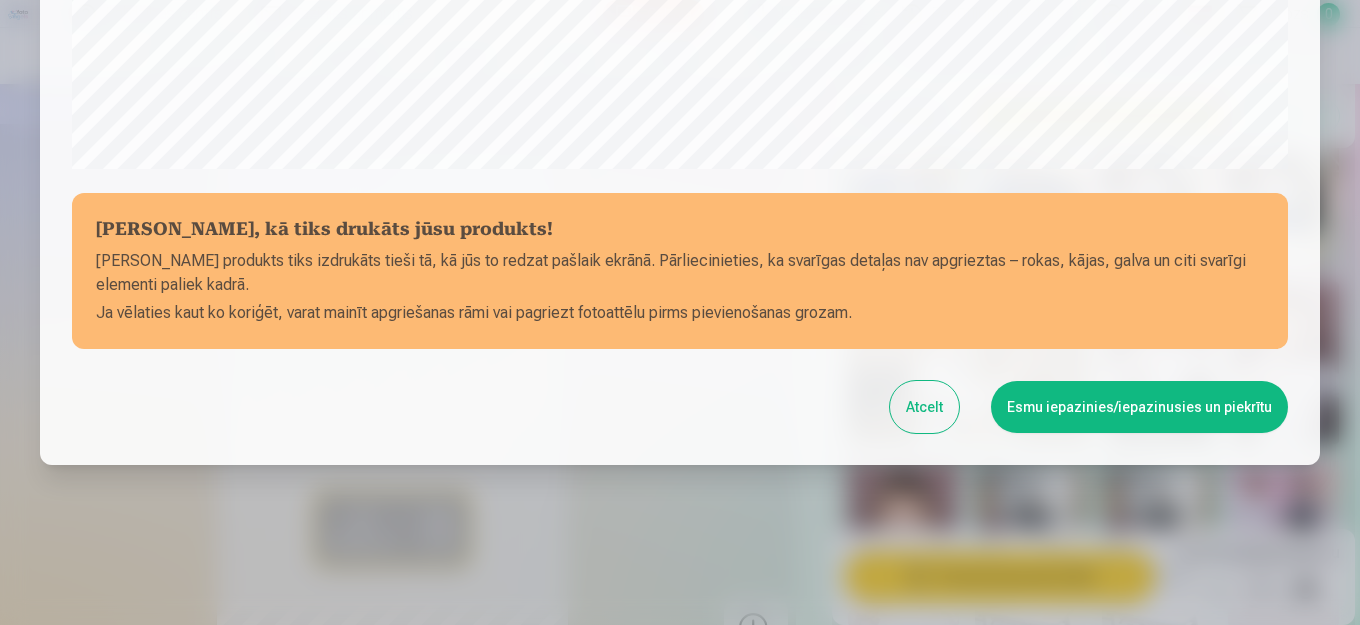 click on "Esmu iepazinies/iepazinusies un piekrītu" at bounding box center [1139, 407] 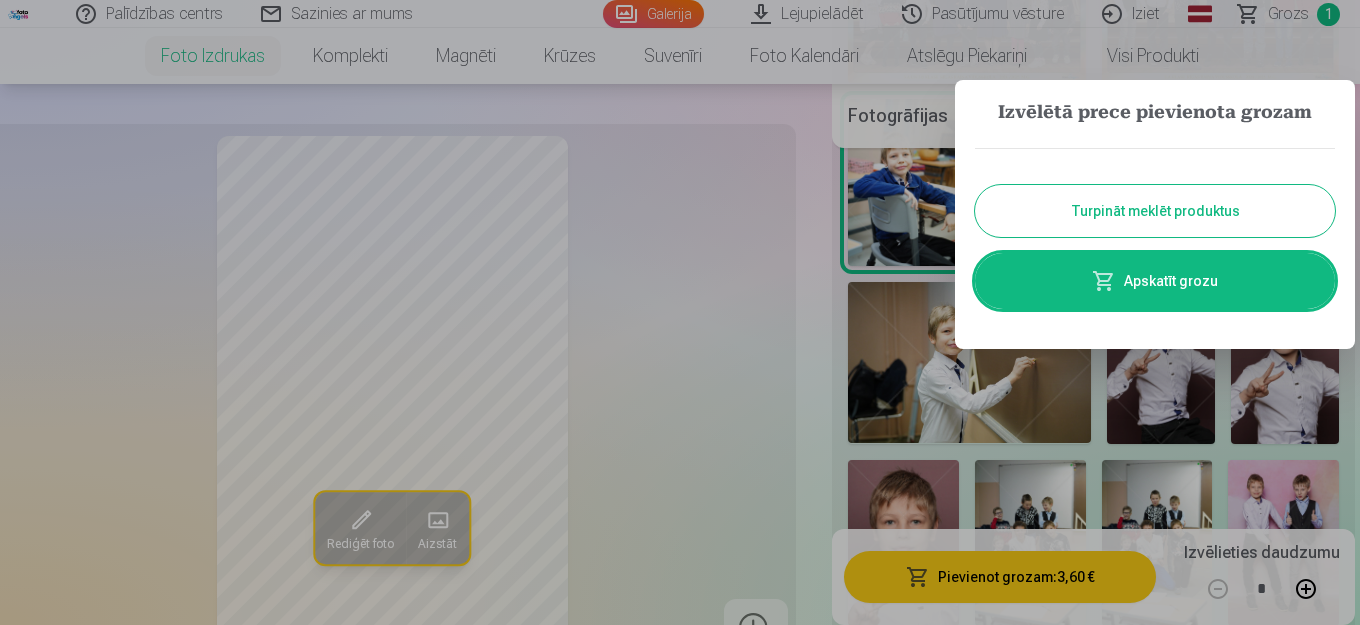 click at bounding box center (680, 312) 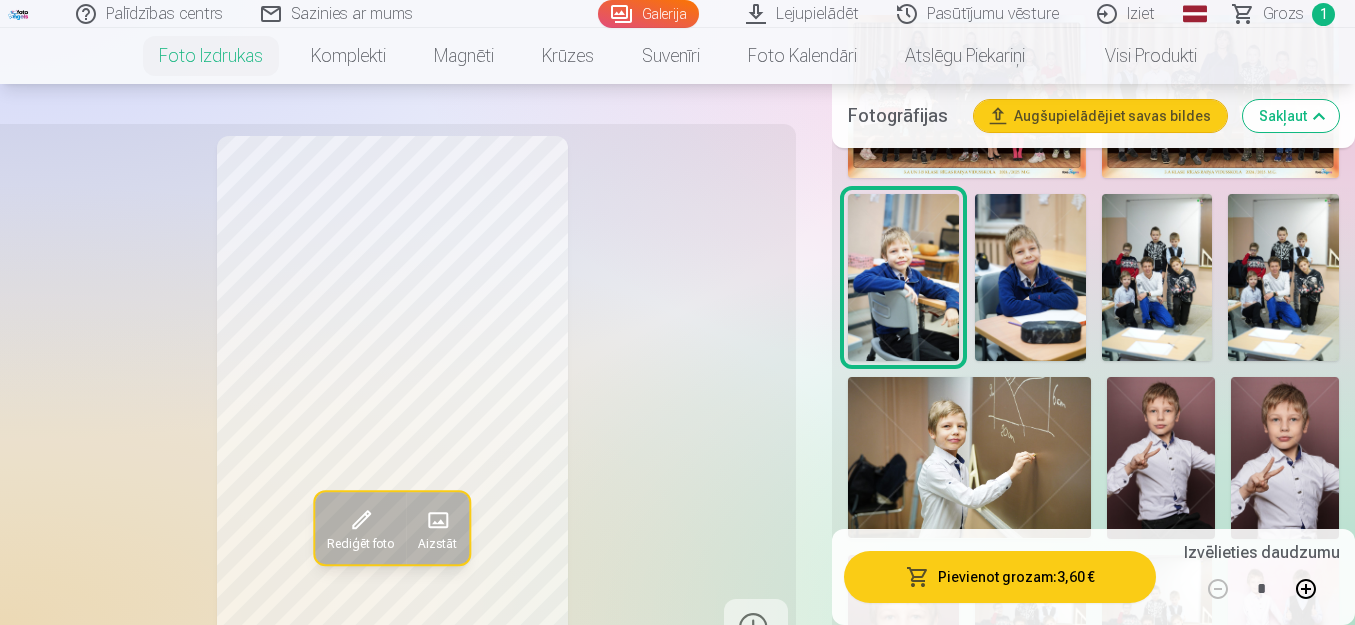 scroll, scrollTop: 800, scrollLeft: 0, axis: vertical 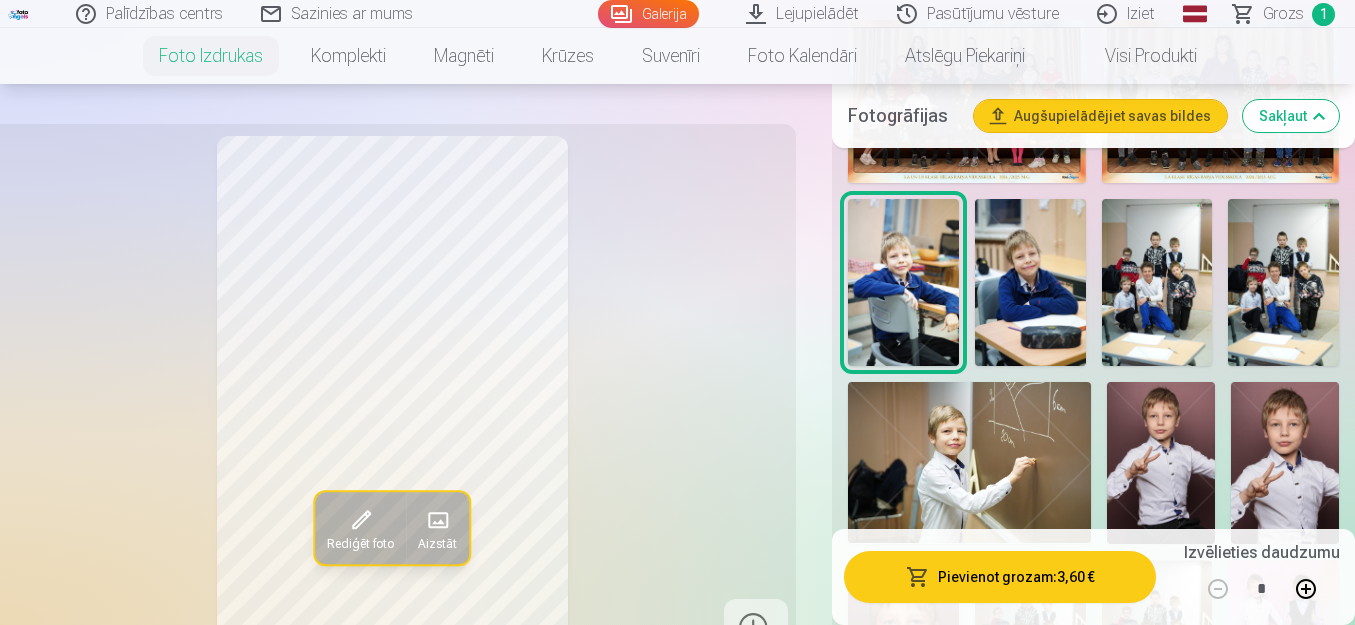 click at bounding box center [969, 463] 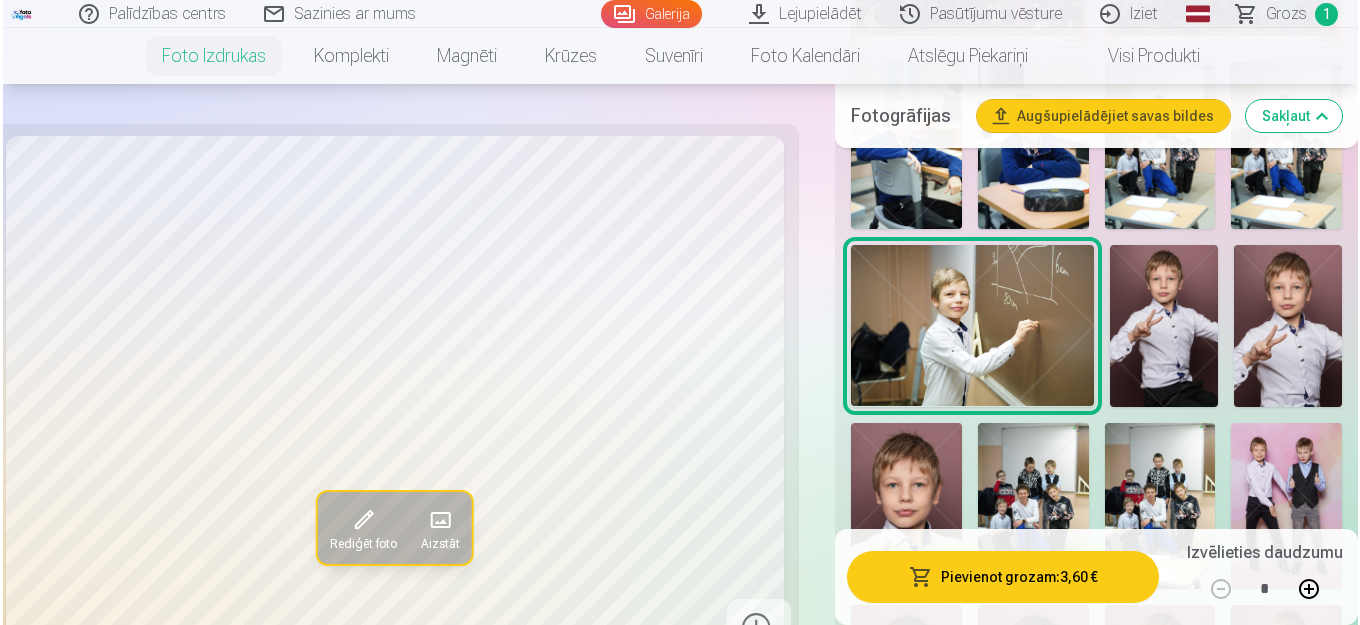 scroll, scrollTop: 900, scrollLeft: 0, axis: vertical 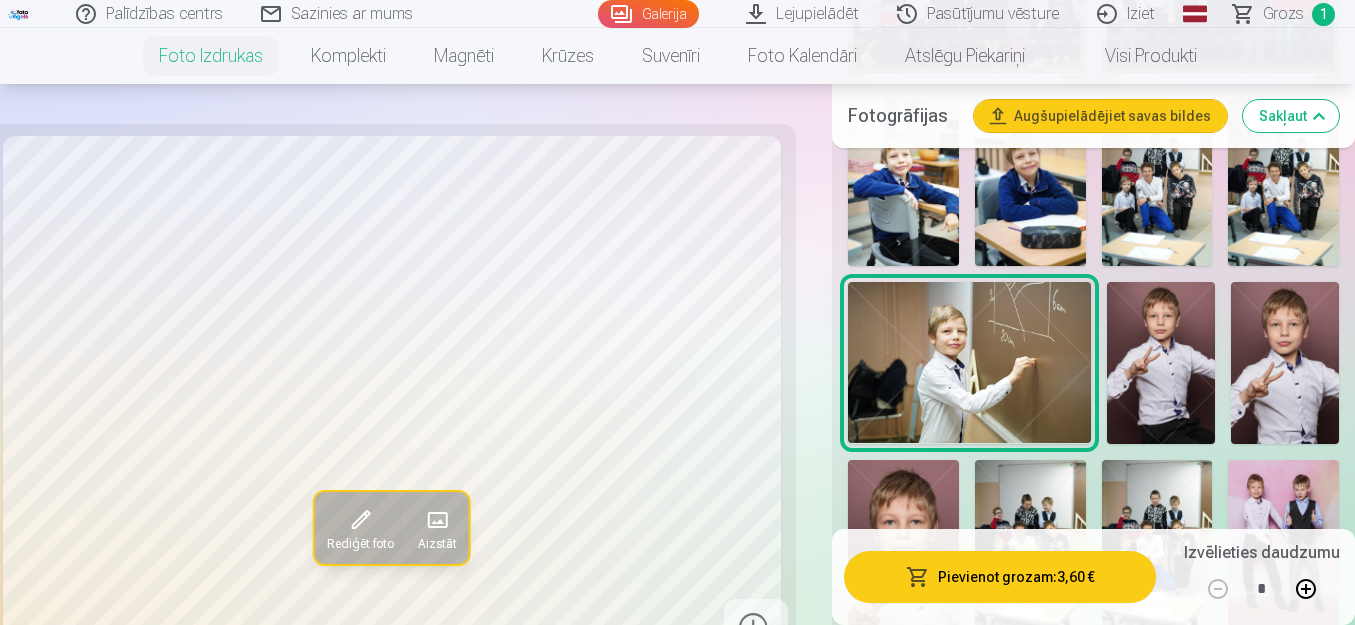 click on "Pievienot grozam :  3,60 €" at bounding box center (1000, 577) 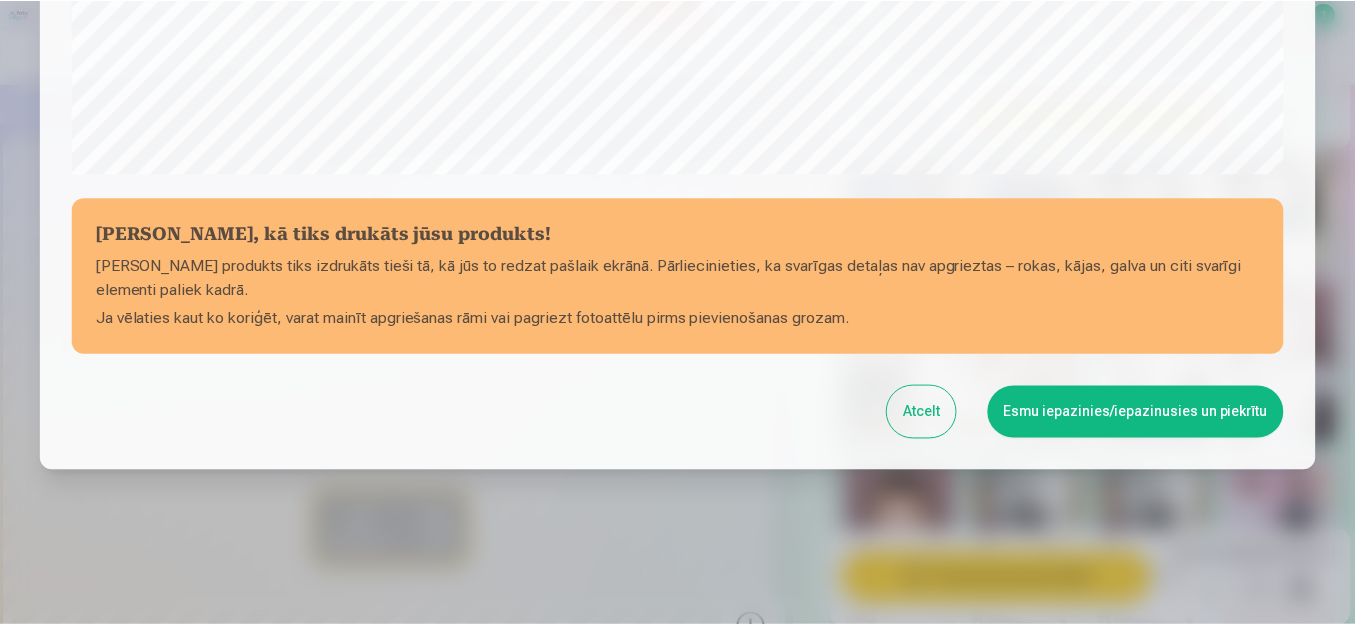 scroll, scrollTop: 815, scrollLeft: 0, axis: vertical 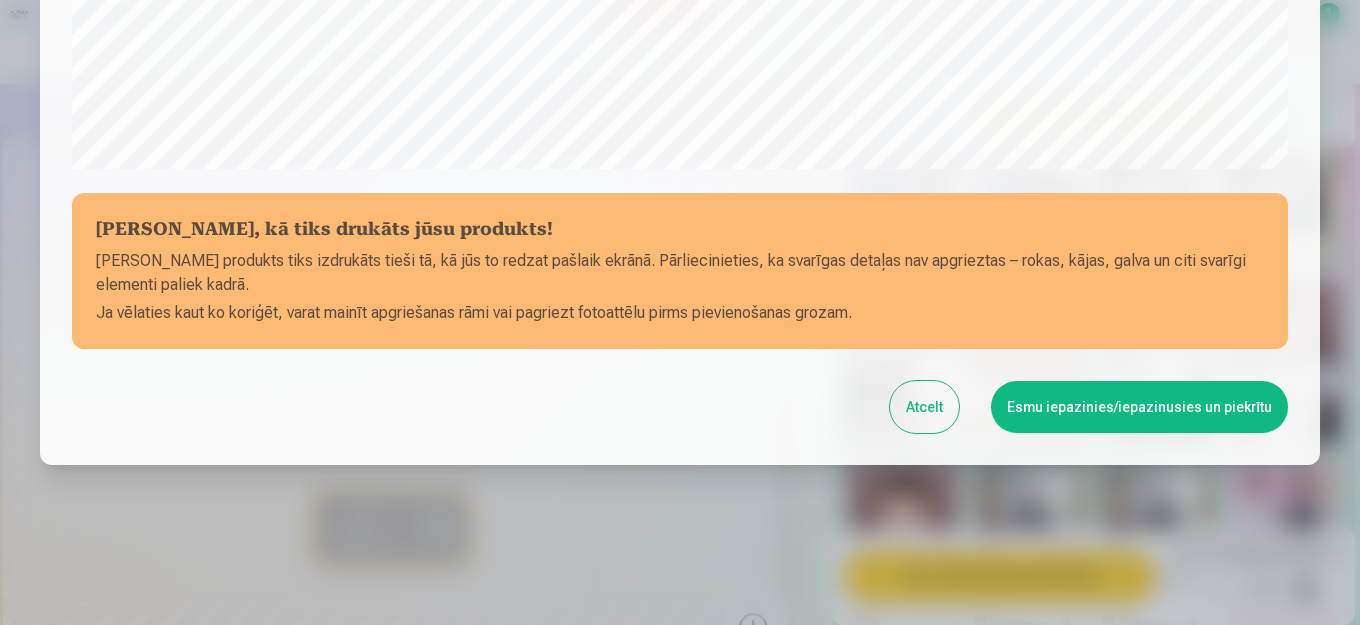 click on "Esmu iepazinies/iepazinusies un piekrītu" at bounding box center (1139, 407) 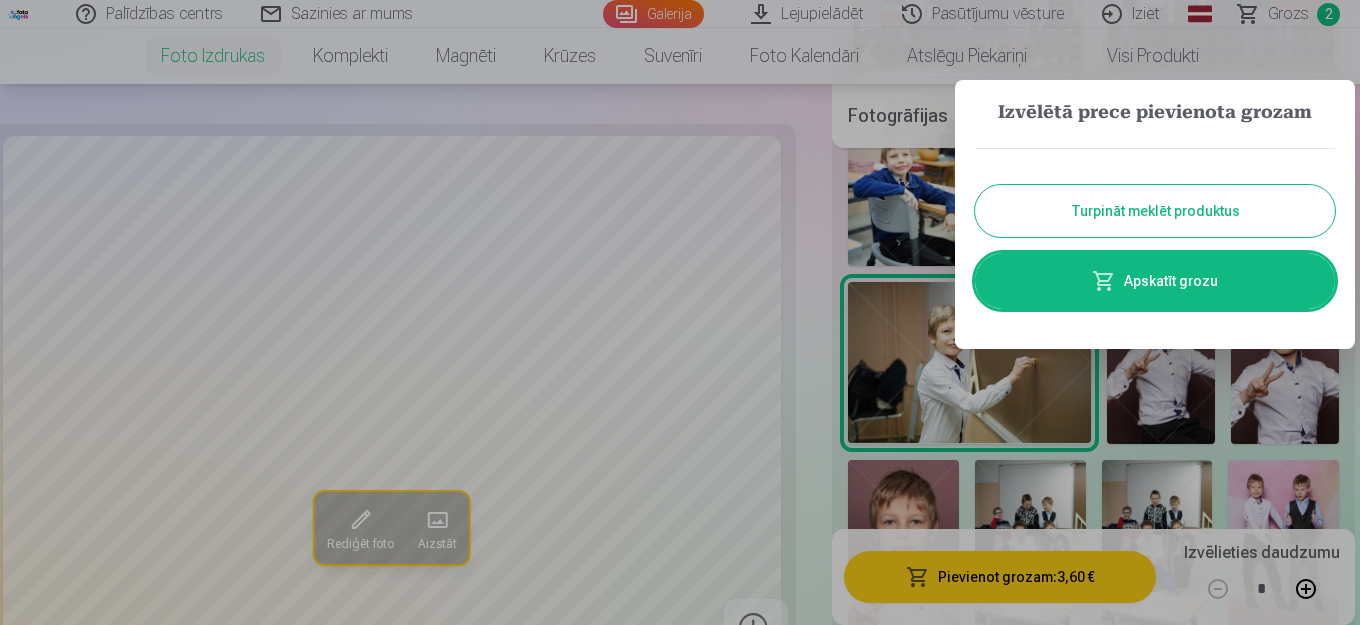 click on "Turpināt meklēt produktus" at bounding box center (1155, 211) 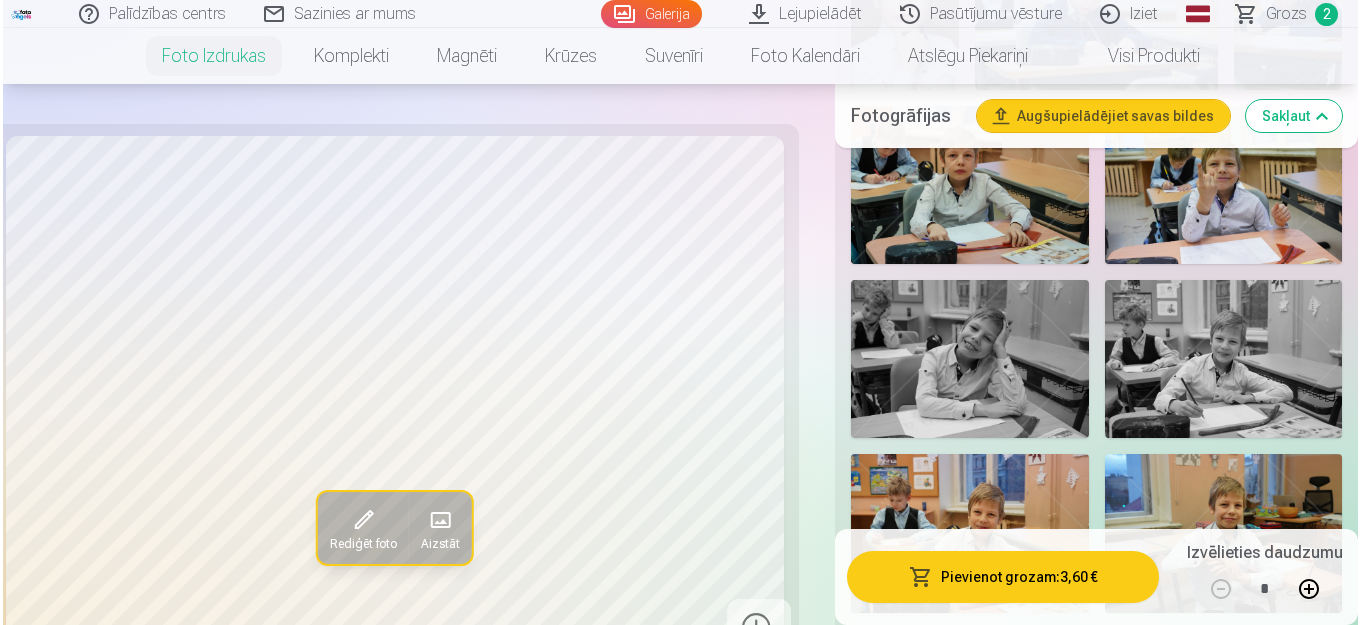 scroll, scrollTop: 2000, scrollLeft: 0, axis: vertical 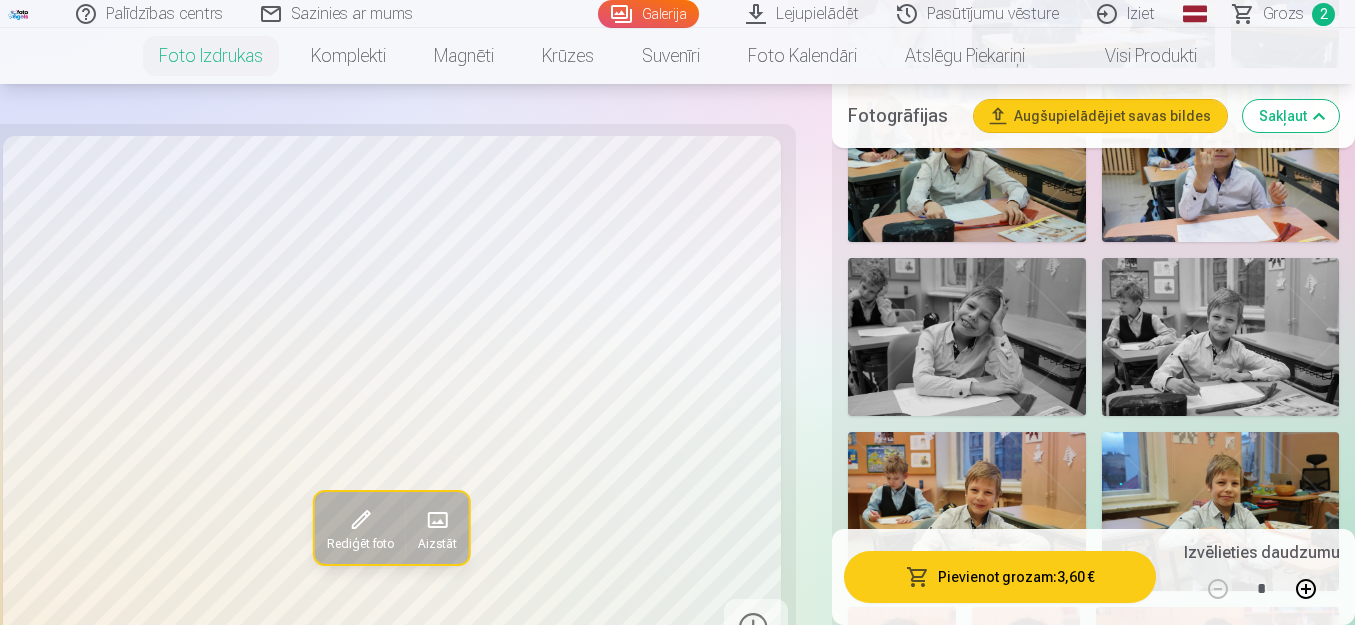 click at bounding box center (966, 337) 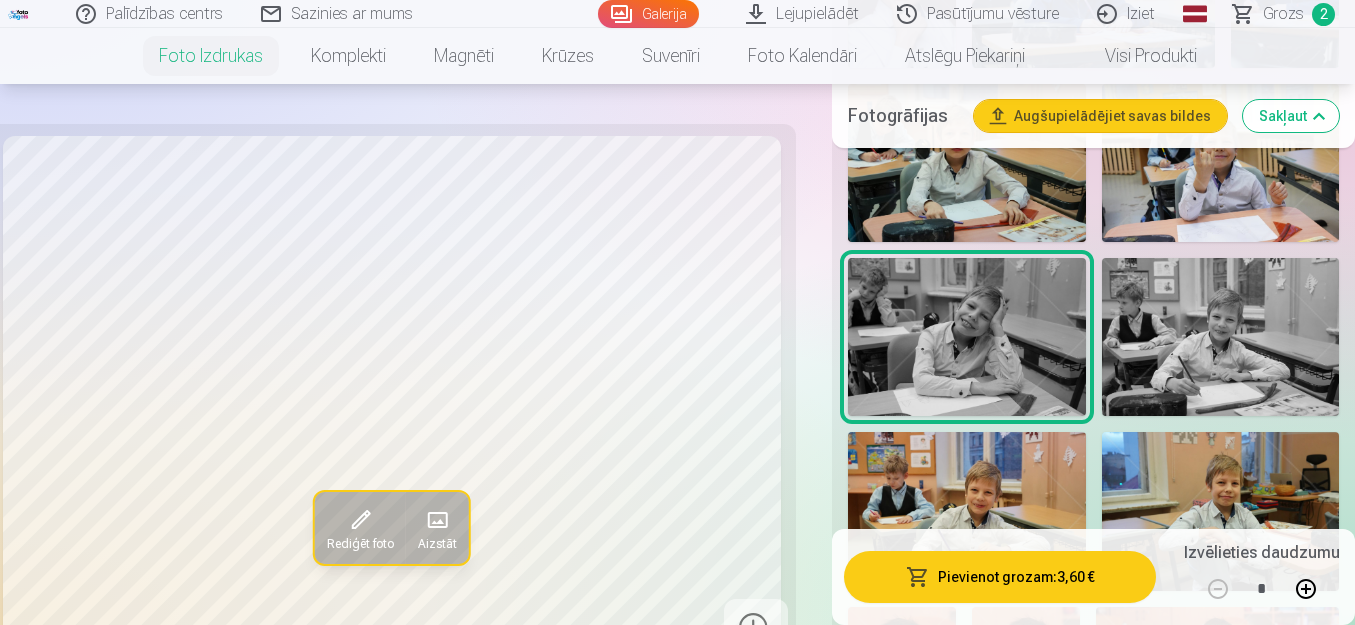 click on "Pievienot grozam :  3,60 €" at bounding box center (1000, 577) 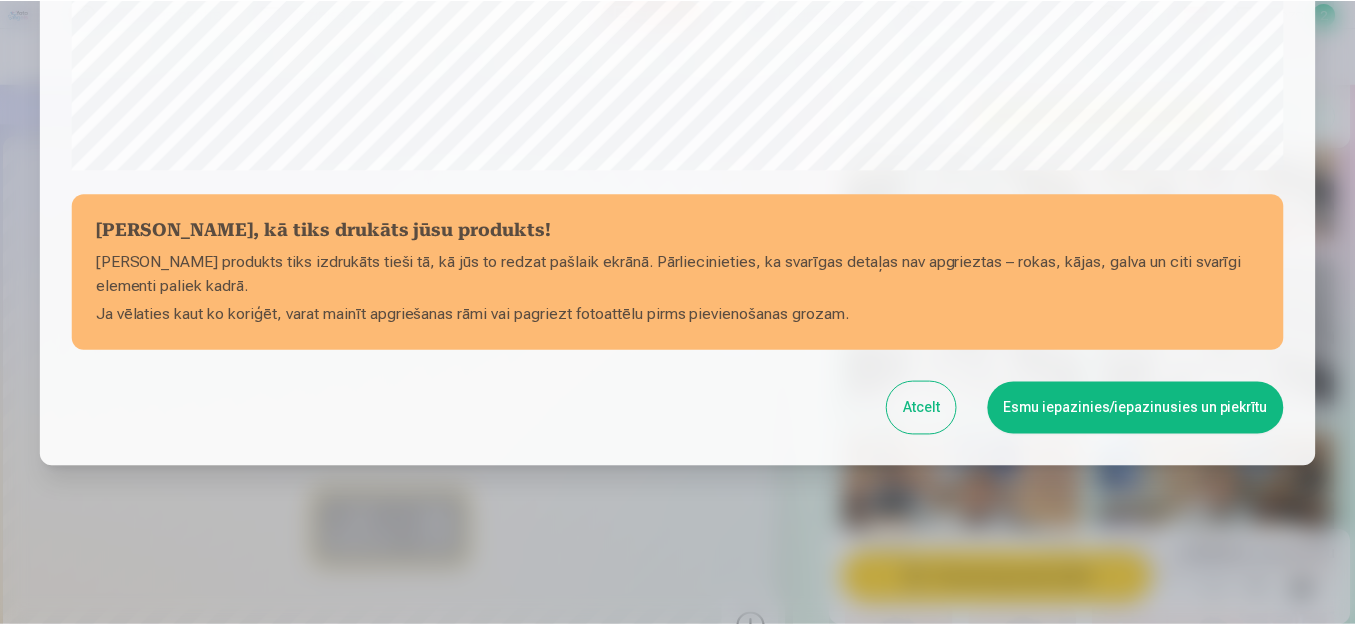 scroll, scrollTop: 815, scrollLeft: 0, axis: vertical 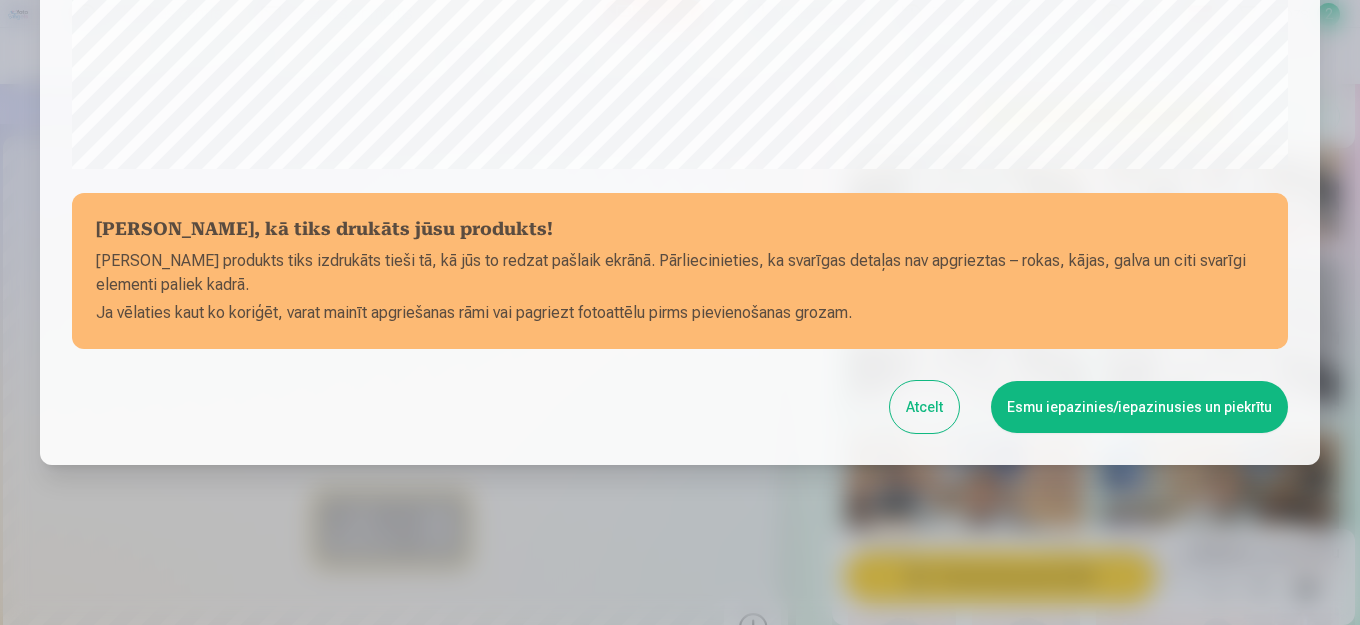 click on "Esmu iepazinies/iepazinusies un piekrītu" at bounding box center [1139, 407] 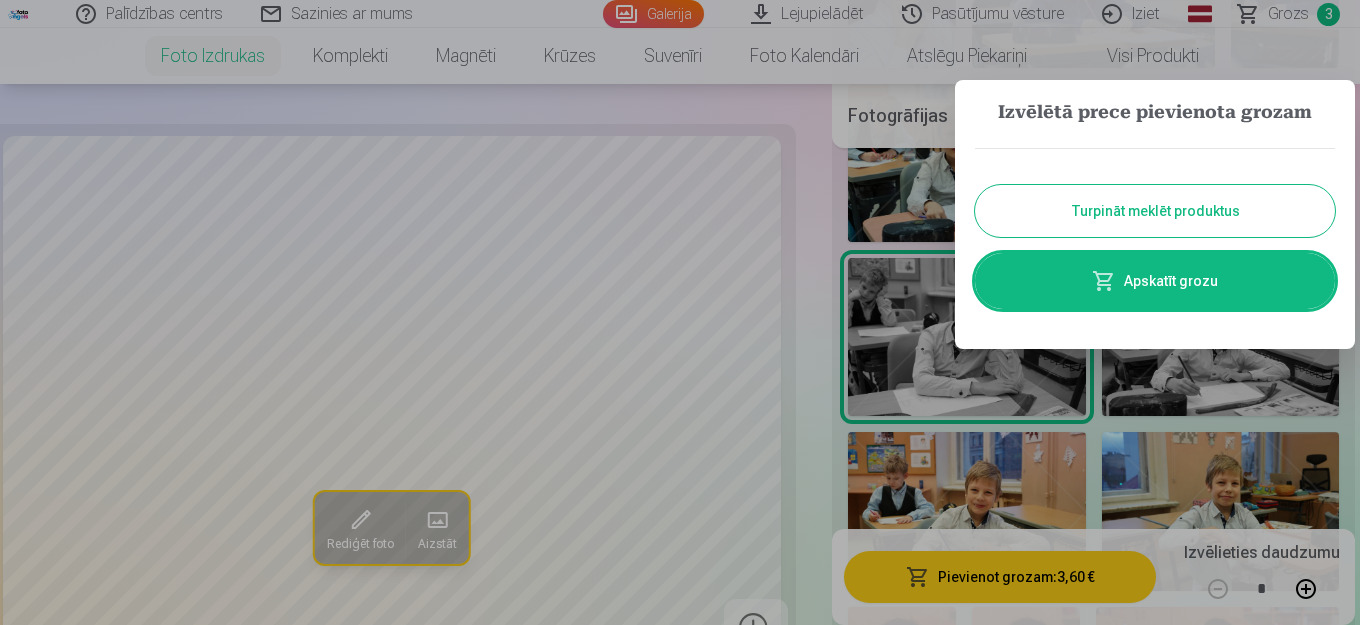 click at bounding box center (680, 312) 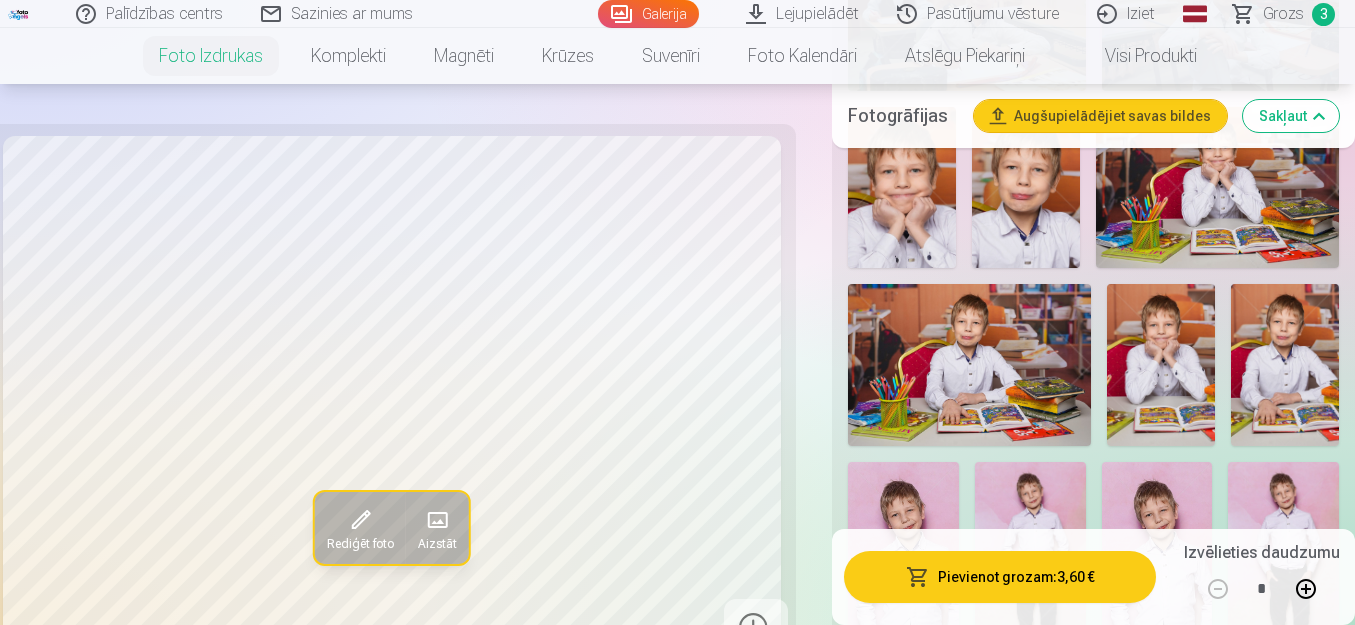 scroll, scrollTop: 2300, scrollLeft: 0, axis: vertical 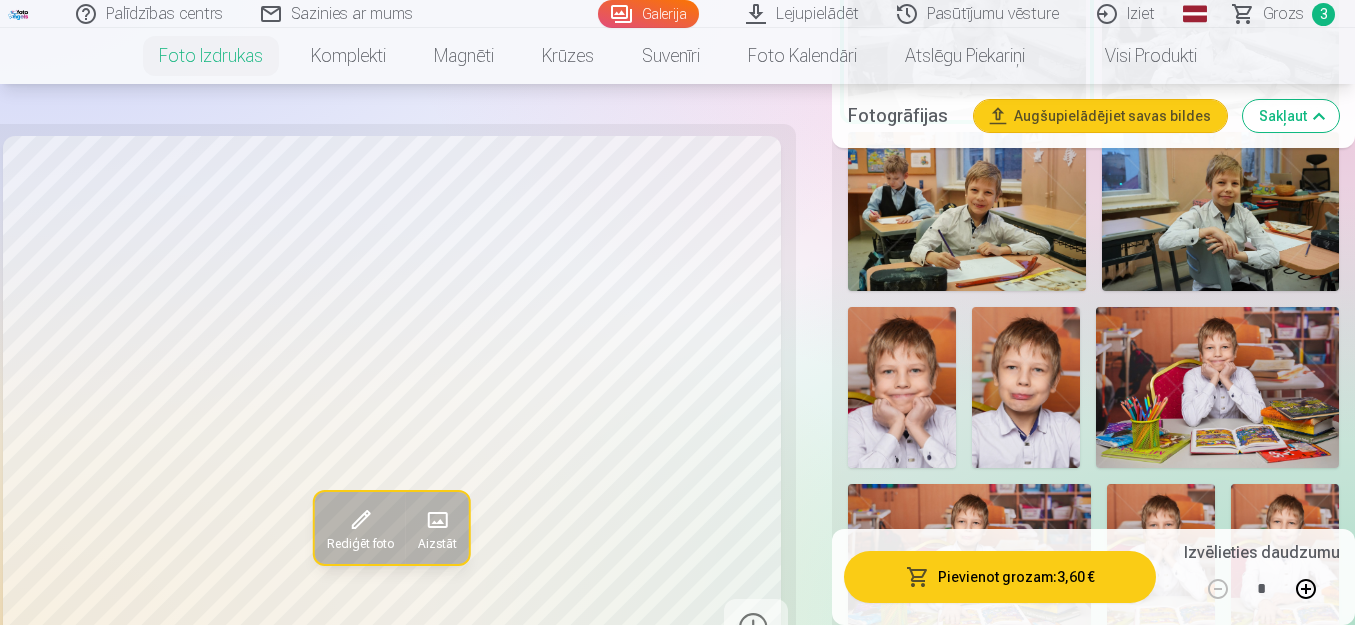 click at bounding box center [1217, 388] 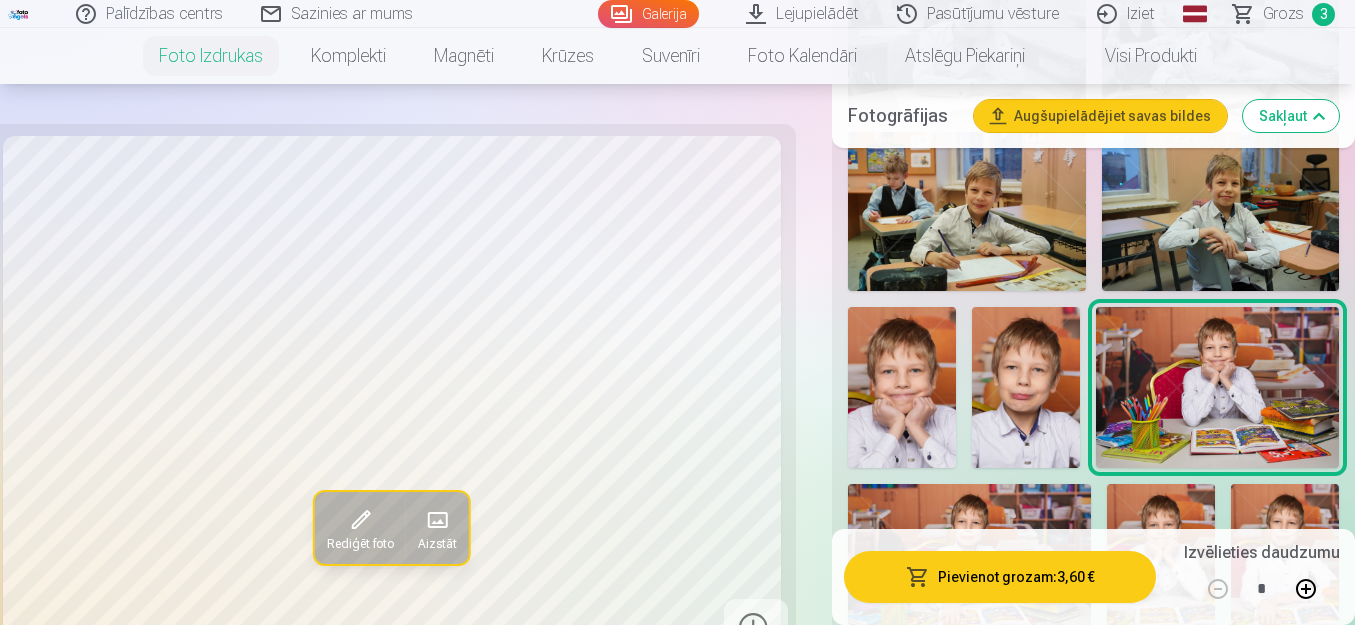scroll, scrollTop: 2600, scrollLeft: 0, axis: vertical 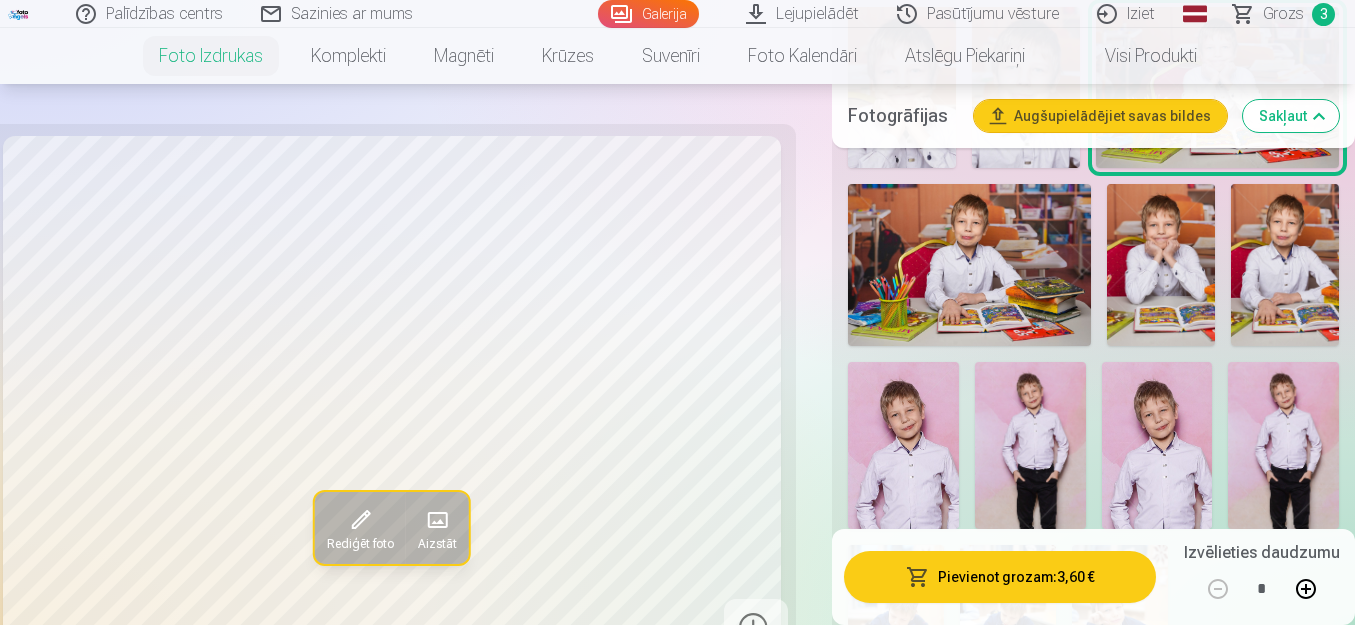 click at bounding box center [1161, 265] 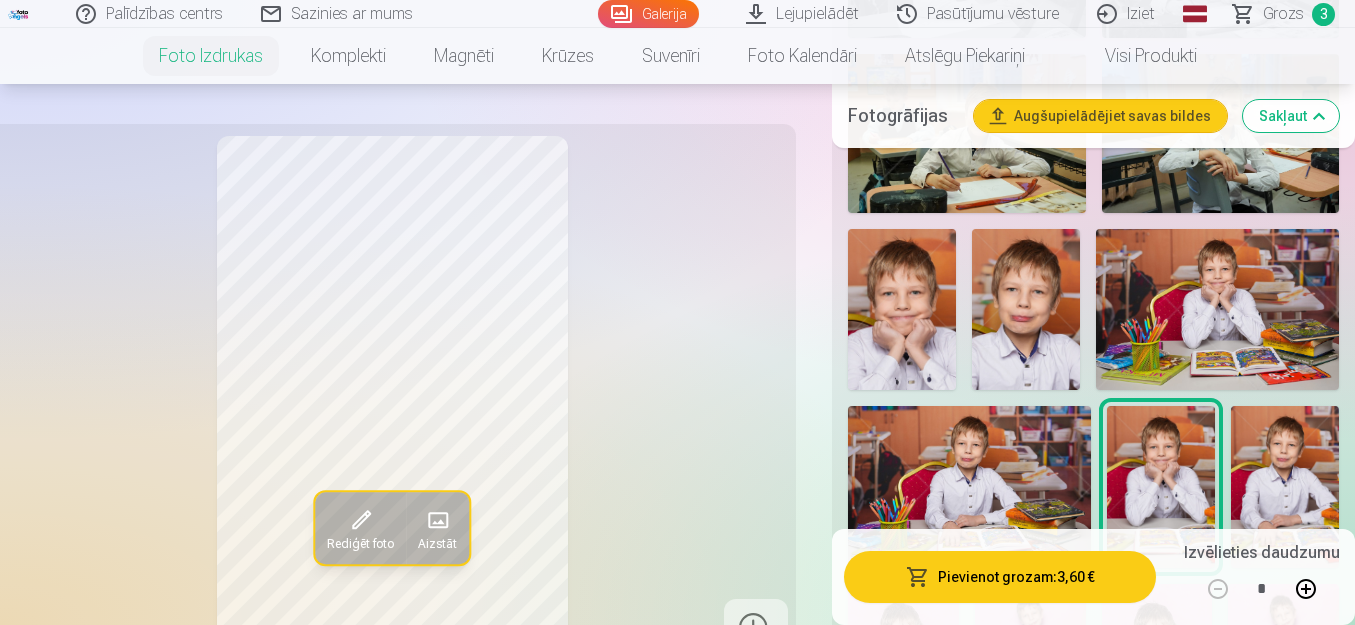 scroll, scrollTop: 2300, scrollLeft: 0, axis: vertical 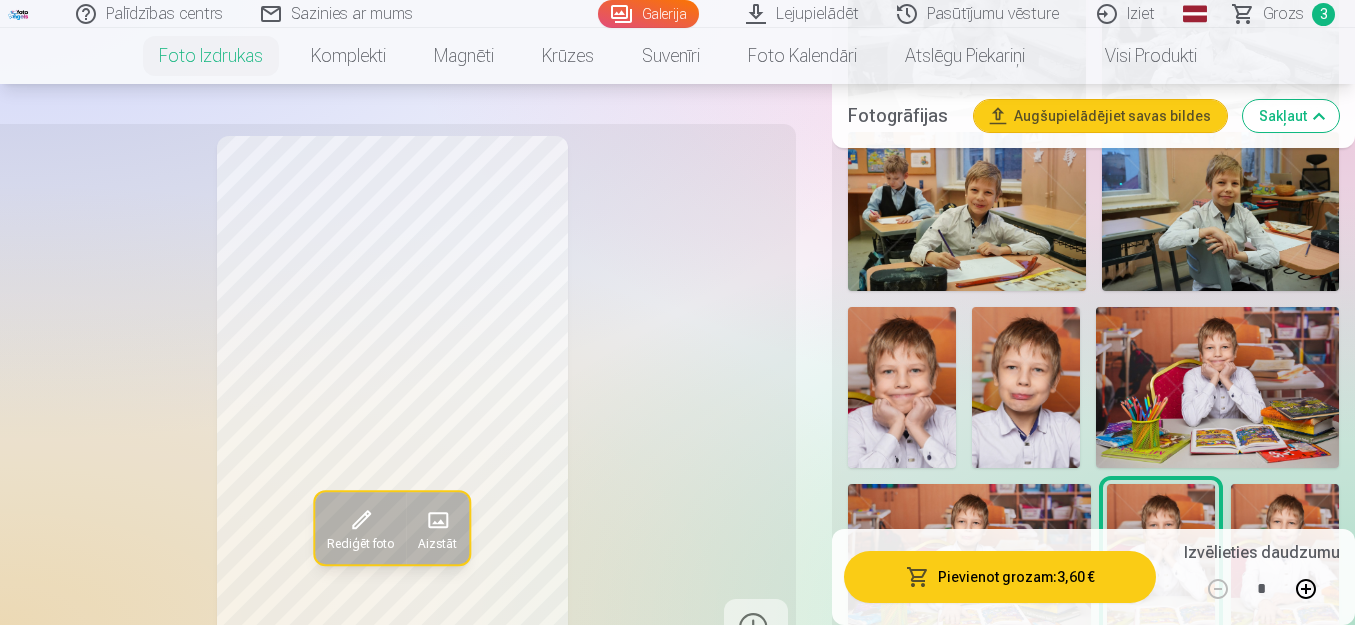 click at bounding box center [1217, 388] 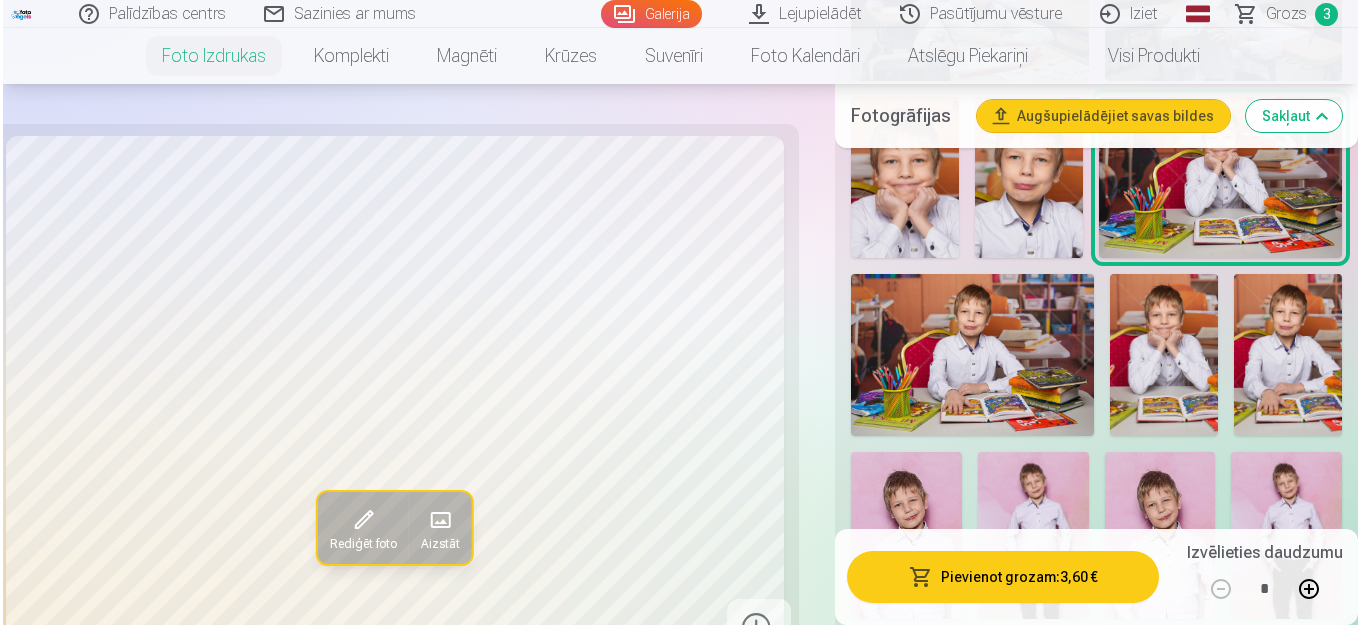 scroll, scrollTop: 2600, scrollLeft: 0, axis: vertical 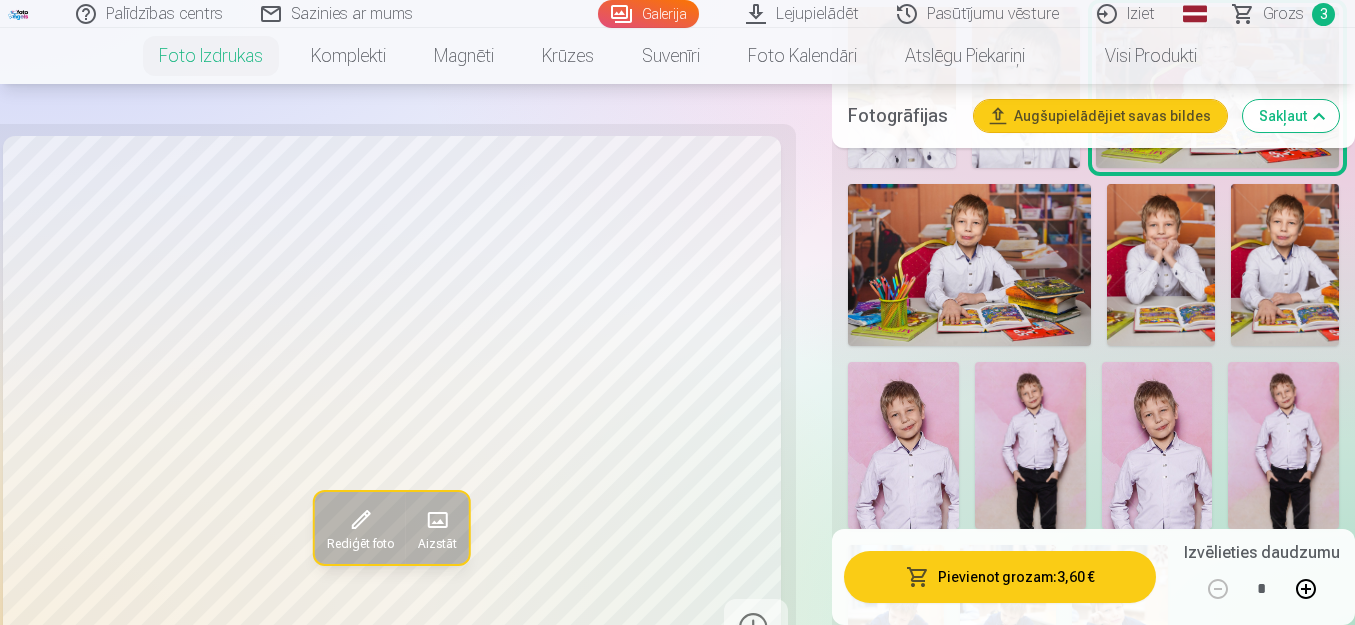 click on "Pievienot grozam :  3,60 €" at bounding box center [1000, 577] 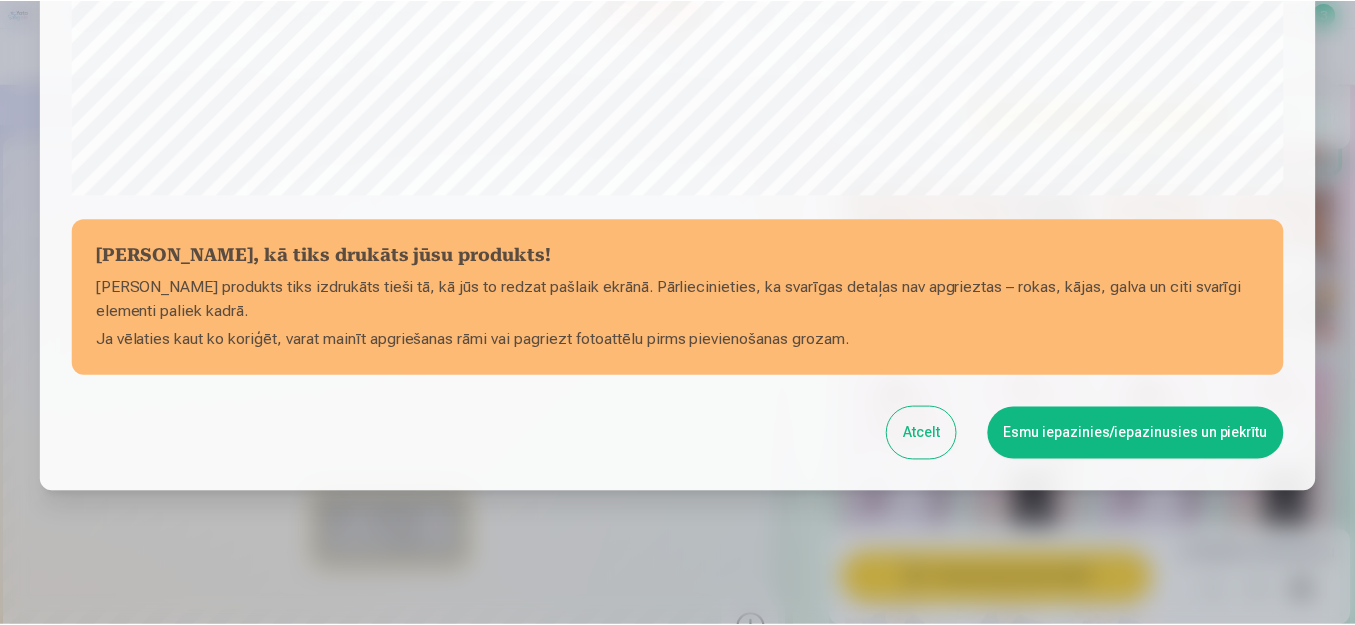 scroll, scrollTop: 815, scrollLeft: 0, axis: vertical 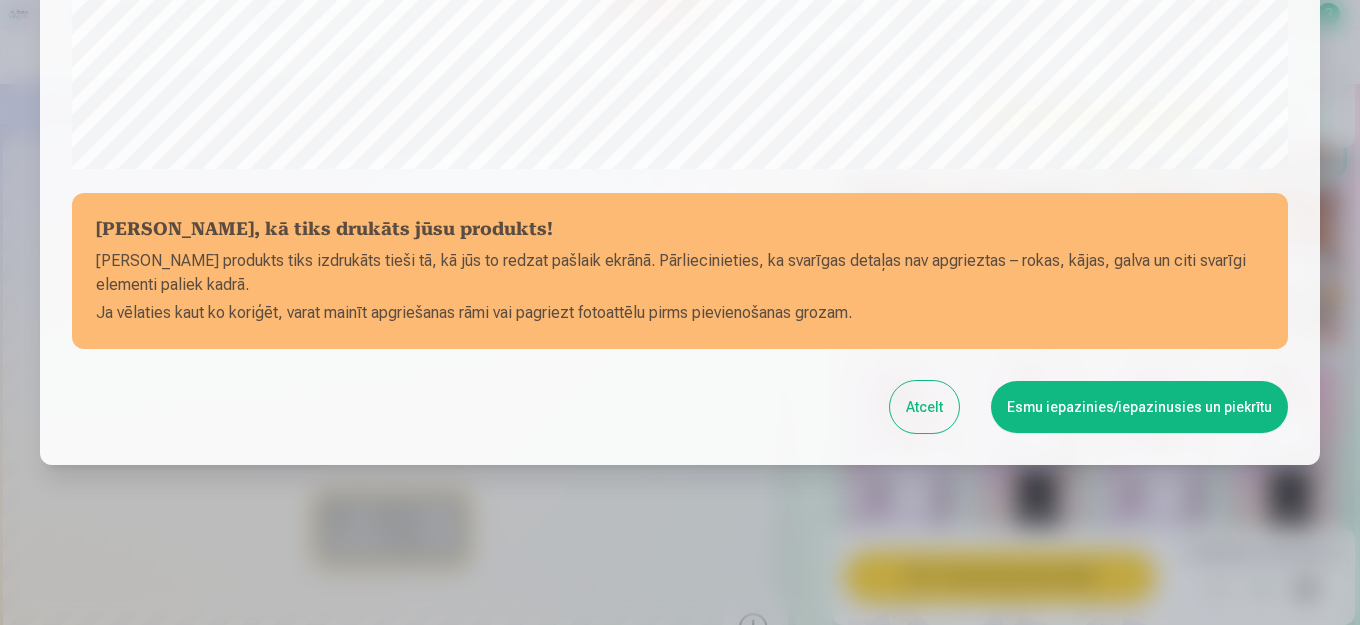 click on "Esmu iepazinies/iepazinusies un piekrītu" at bounding box center (1139, 407) 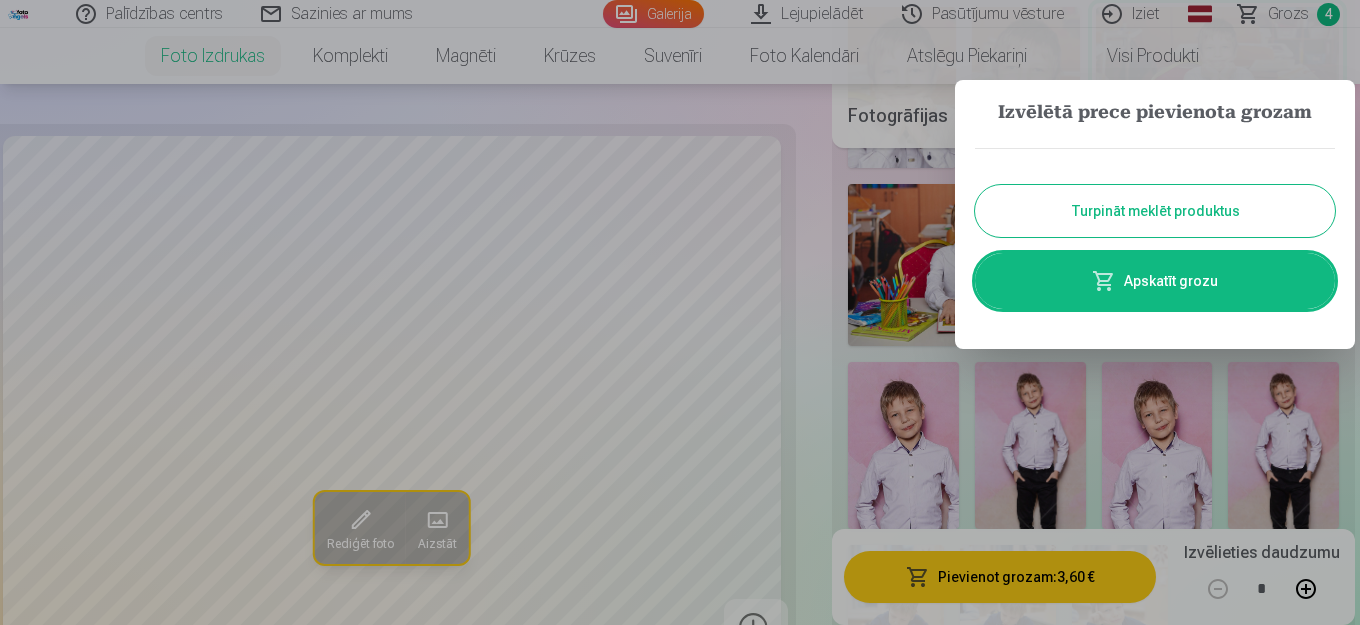 click on "Turpināt meklēt produktus" at bounding box center [1155, 211] 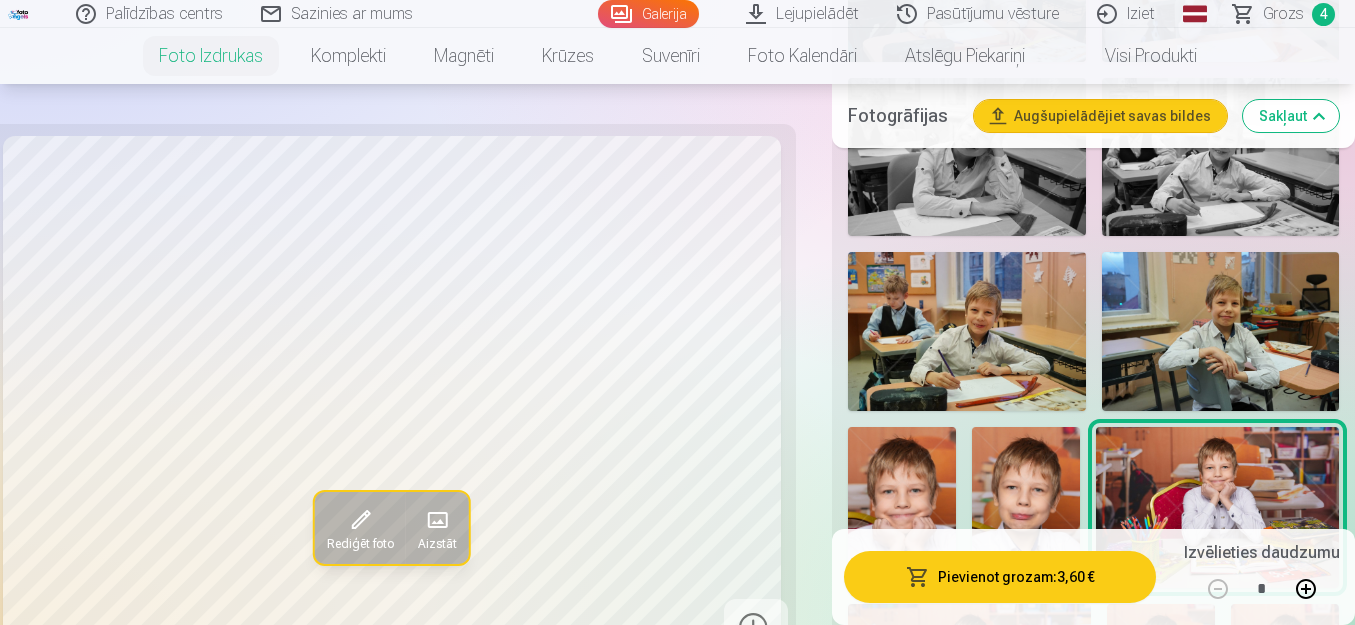 scroll, scrollTop: 2300, scrollLeft: 0, axis: vertical 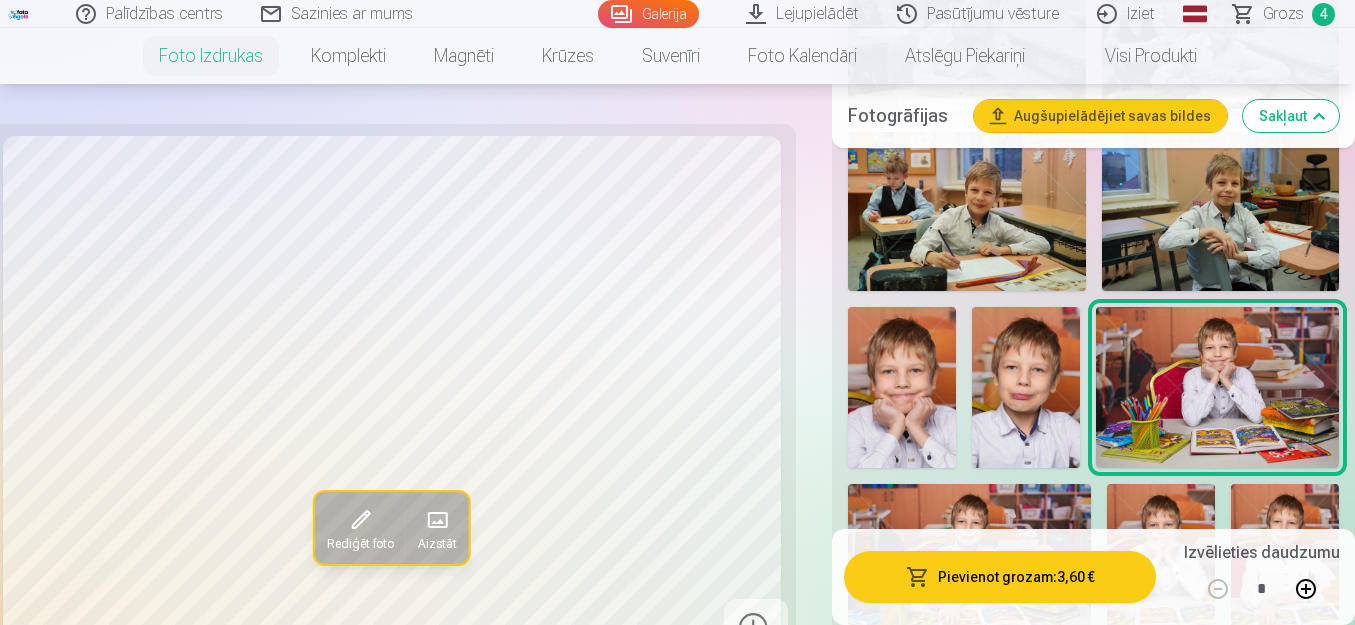 click at bounding box center [966, 211] 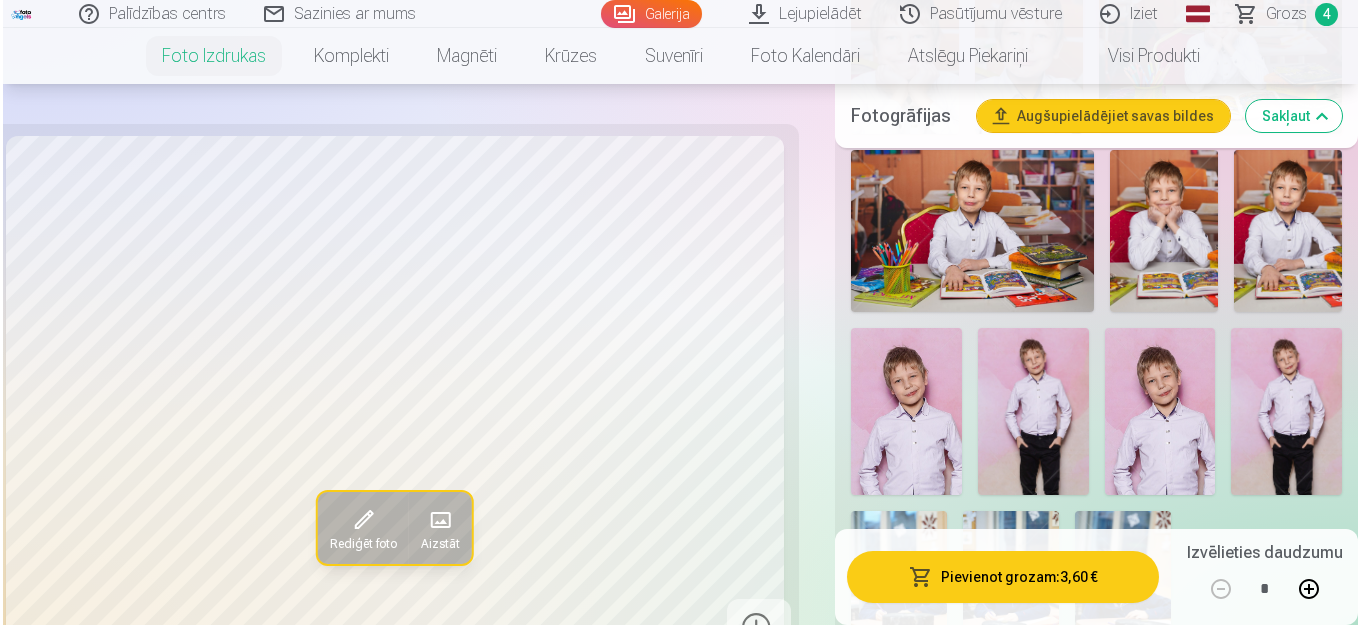 scroll, scrollTop: 2700, scrollLeft: 0, axis: vertical 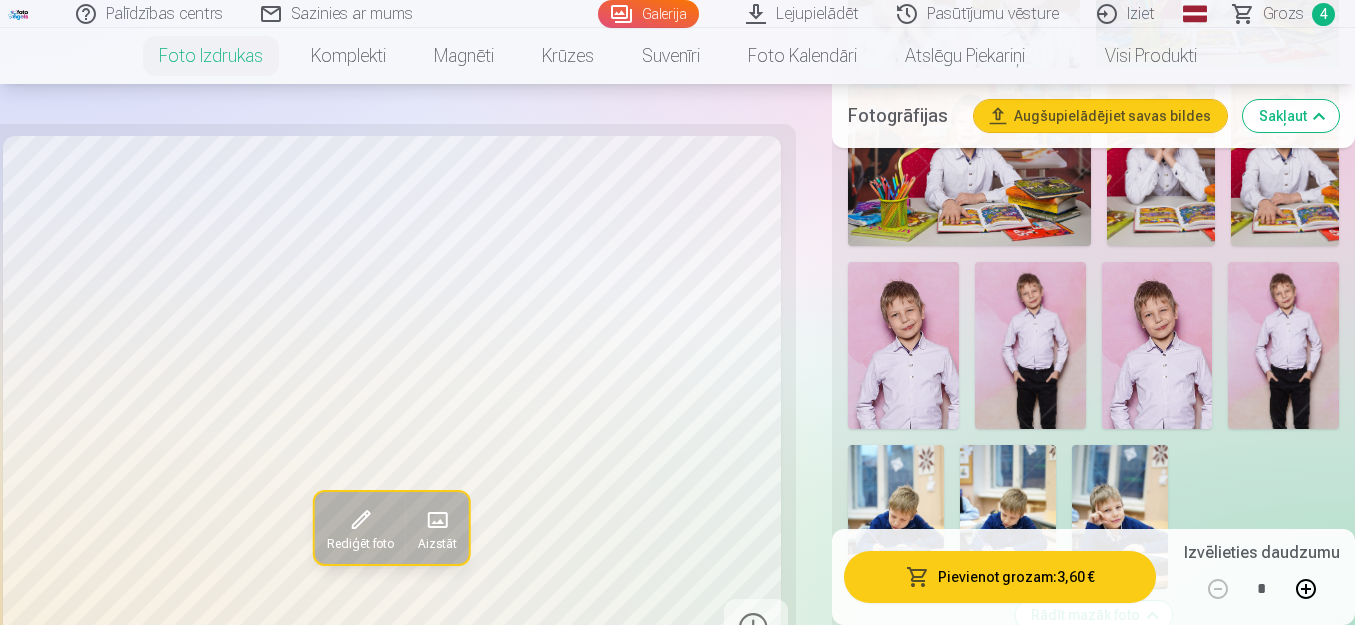 click at bounding box center (1030, 345) 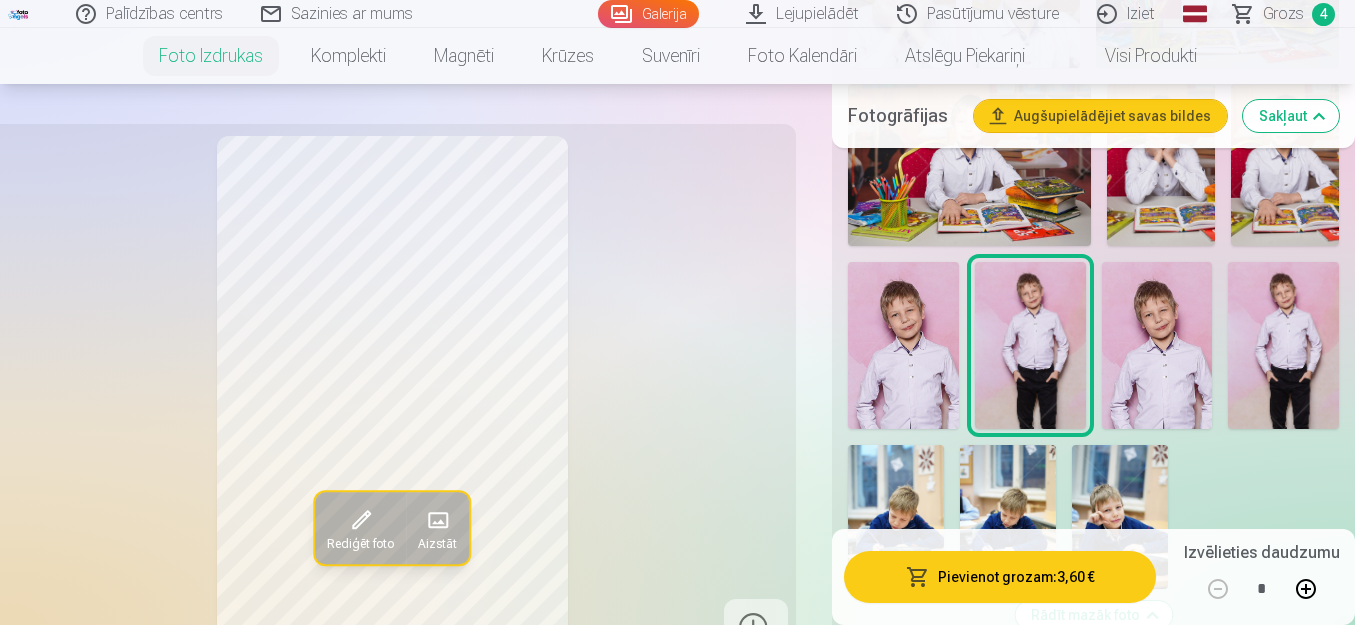 click on "Pievienot grozam :  3,60 €" at bounding box center (1000, 577) 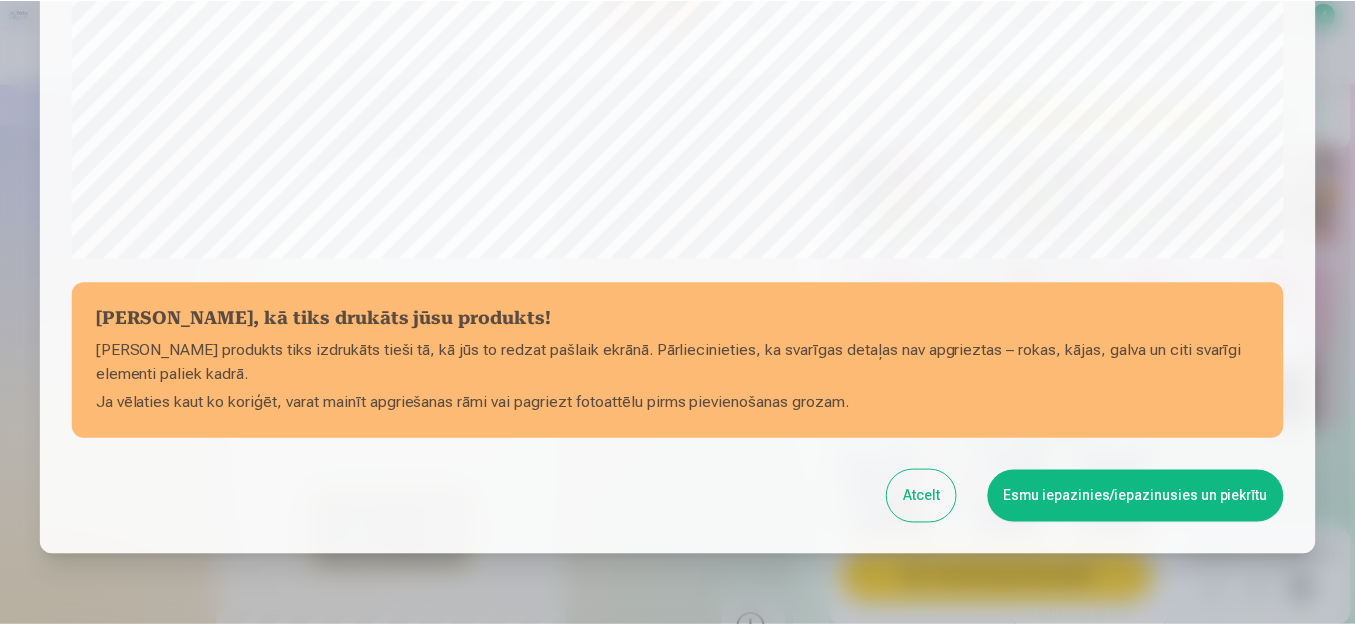 scroll, scrollTop: 815, scrollLeft: 0, axis: vertical 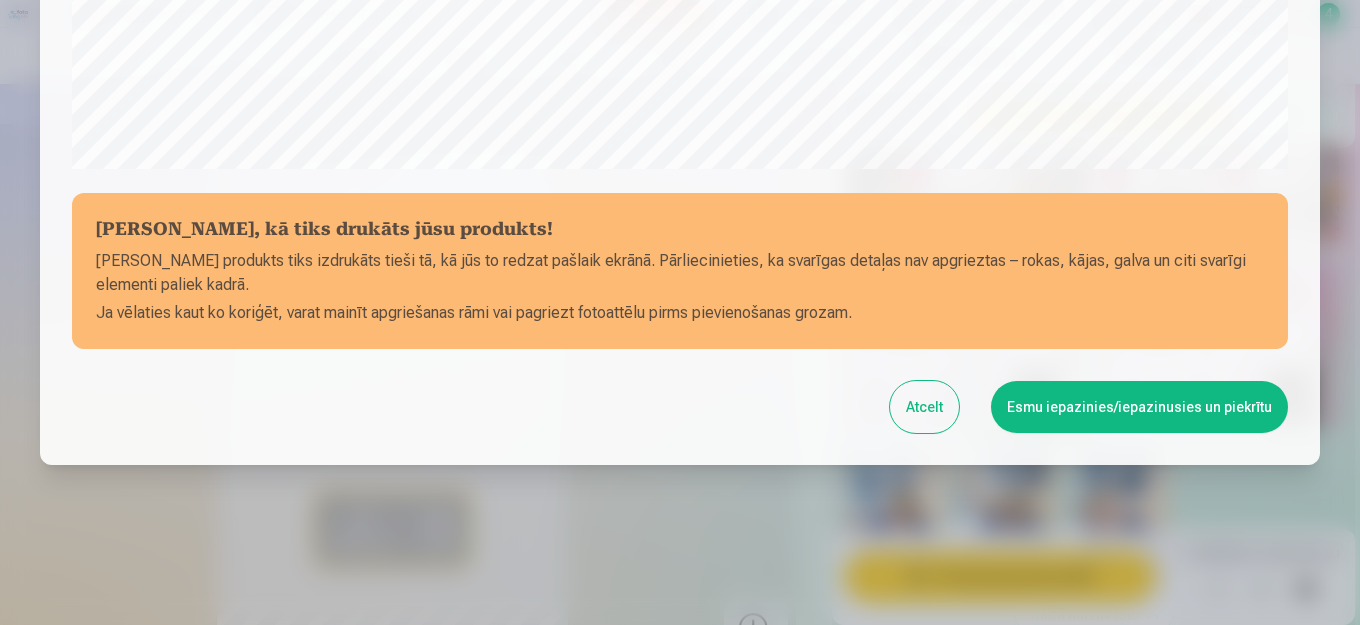click on "Esmu iepazinies/iepazinusies un piekrītu" at bounding box center [1139, 407] 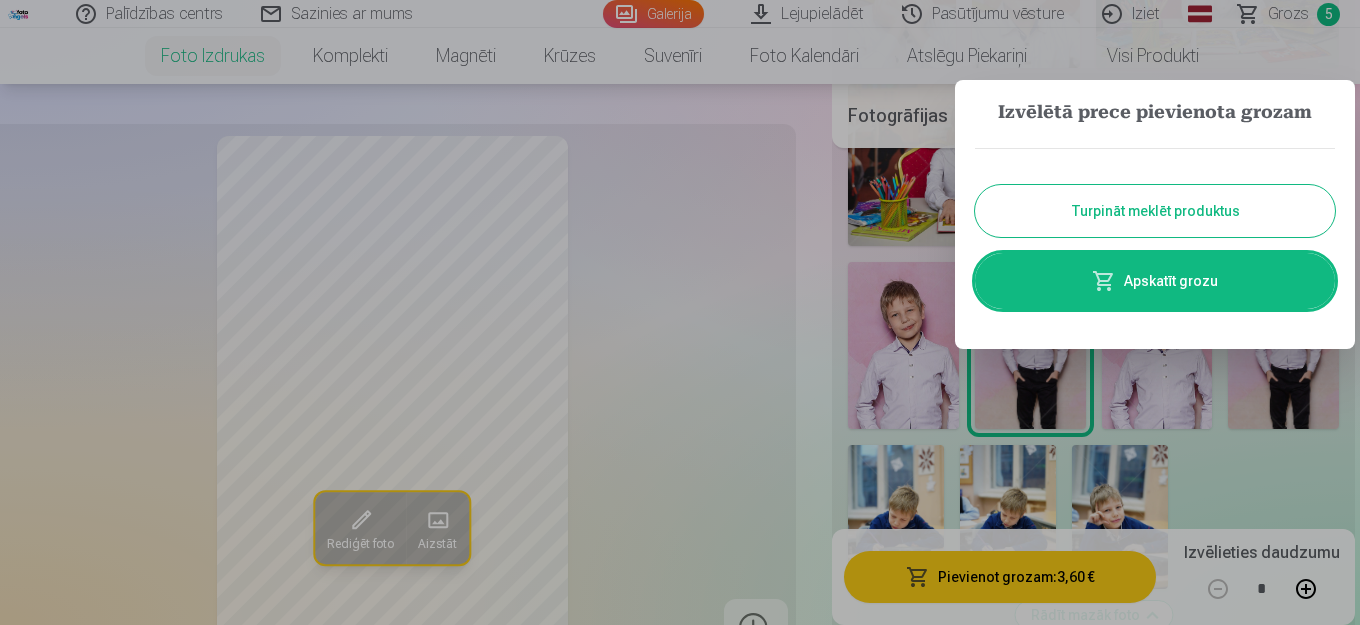 click on "Turpināt meklēt produktus" at bounding box center (1155, 211) 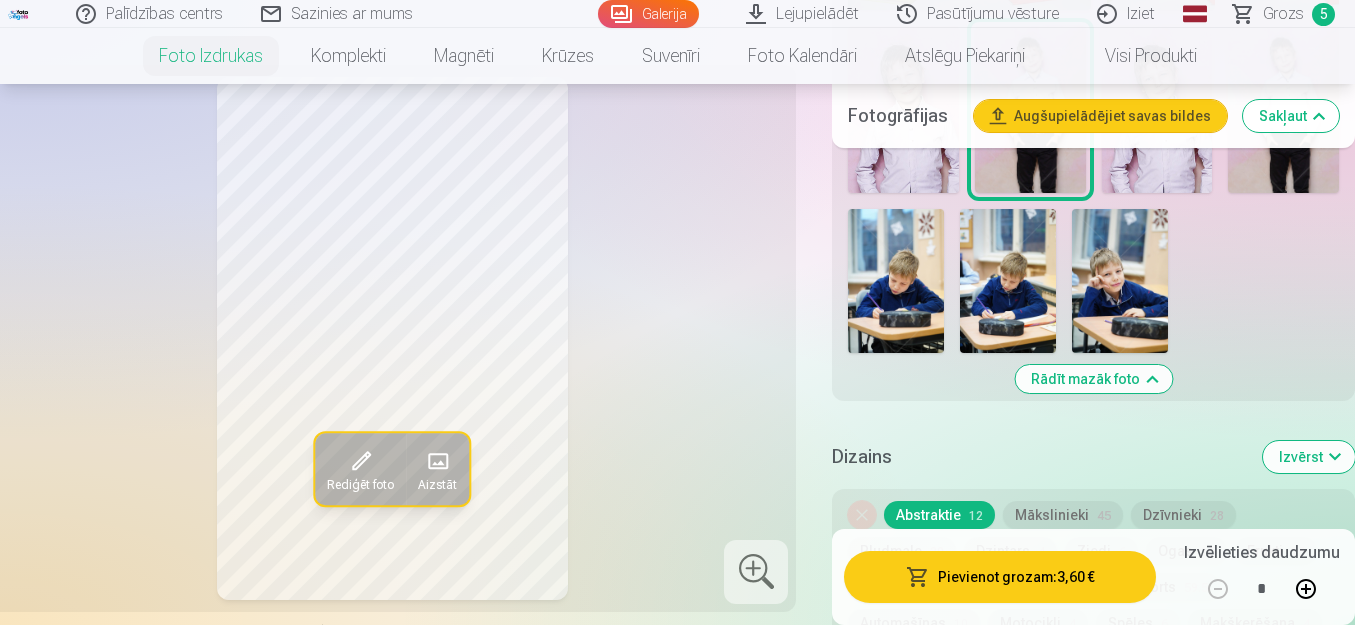 scroll, scrollTop: 3000, scrollLeft: 0, axis: vertical 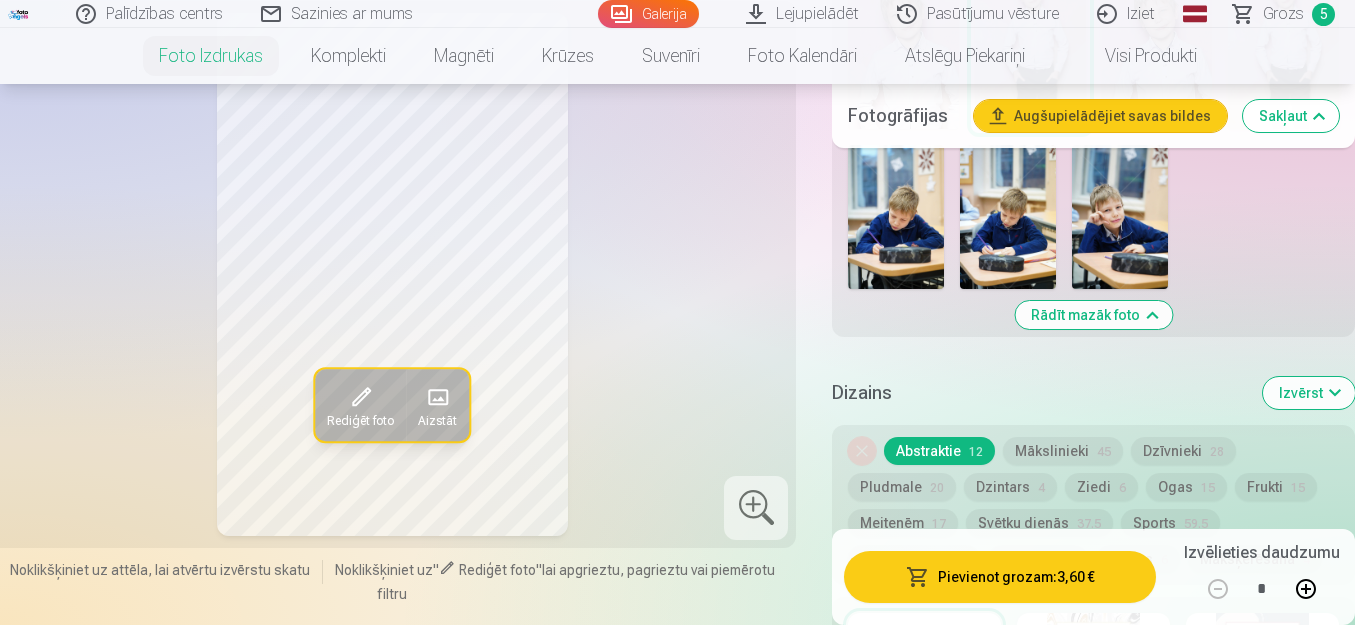 click at bounding box center (1120, 217) 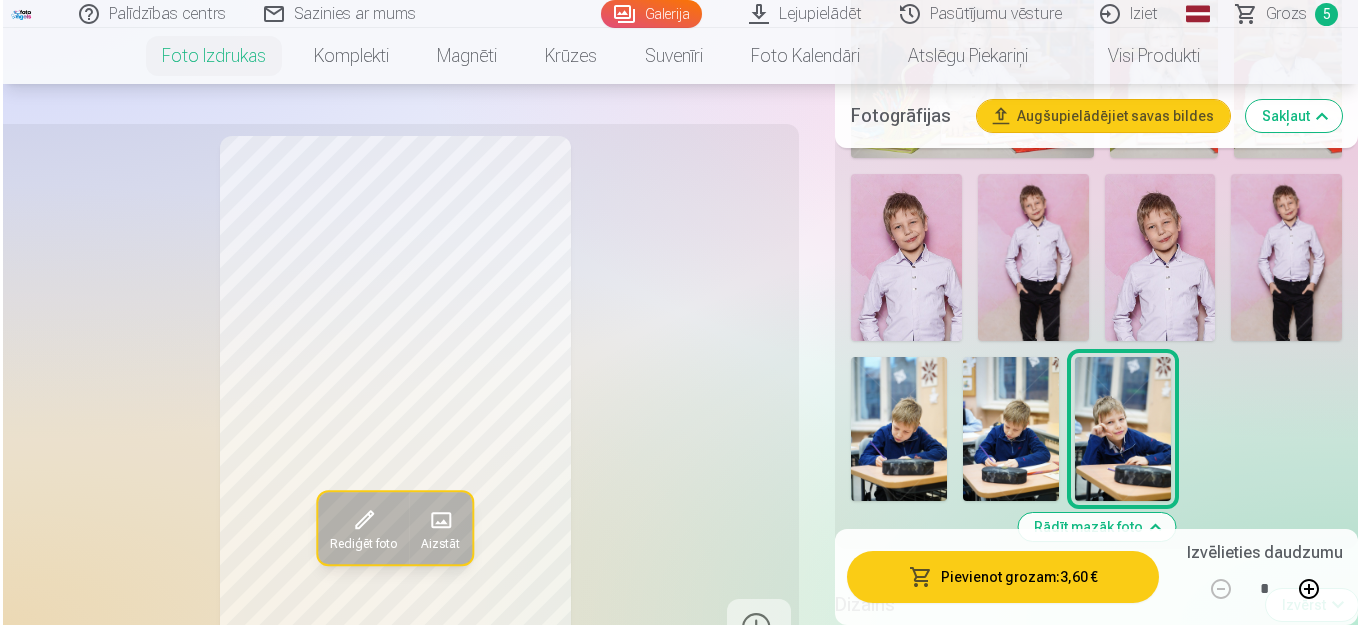scroll, scrollTop: 2700, scrollLeft: 0, axis: vertical 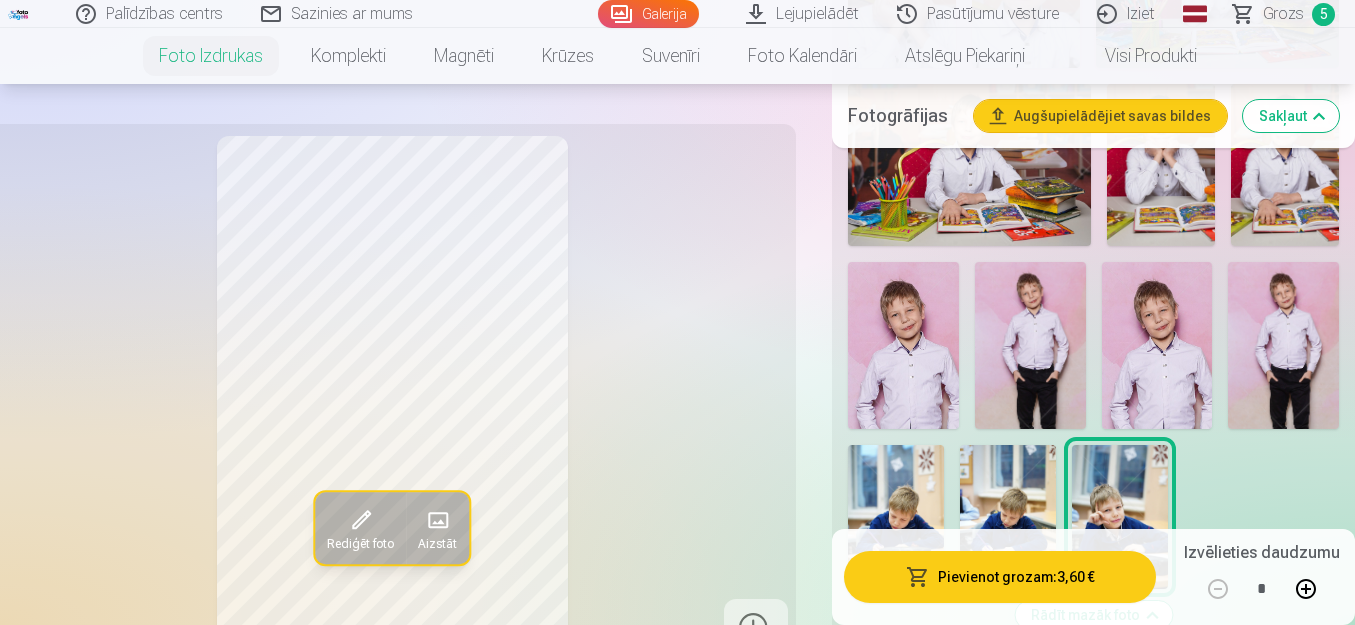click on "Pievienot grozam :  3,60 €" at bounding box center (1000, 577) 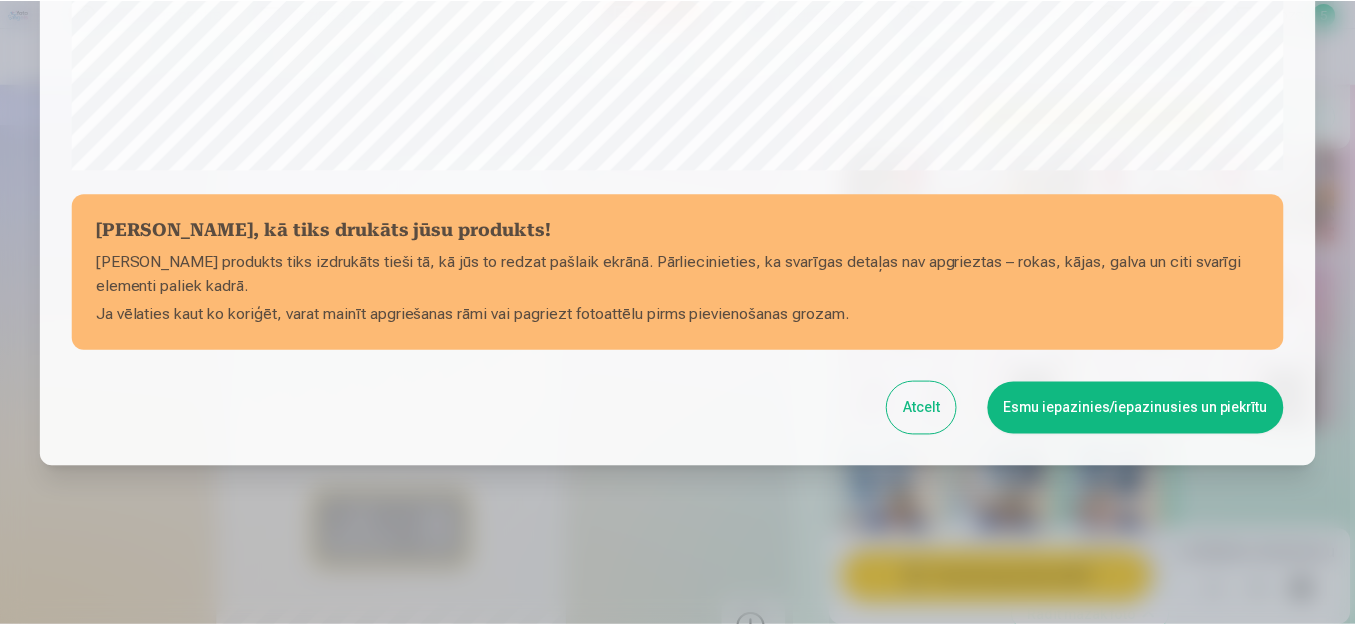 scroll, scrollTop: 815, scrollLeft: 0, axis: vertical 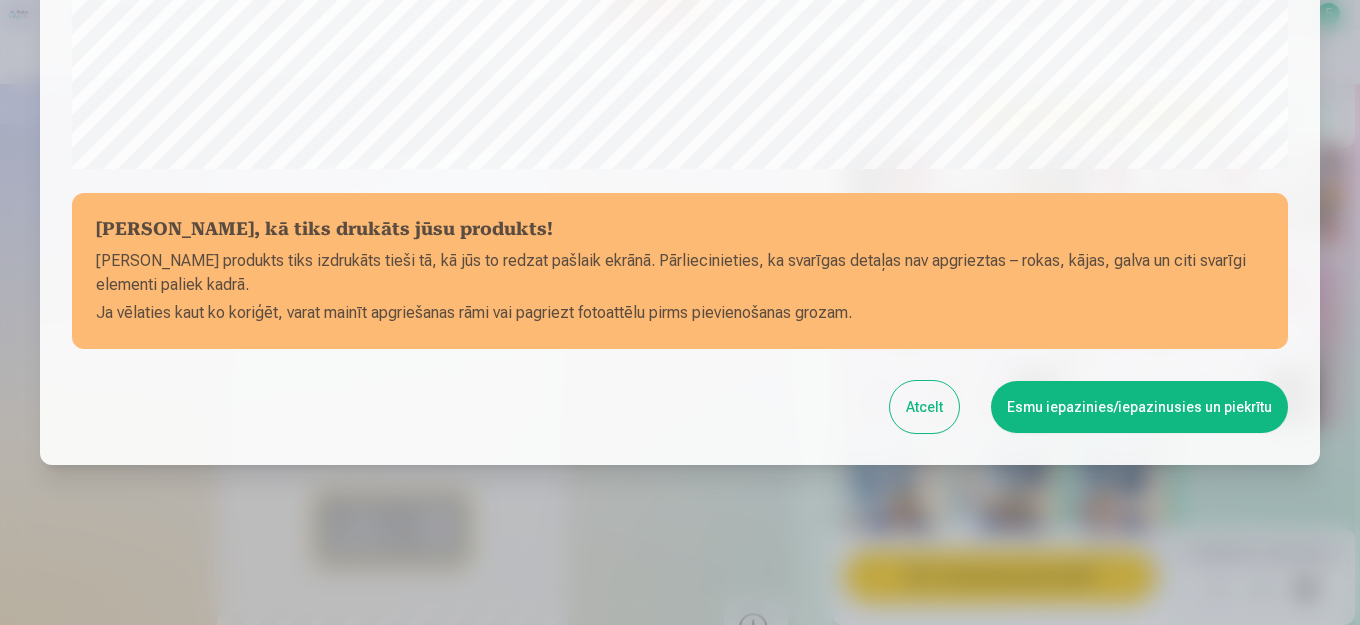 click on "Esmu iepazinies/iepazinusies un piekrītu" at bounding box center [1139, 407] 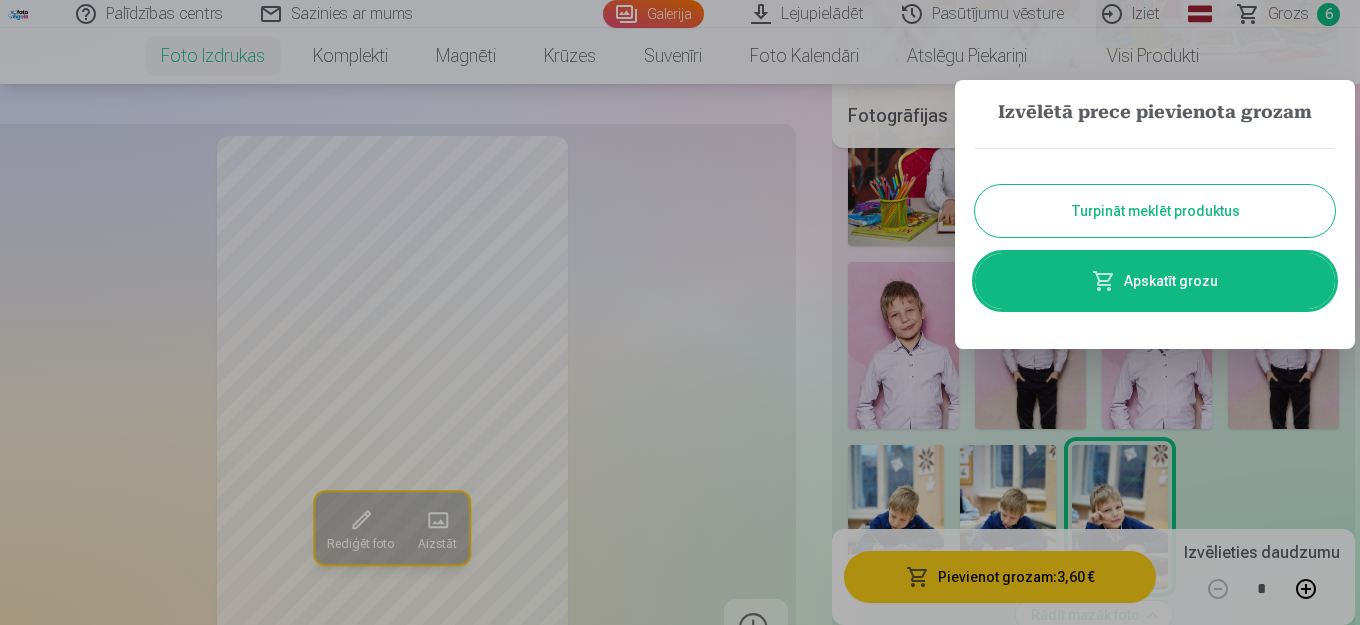click on "Apskatīt grozu" at bounding box center (1155, 281) 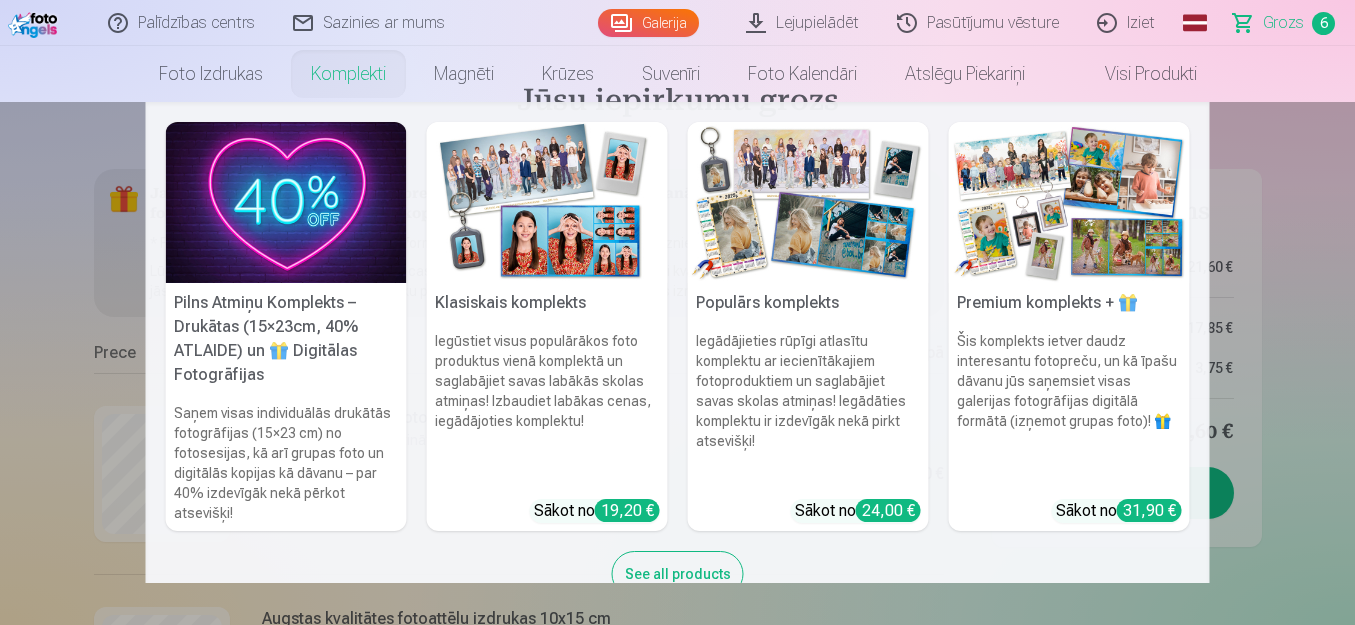 scroll, scrollTop: 0, scrollLeft: 0, axis: both 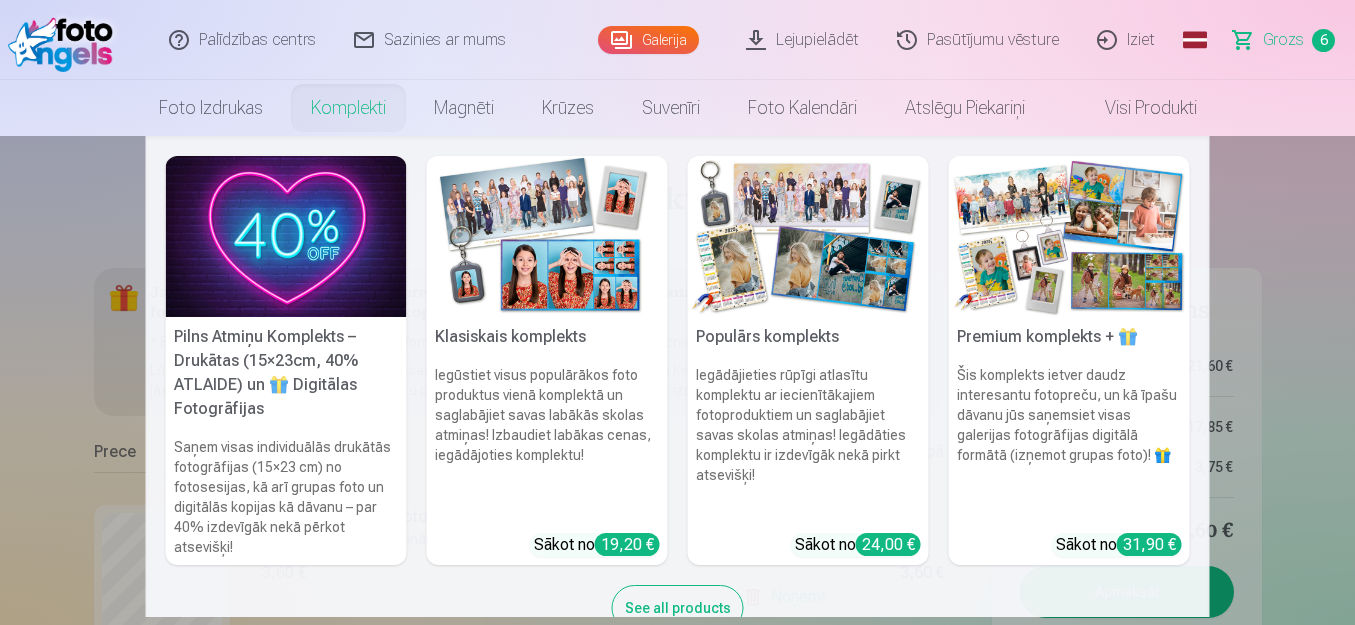click on "Klasiskais komplekts" at bounding box center [547, 337] 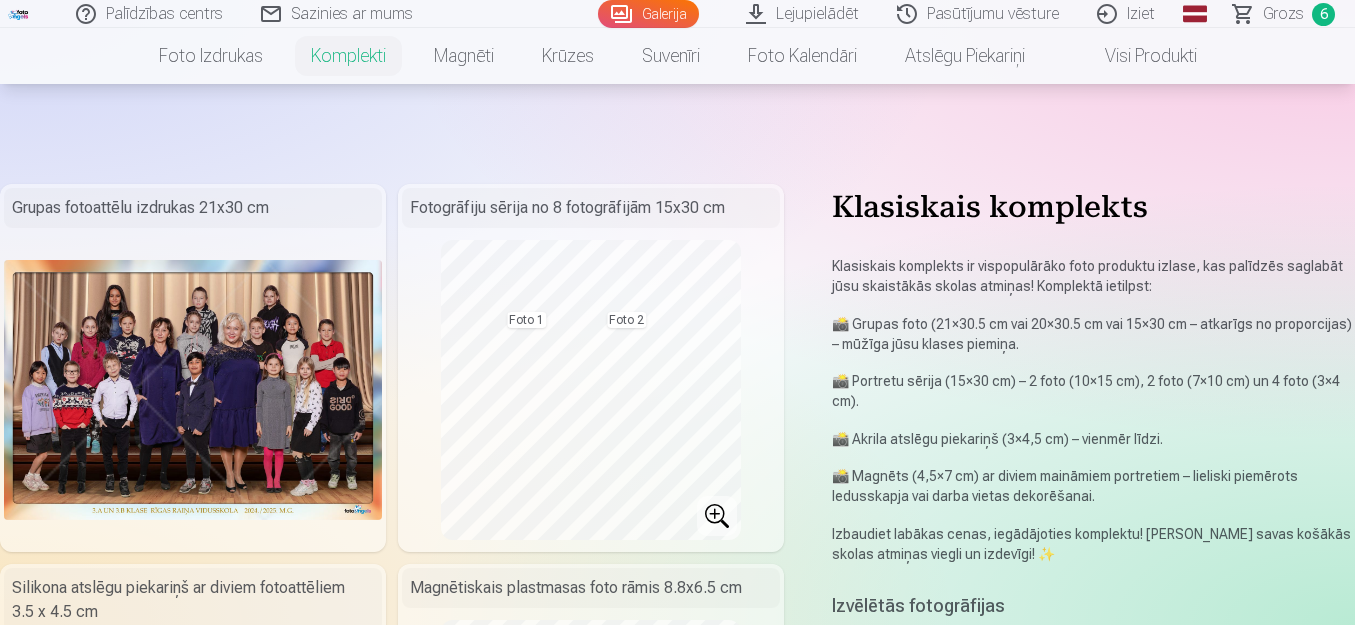 scroll, scrollTop: 300, scrollLeft: 0, axis: vertical 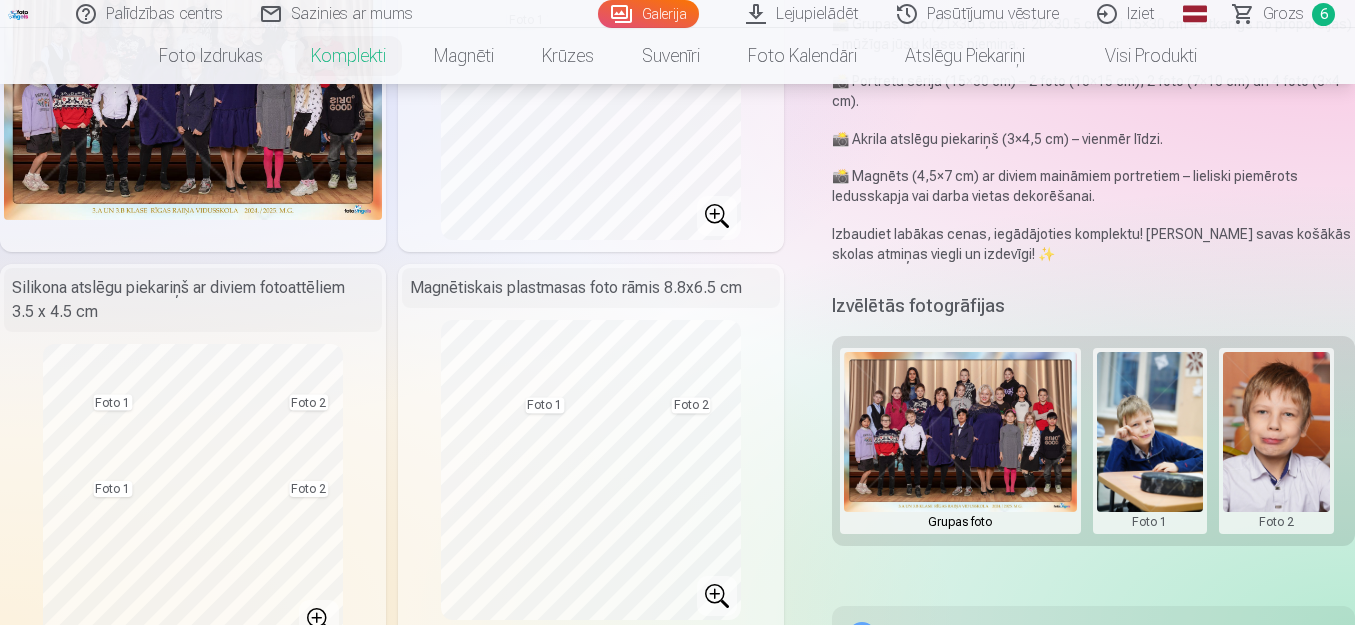 click on "Klasiskais komplekts Klasiskais komplekts ir vispopulārāko foto produktu izlase, kas palīdzēs saglabāt jūsu skaistākās skolas atmiņas! Komplektā ietilpst:
📸 Grupas foto (21×30.5 cm vai 20×30.5 cm vai 15×30 cm – atkarīgs no proporcijas) – mūžīga jūsu klases piemiņa.
📸 Portretu sērija (15×30 cm) – 2 foto (10×15 cm), 2 foto (7×10 cm) un 4 foto (3×4 cm).
📸 Akrila atslēgu piekariņš (3×4,5 cm) – vienmēr līdzi.
📸 Magnēts (4,5×7 cm) ar diviem maināmiem portretiem – lieliski piemērots ledusskapja vai darba vietas dekorēšanai.
Izbaudiet labākas cenas, iegādājoties komplektu! Saglabājiet savas košākās skolas atmiņas viegli un izdevīgi! ✨
Izvēlētās fotogrāfijas Grupas foto Foto   1 Foto   2 Komplekta saturs Grupas fotoattēlu izdrukas 21x30 cm Fotogrāfiju sērija no 8 fotogrāfijām 15x30 cm Foto   1 Foto   2 Silikona atslēgu piekariņš ar diviem fotoattēliem 3.5 x 4.5 cm Foto   1 Foto   2 Foto   1 Foto   2 Foto   1 Foto   2 :" at bounding box center (677, 503) 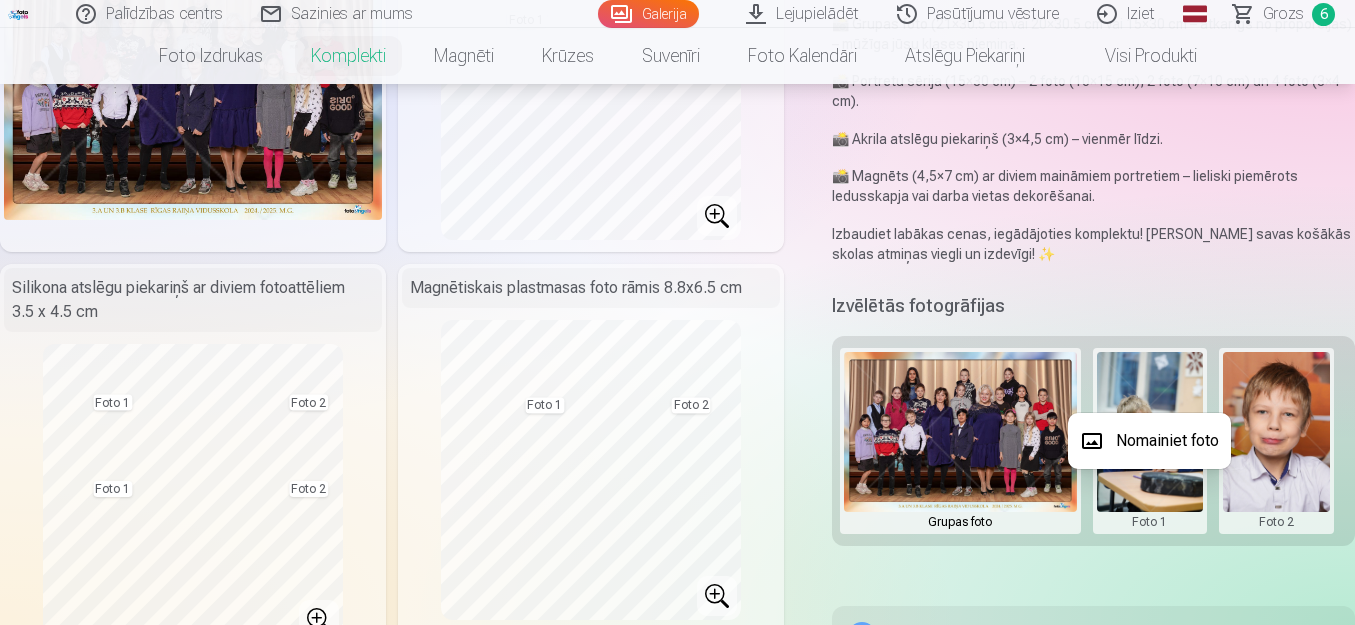 click on "Nomainiet foto" at bounding box center (1149, 441) 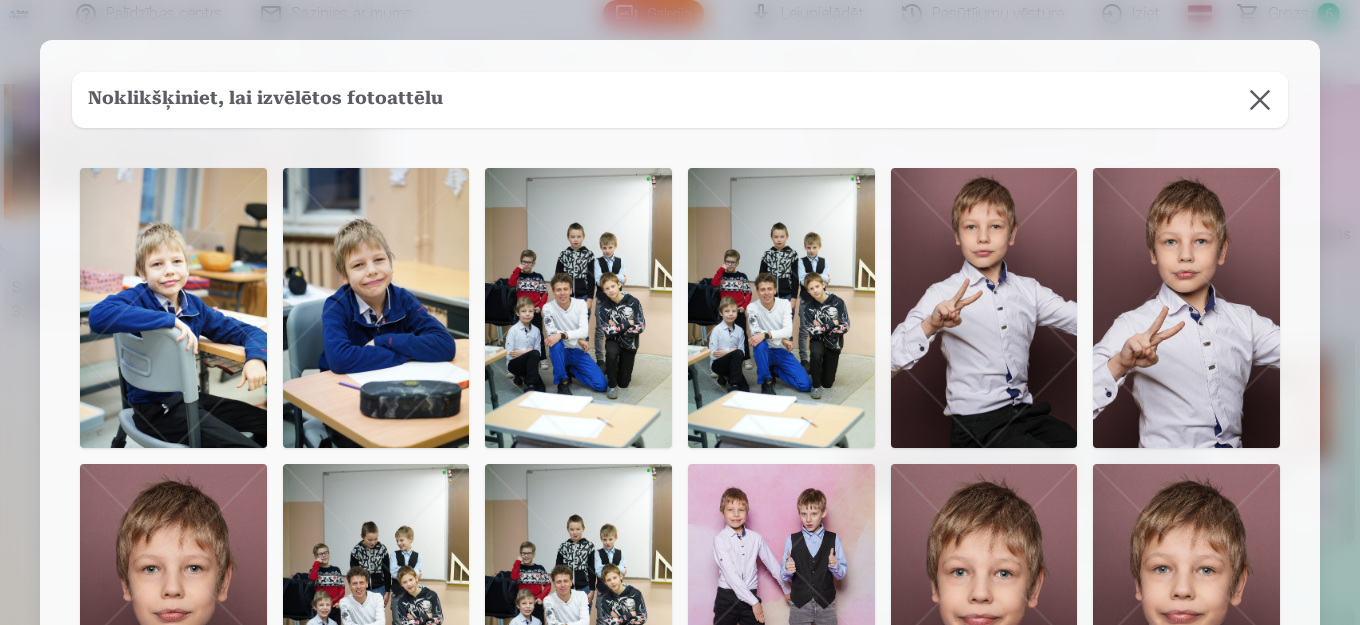 click at bounding box center (1260, 100) 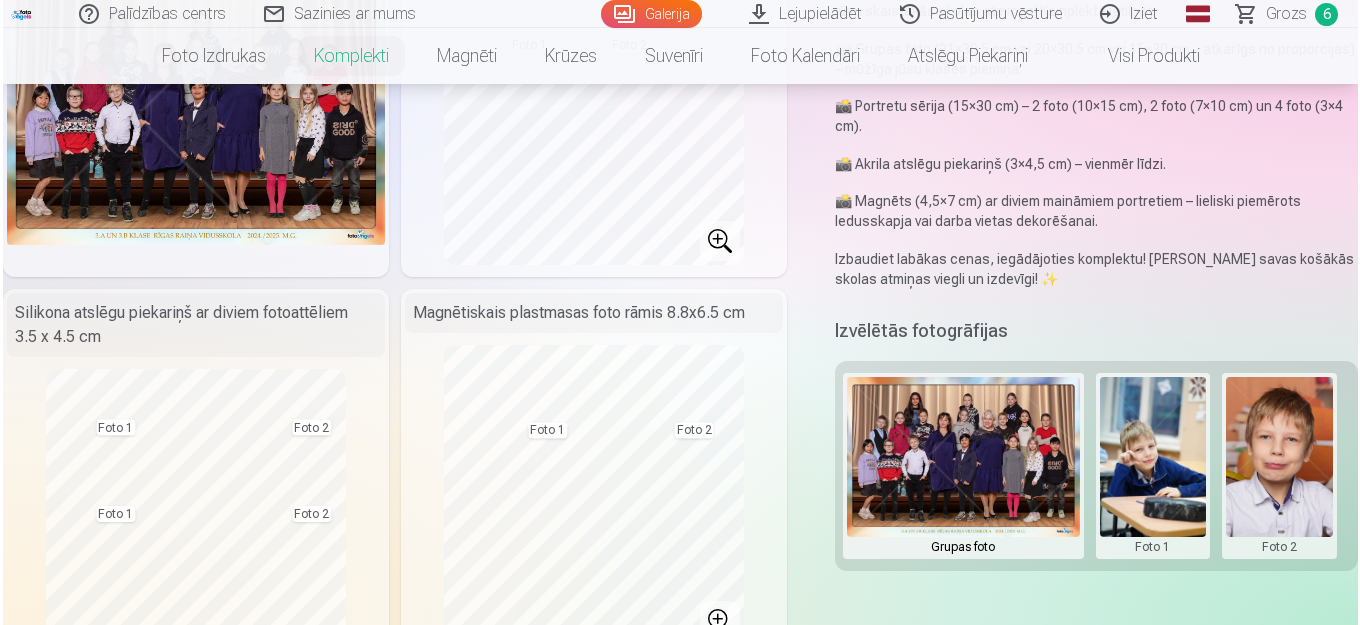scroll, scrollTop: 300, scrollLeft: 0, axis: vertical 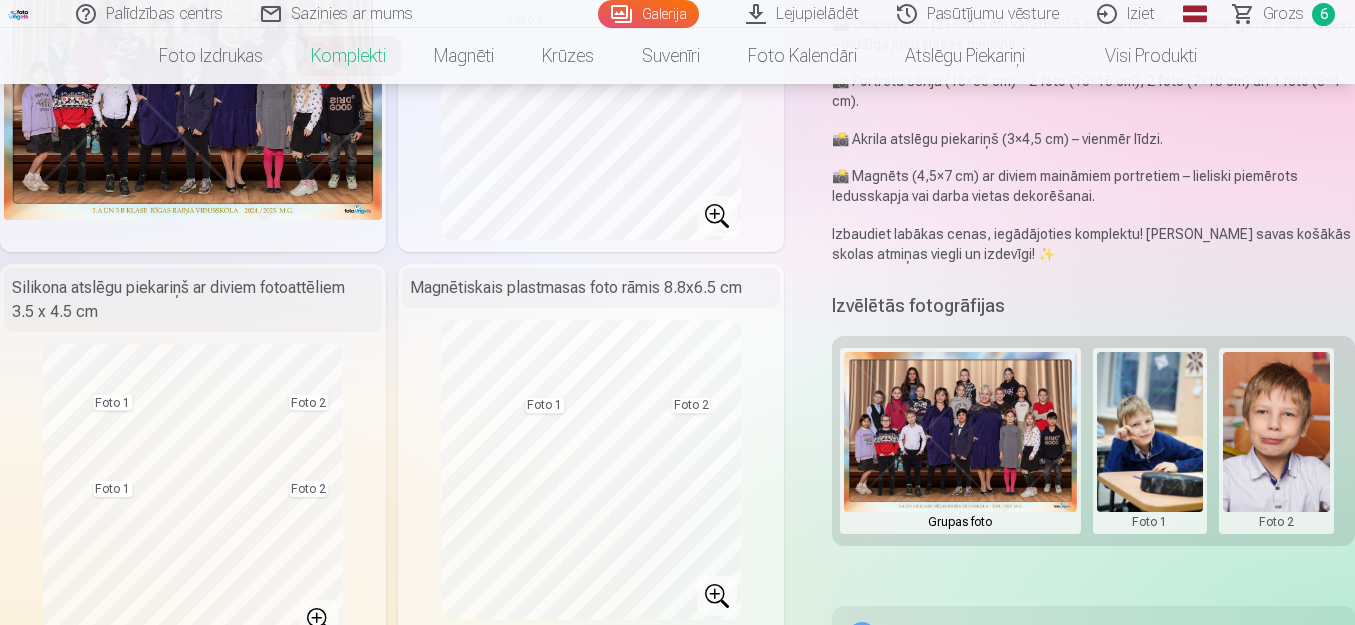 click at bounding box center [1150, 441] 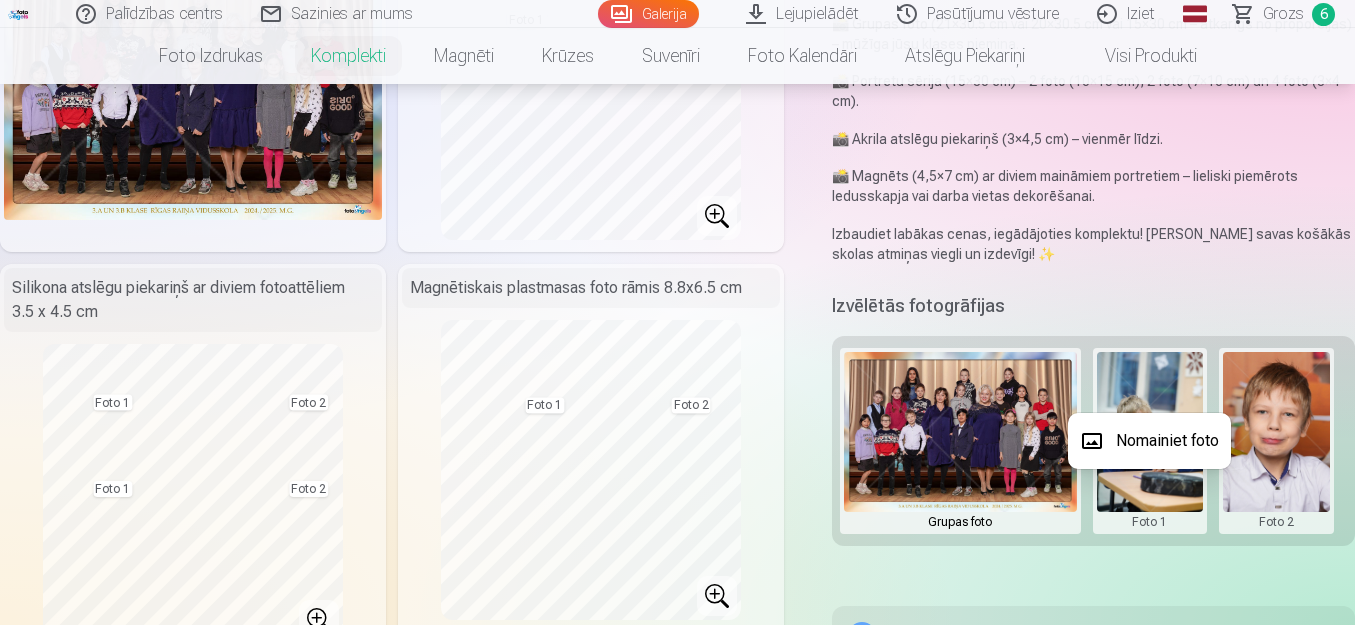 click on "Nomainiet foto" at bounding box center (1149, 441) 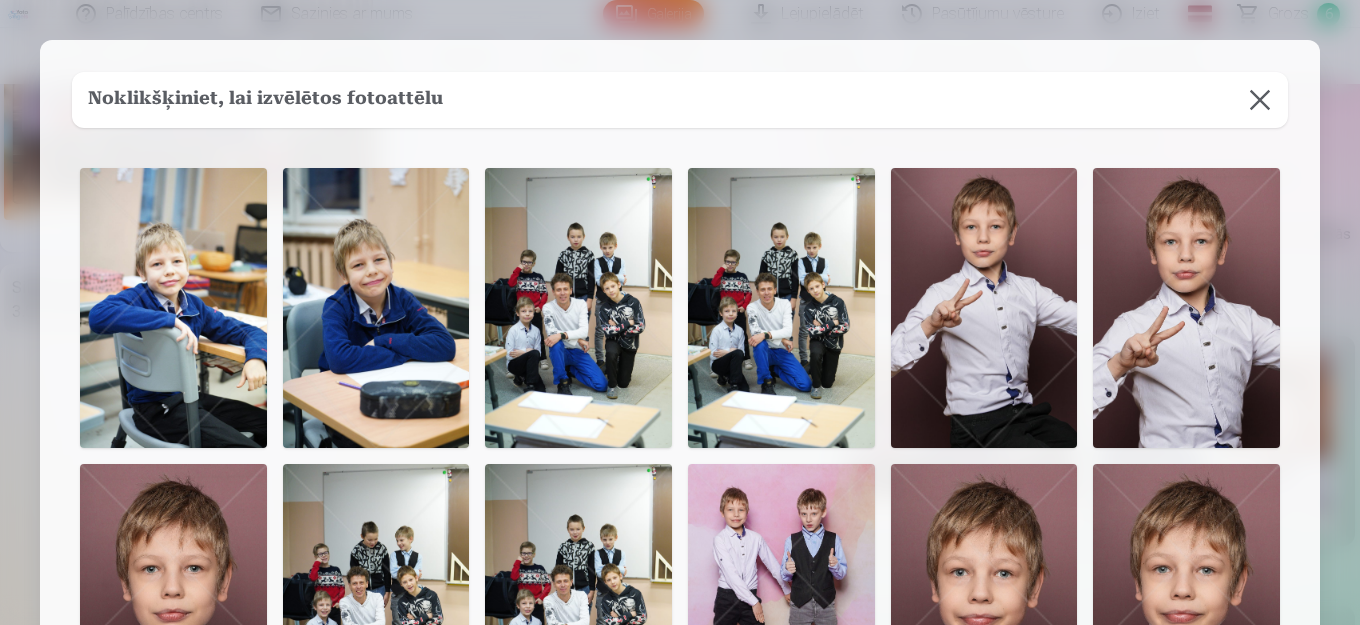 click at bounding box center (1260, 100) 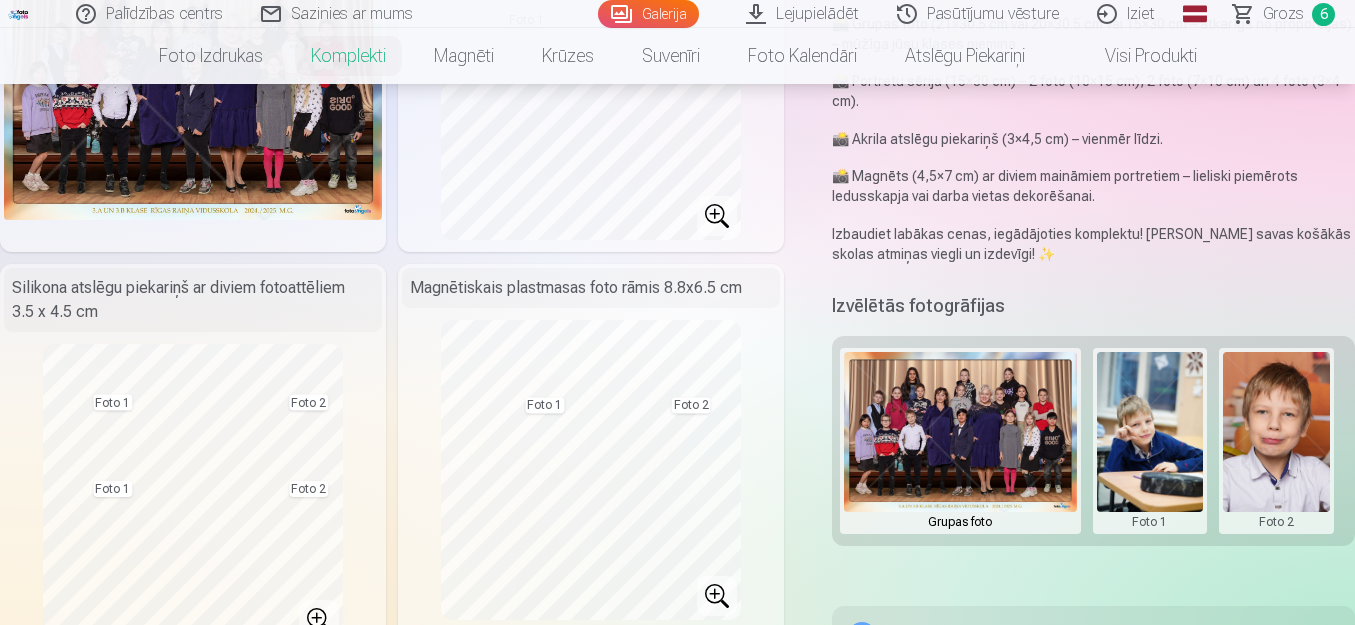 click at bounding box center (1150, 441) 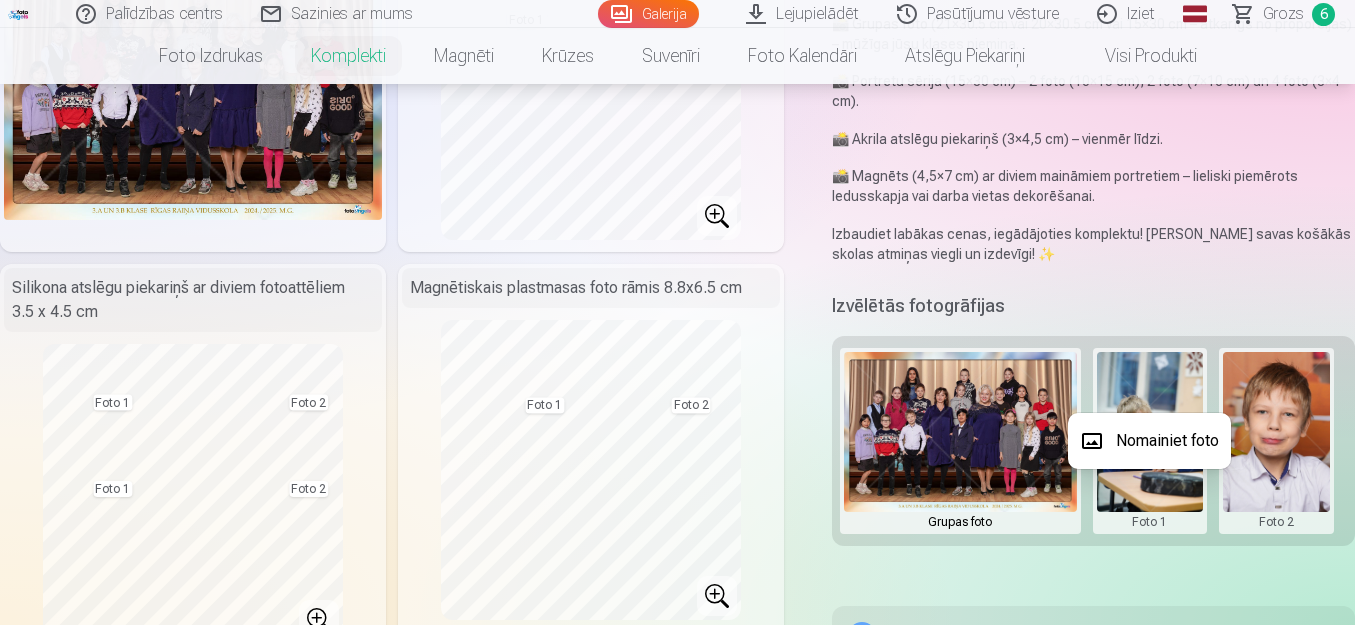 click on "Nomainiet foto" at bounding box center [1149, 441] 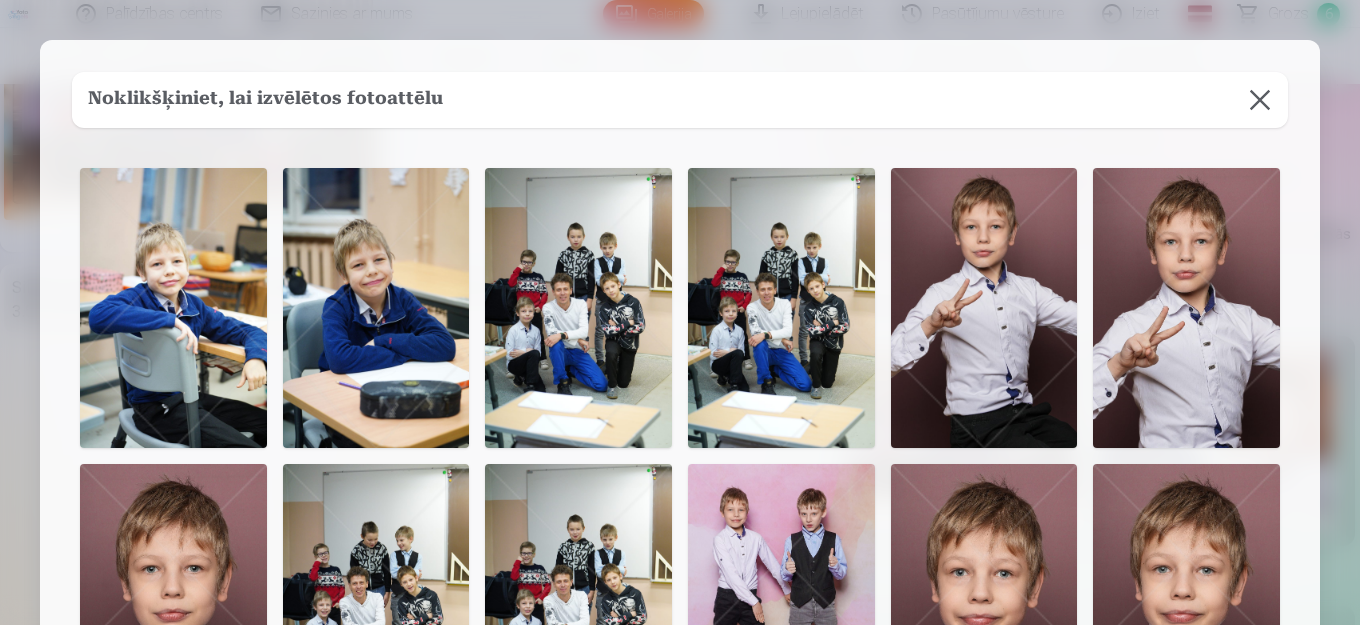 click at bounding box center [1260, 100] 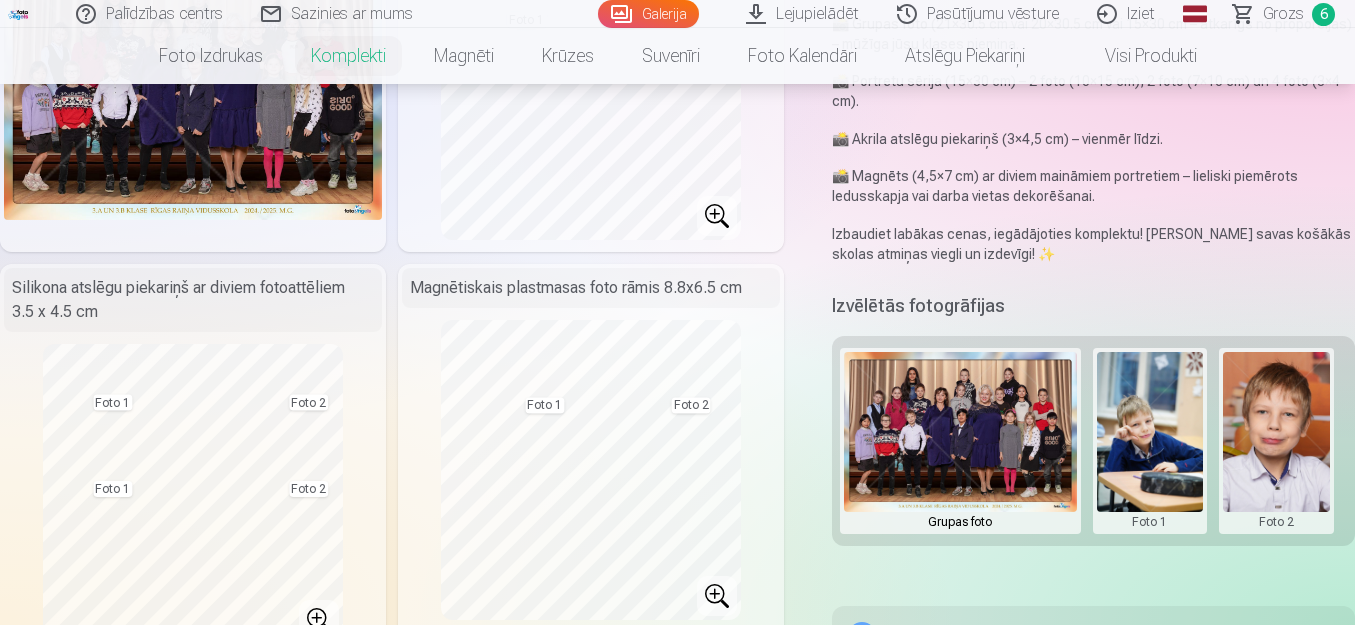 click at bounding box center [1276, 441] 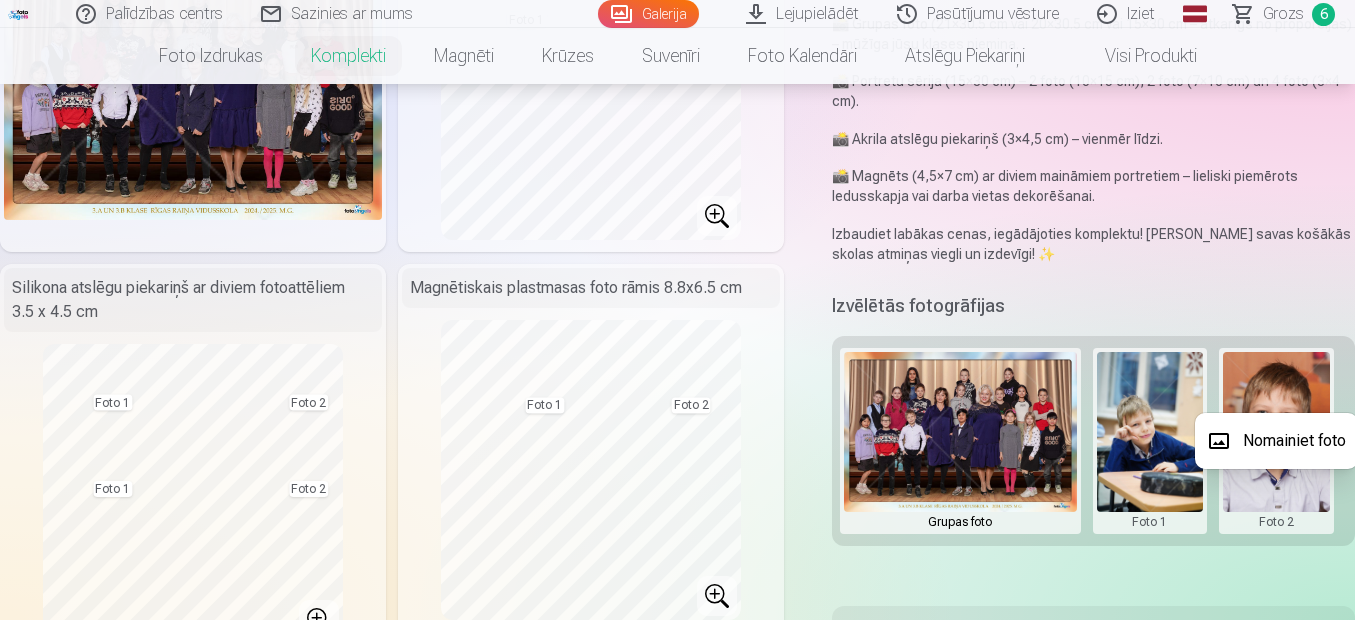 click on "Nomainiet foto" at bounding box center (1276, 441) 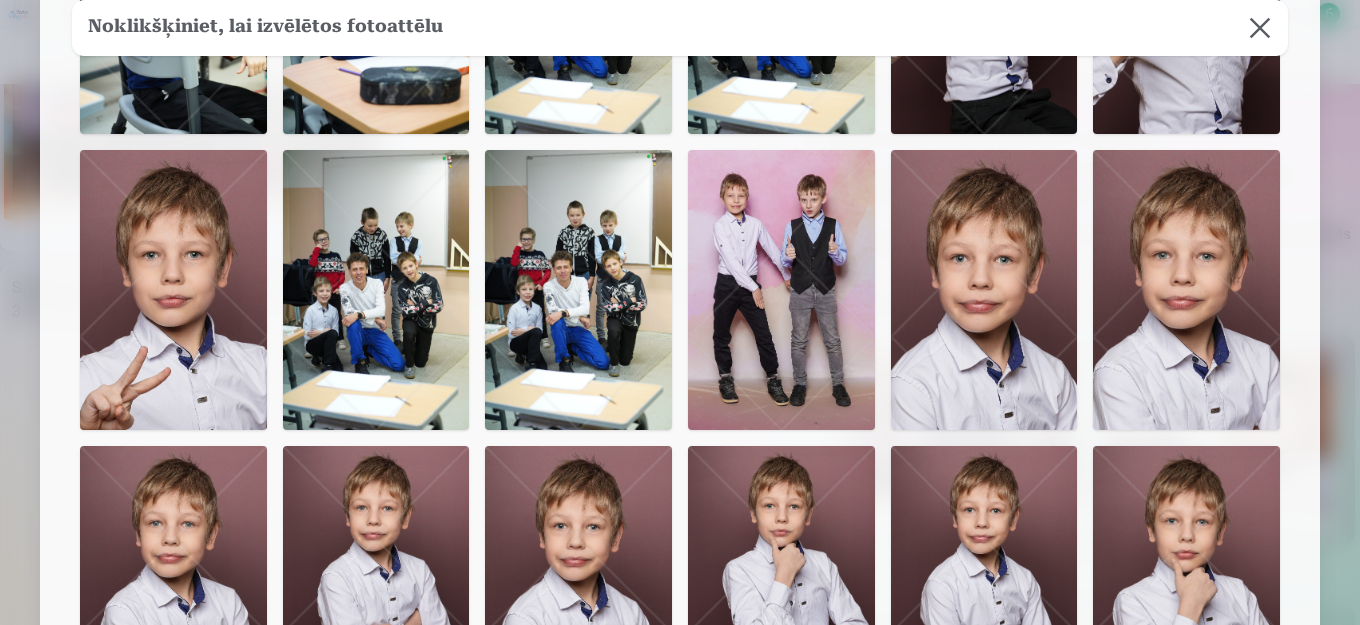 scroll, scrollTop: 300, scrollLeft: 0, axis: vertical 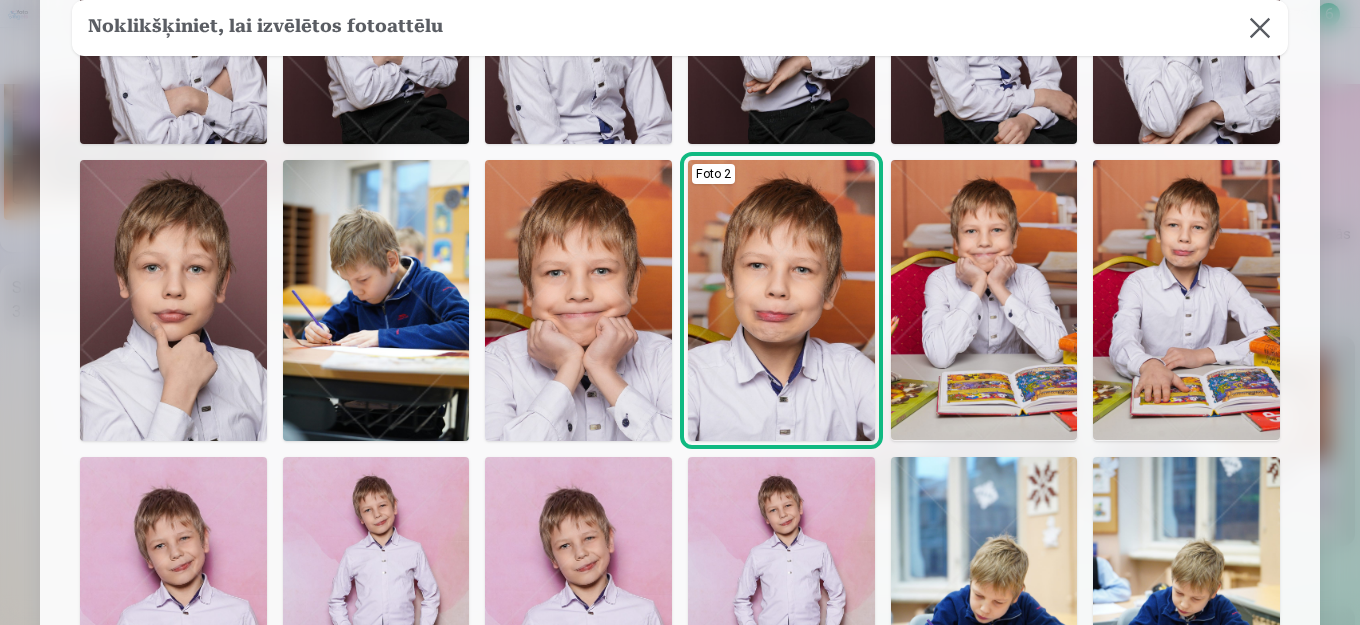 click at bounding box center (781, 300) 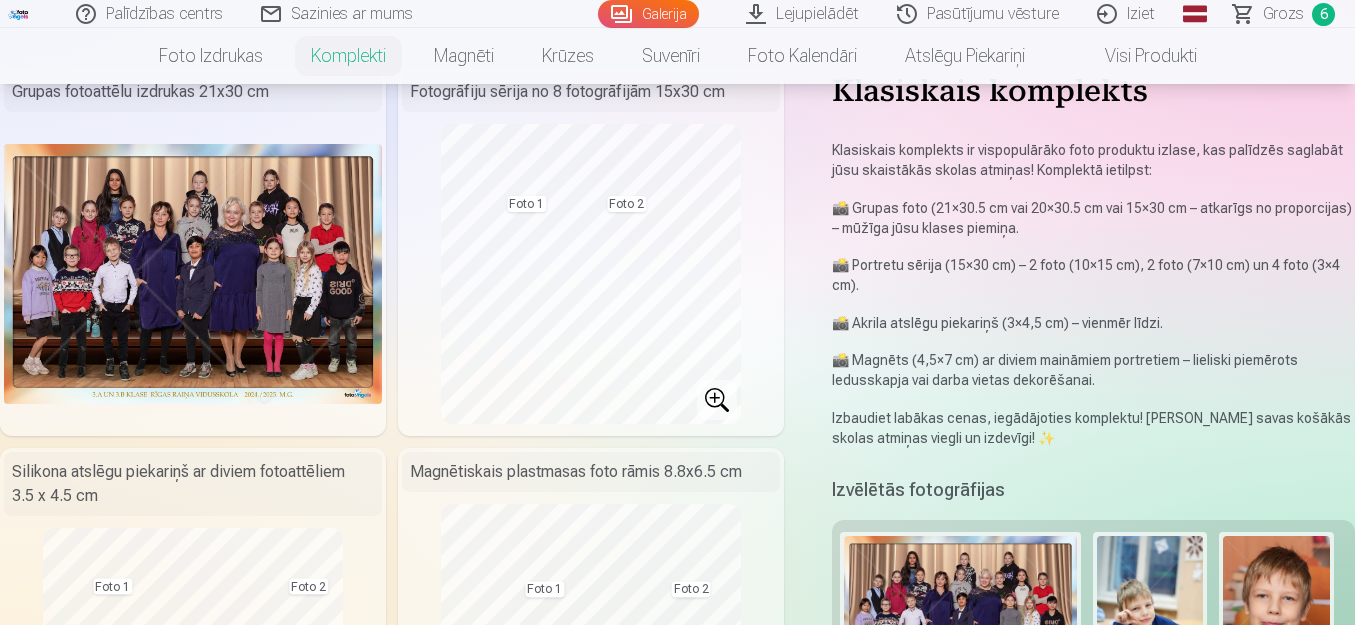 scroll, scrollTop: 0, scrollLeft: 0, axis: both 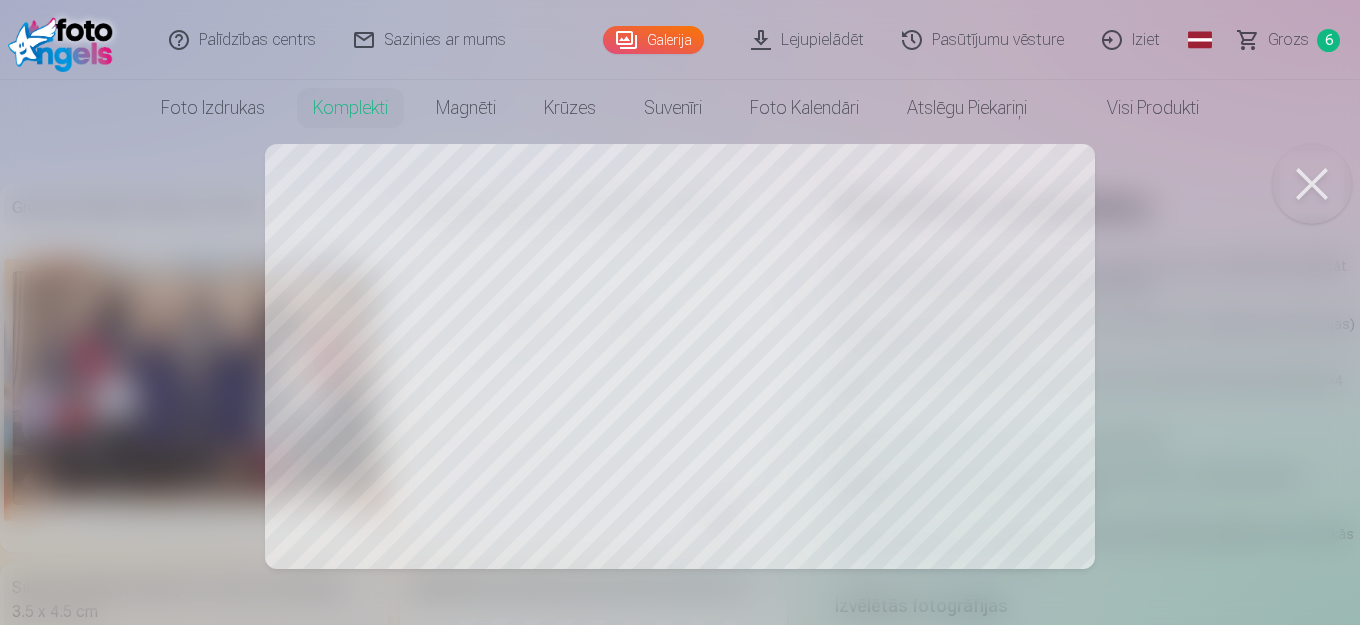 click at bounding box center (680, 312) 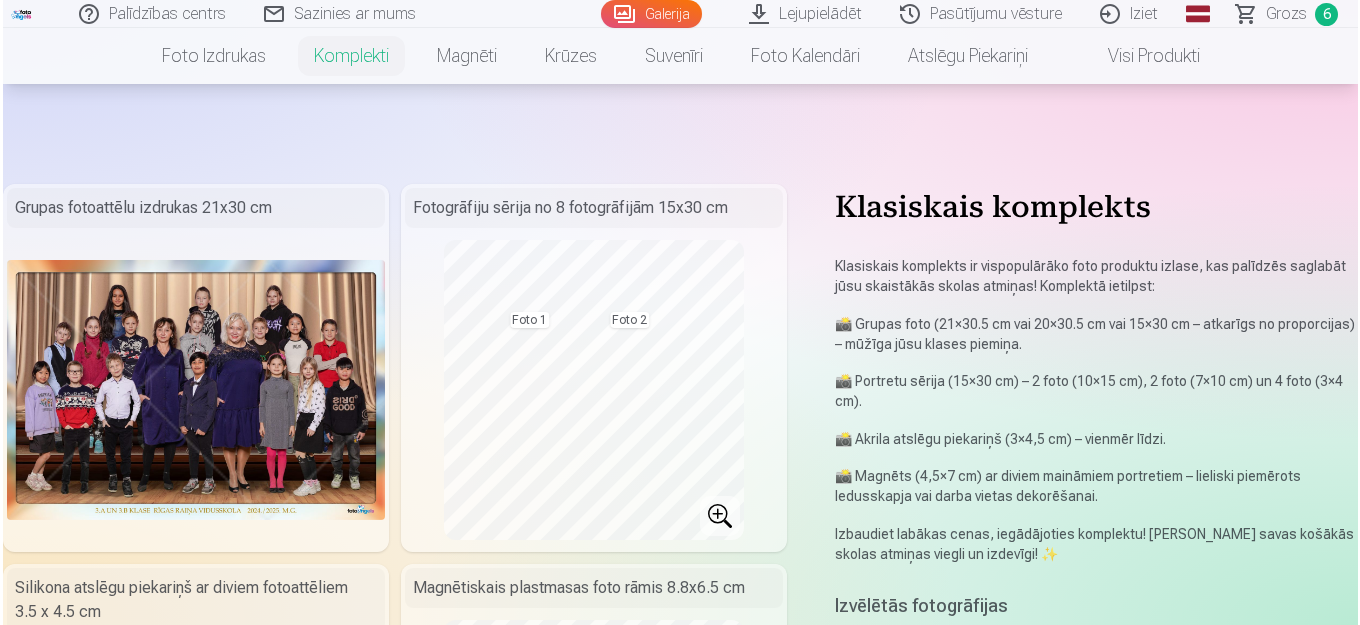 scroll, scrollTop: 400, scrollLeft: 0, axis: vertical 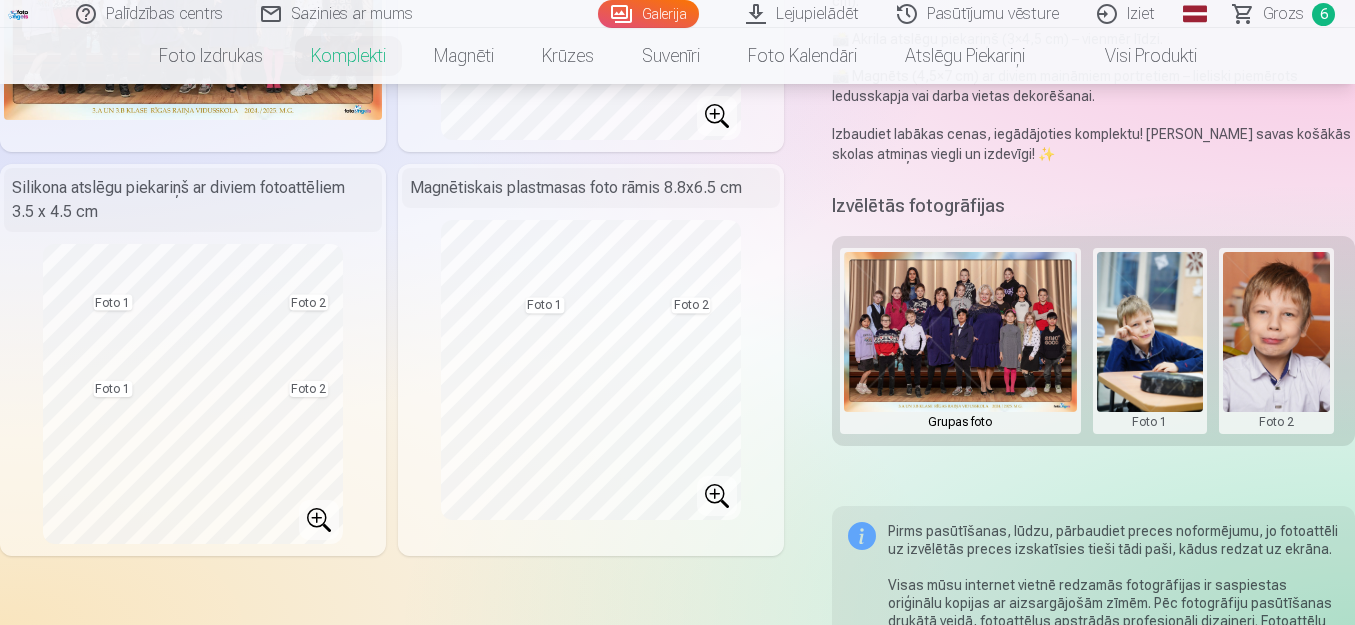 click at bounding box center [1276, 341] 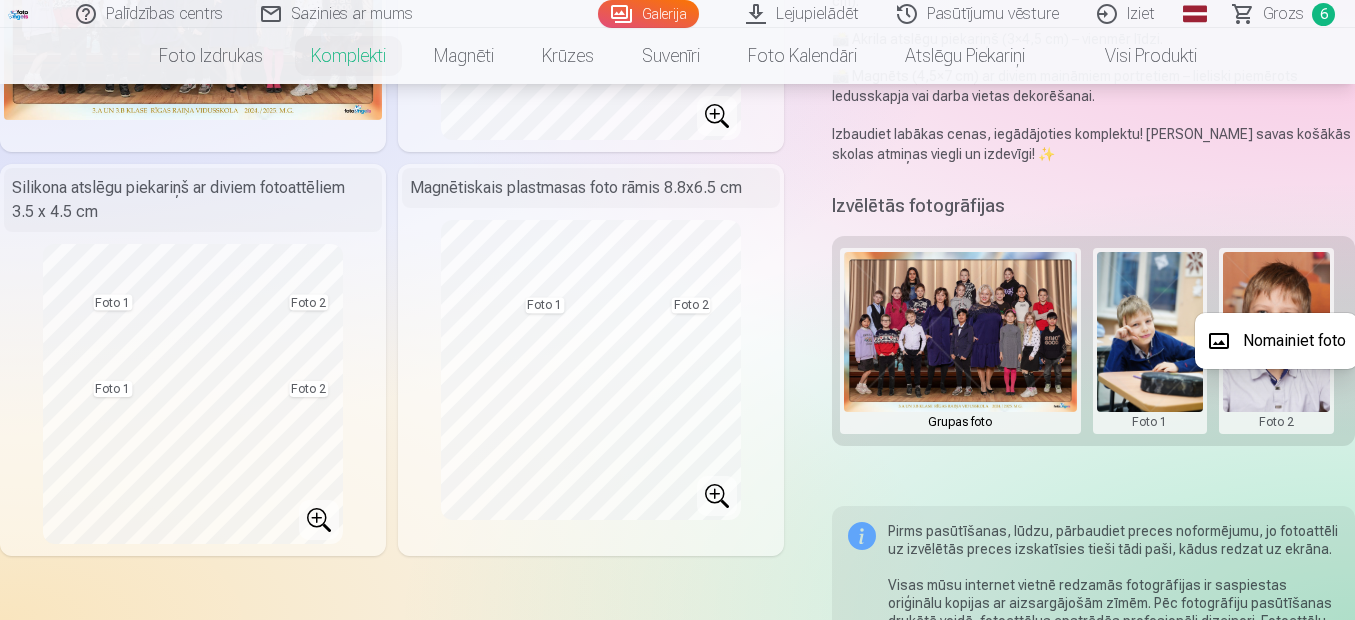 click on "Nomainiet foto" at bounding box center (1276, 341) 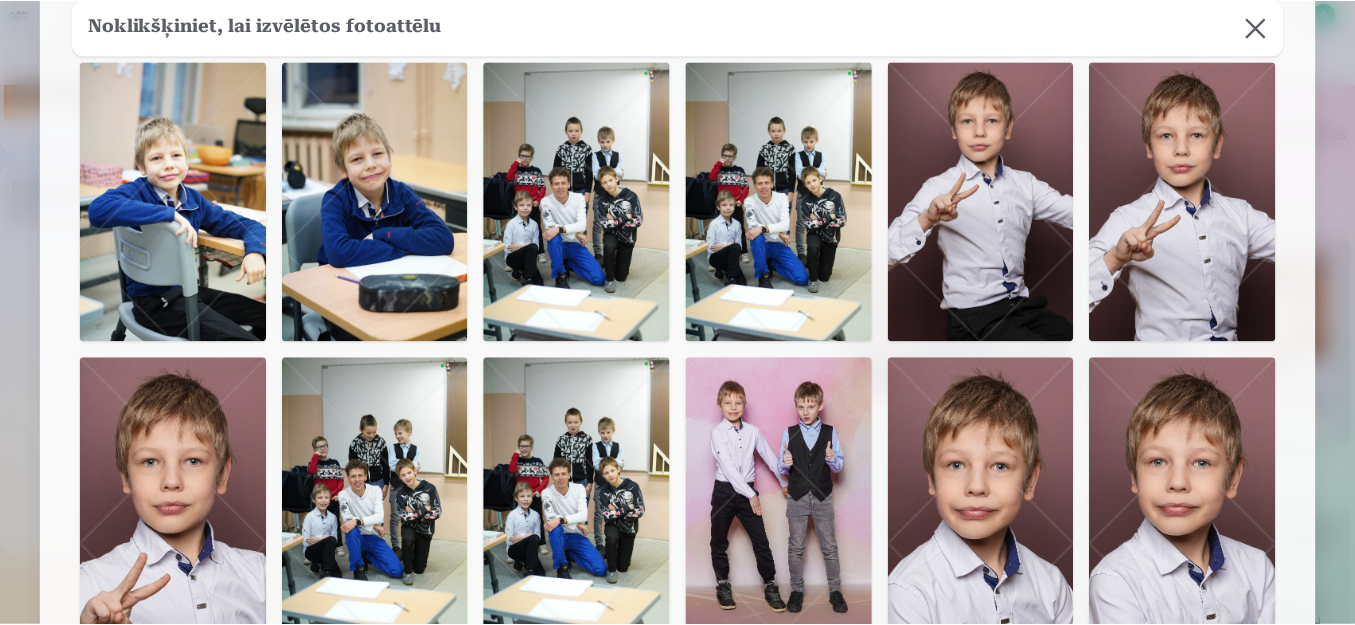 scroll, scrollTop: 400, scrollLeft: 0, axis: vertical 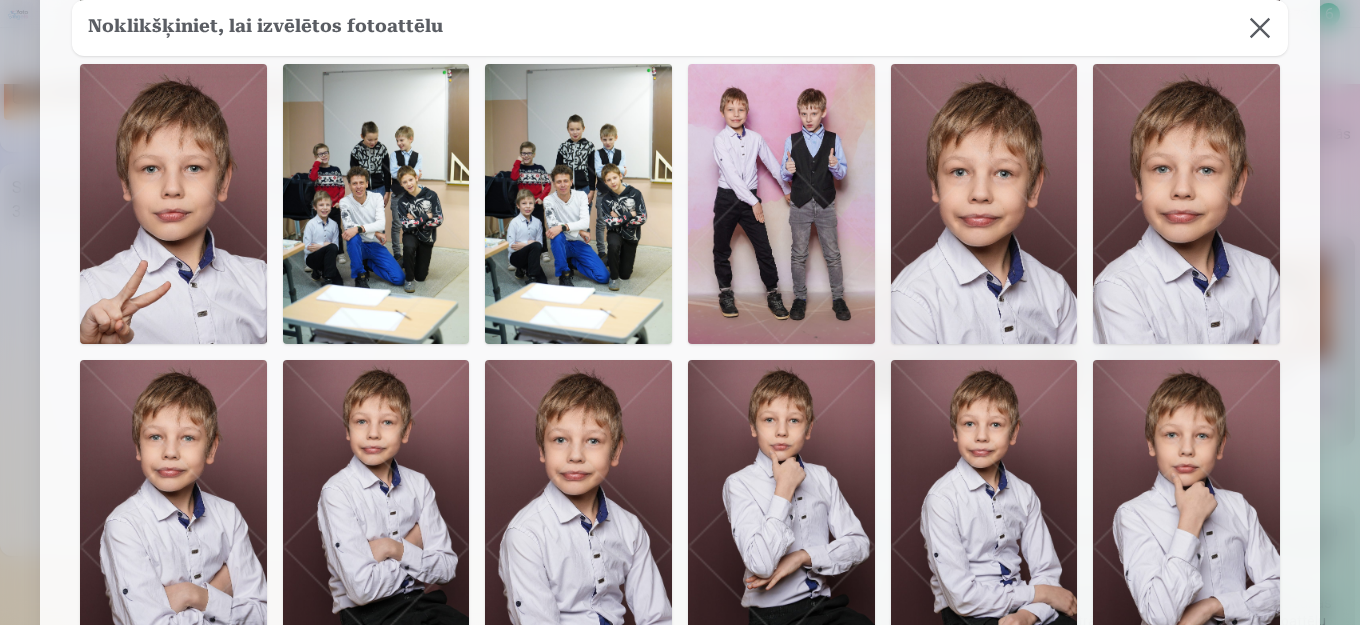 click at bounding box center (578, 500) 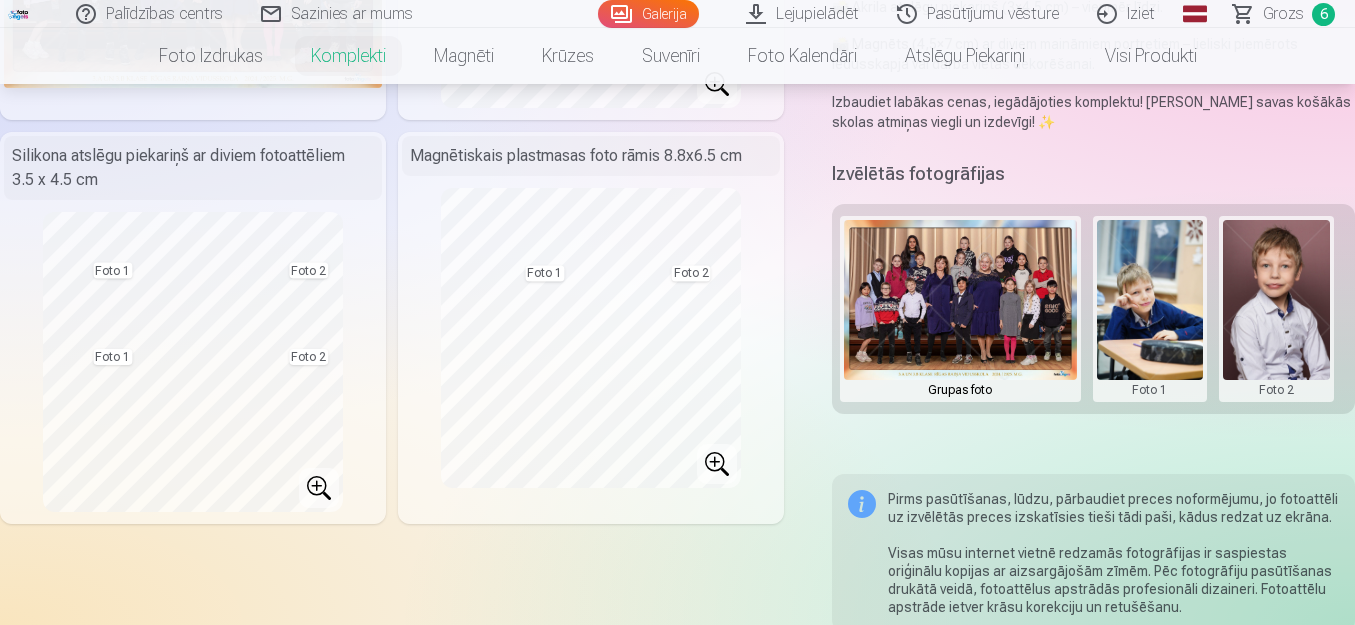 scroll, scrollTop: 300, scrollLeft: 0, axis: vertical 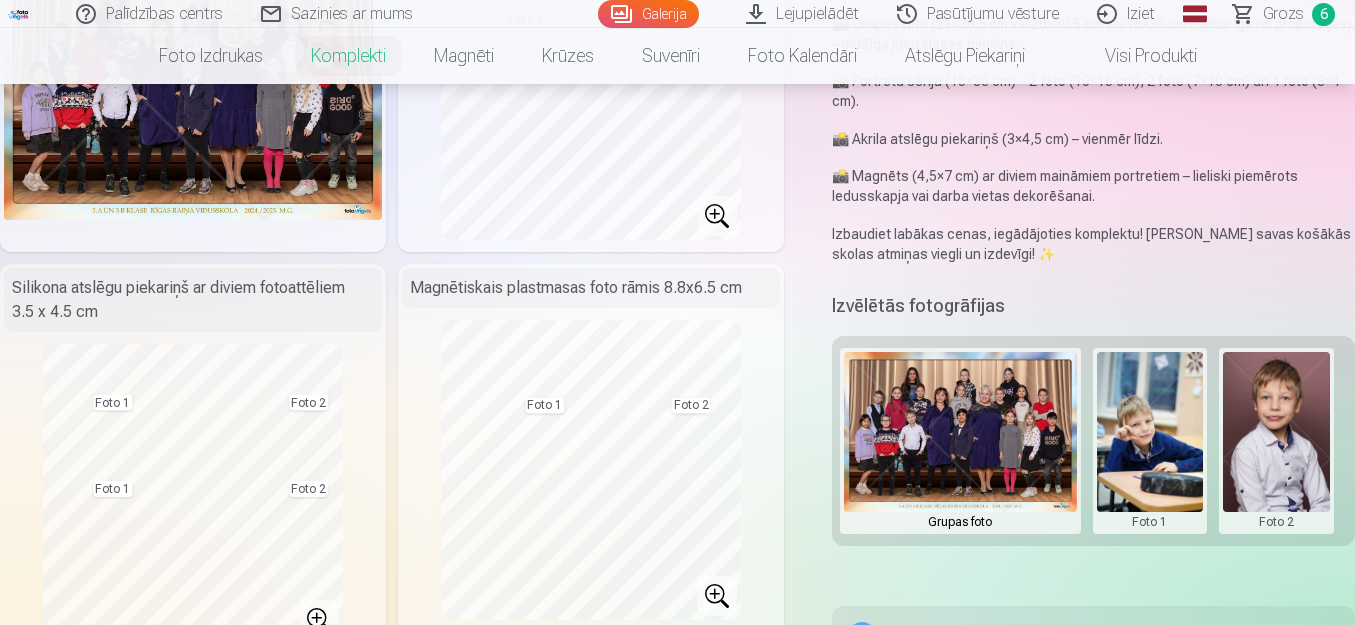 click at bounding box center [960, 441] 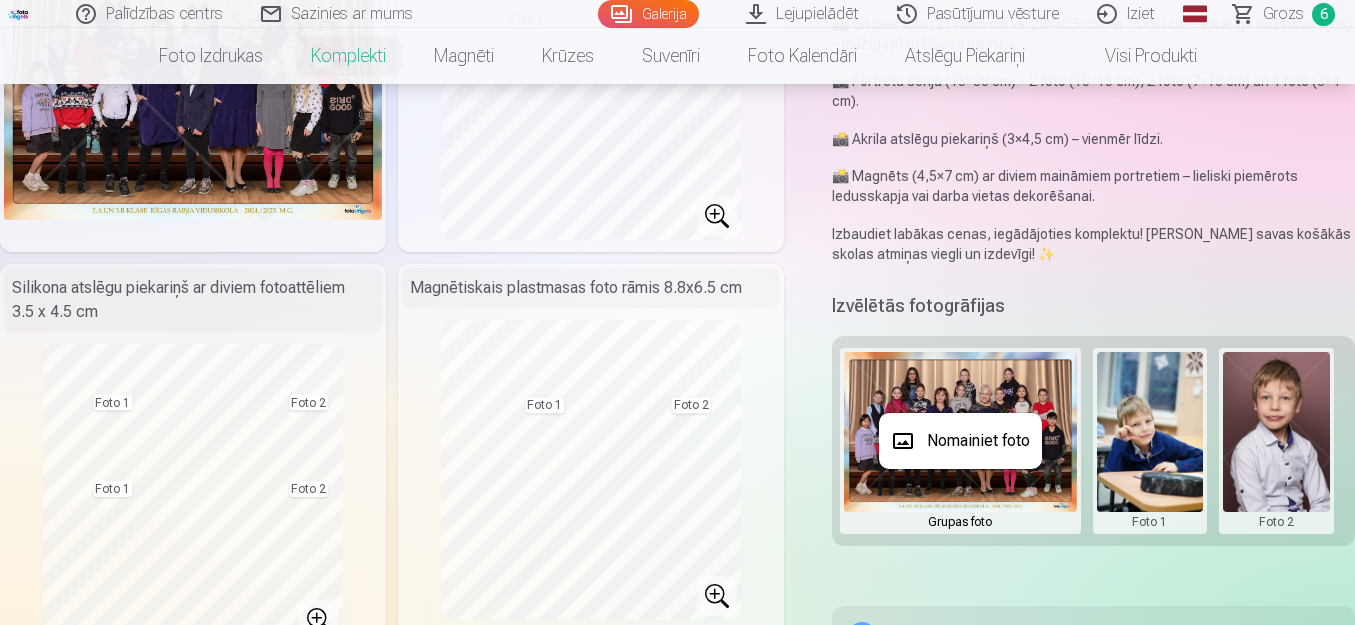 click at bounding box center (677, 312) 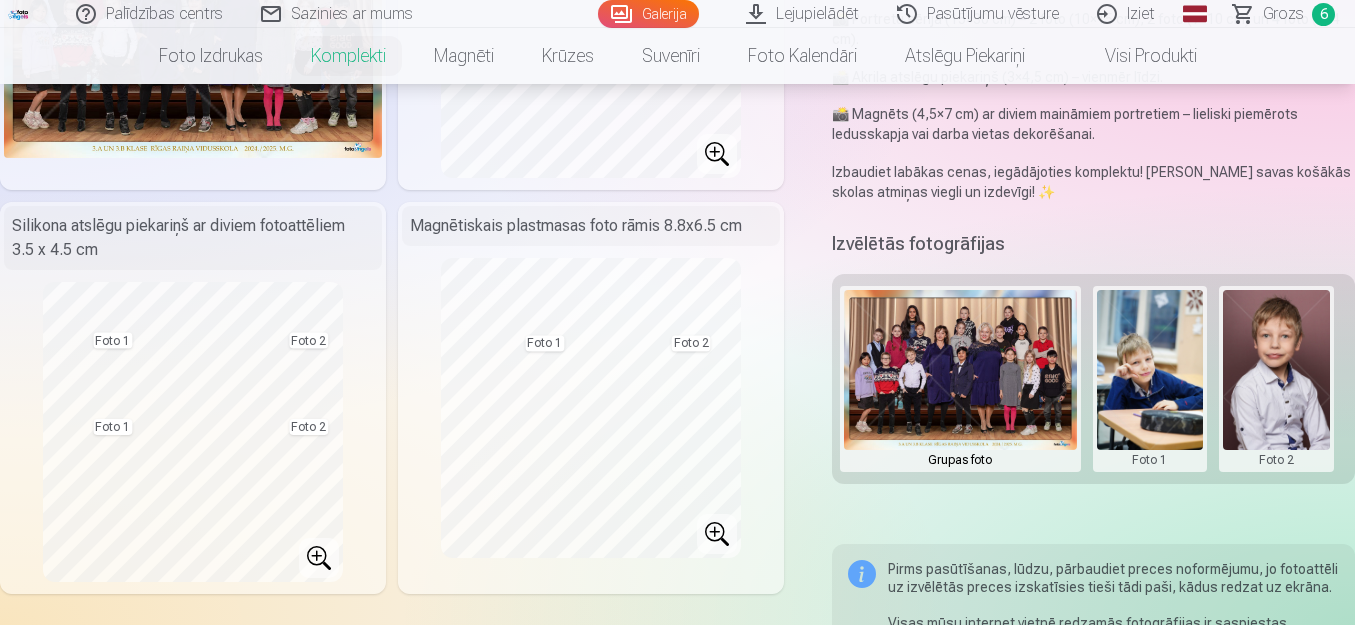 scroll, scrollTop: 100, scrollLeft: 0, axis: vertical 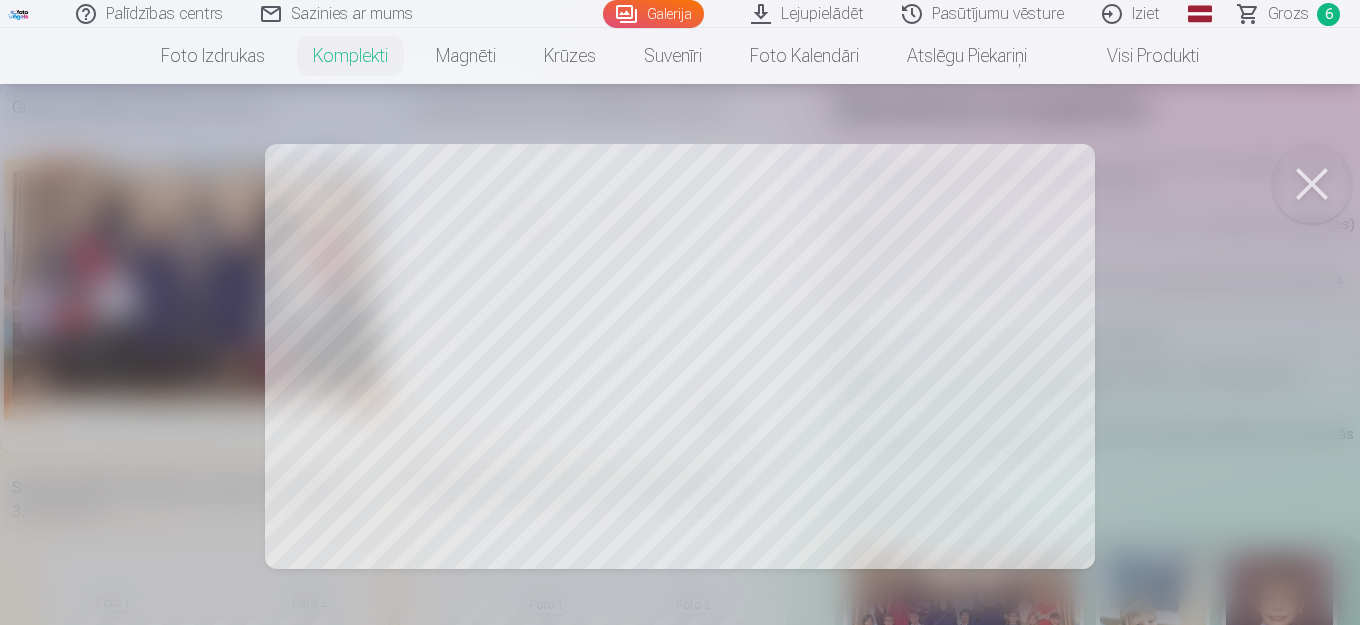 click at bounding box center (680, 312) 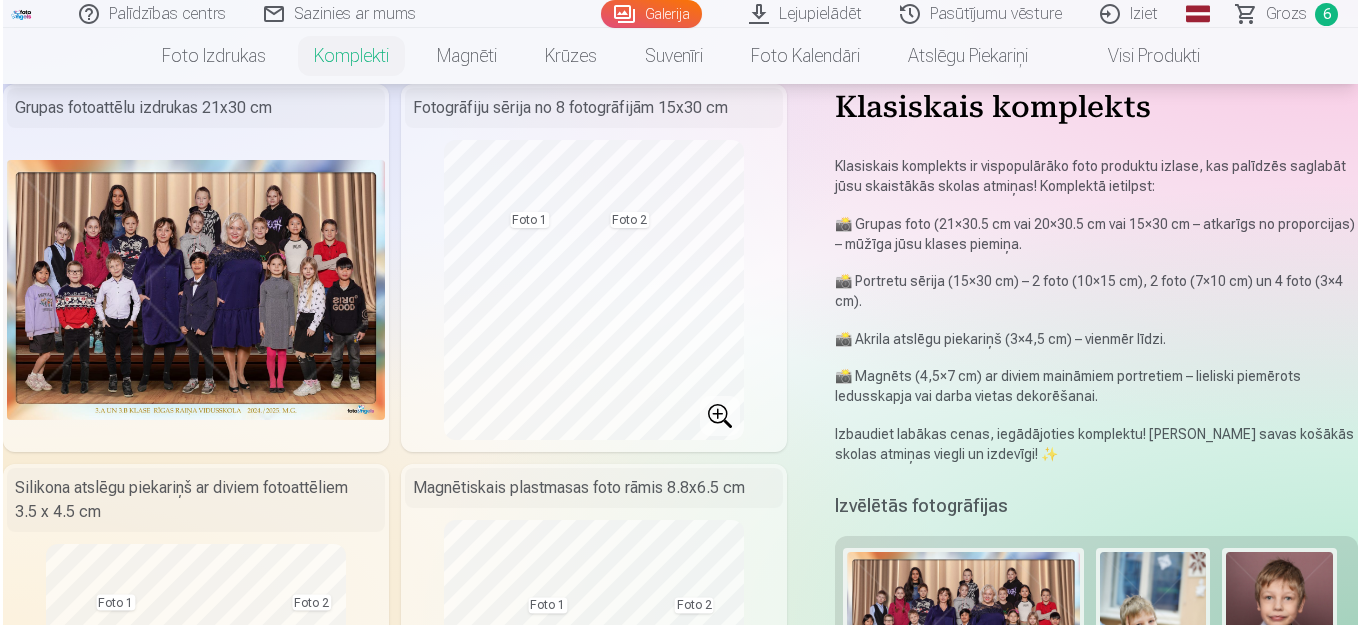 scroll, scrollTop: 400, scrollLeft: 0, axis: vertical 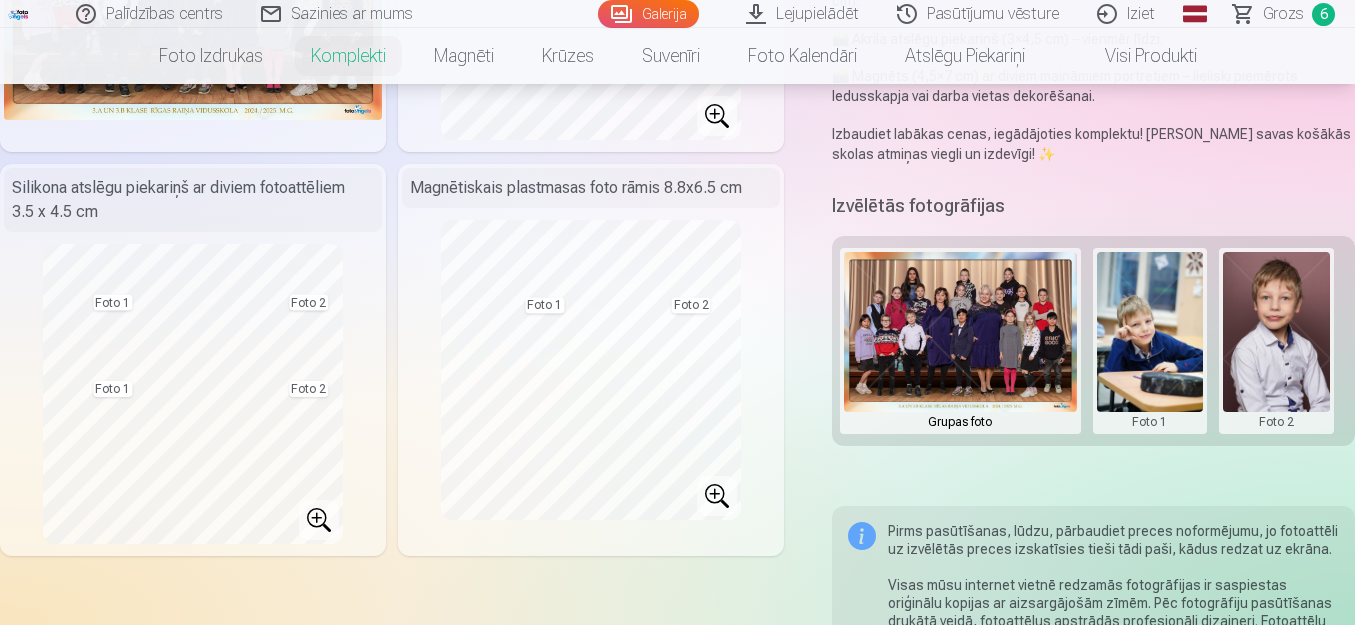 click at bounding box center [1276, 341] 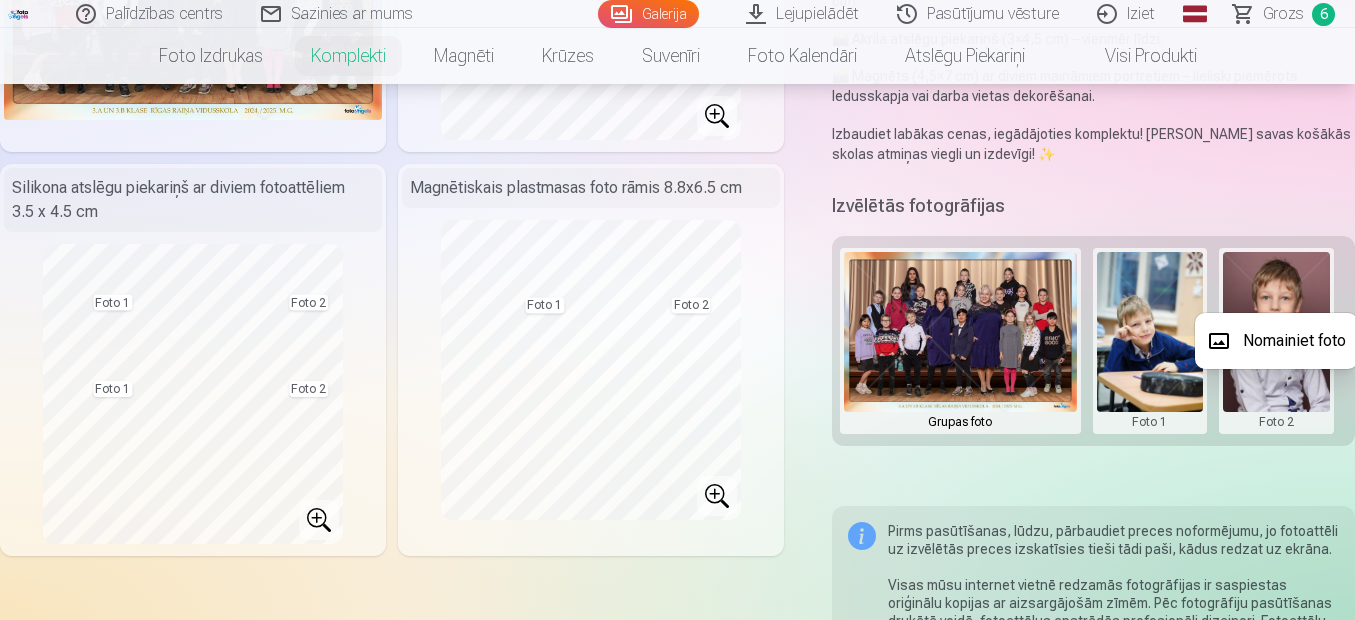 click on "Nomainiet foto" at bounding box center (1276, 341) 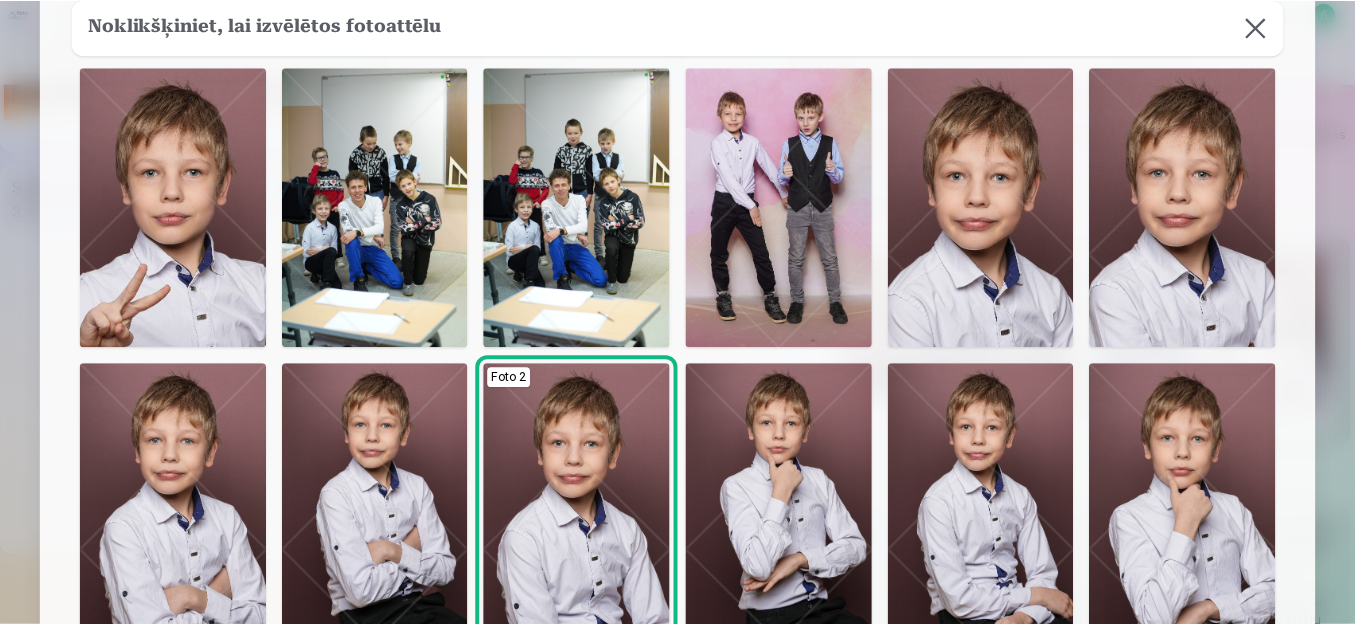 scroll, scrollTop: 0, scrollLeft: 0, axis: both 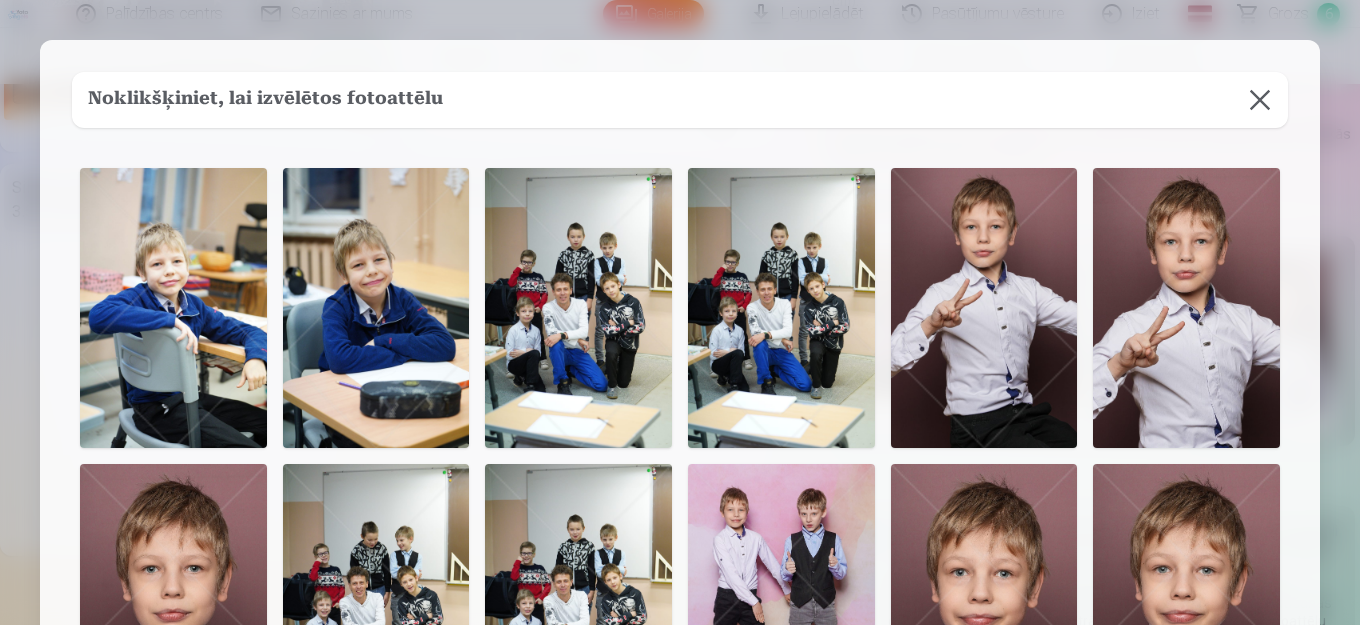 click at bounding box center (1260, 100) 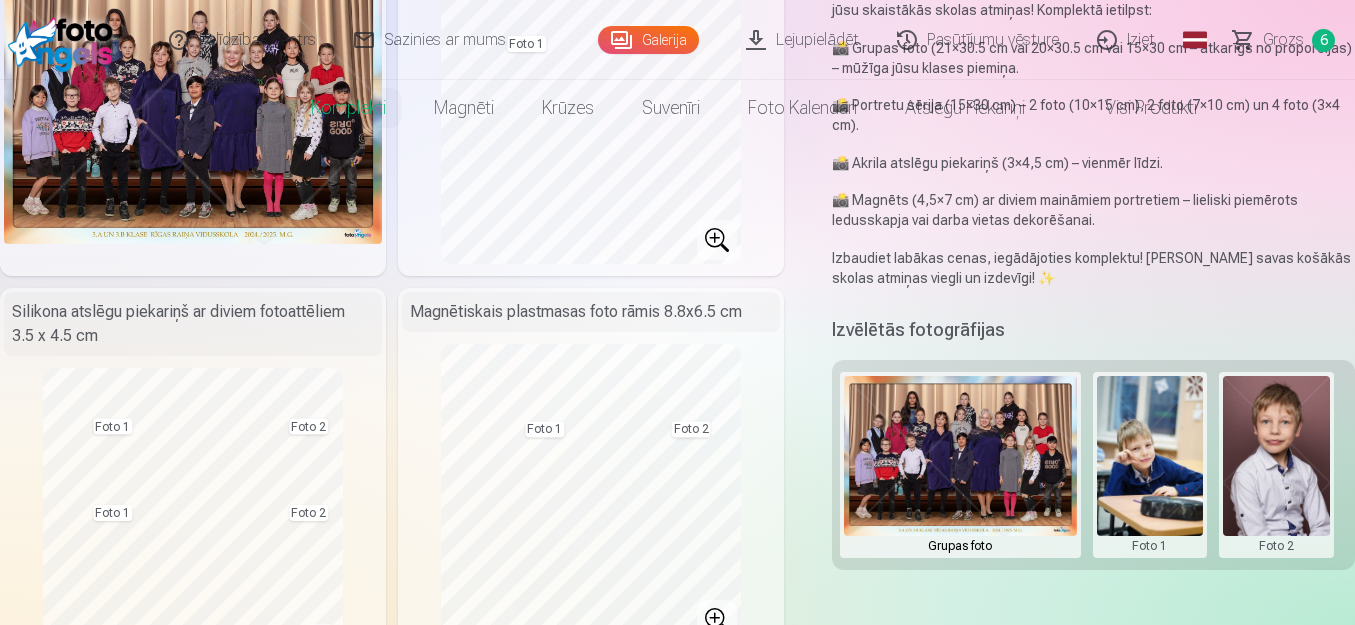 scroll, scrollTop: 0, scrollLeft: 0, axis: both 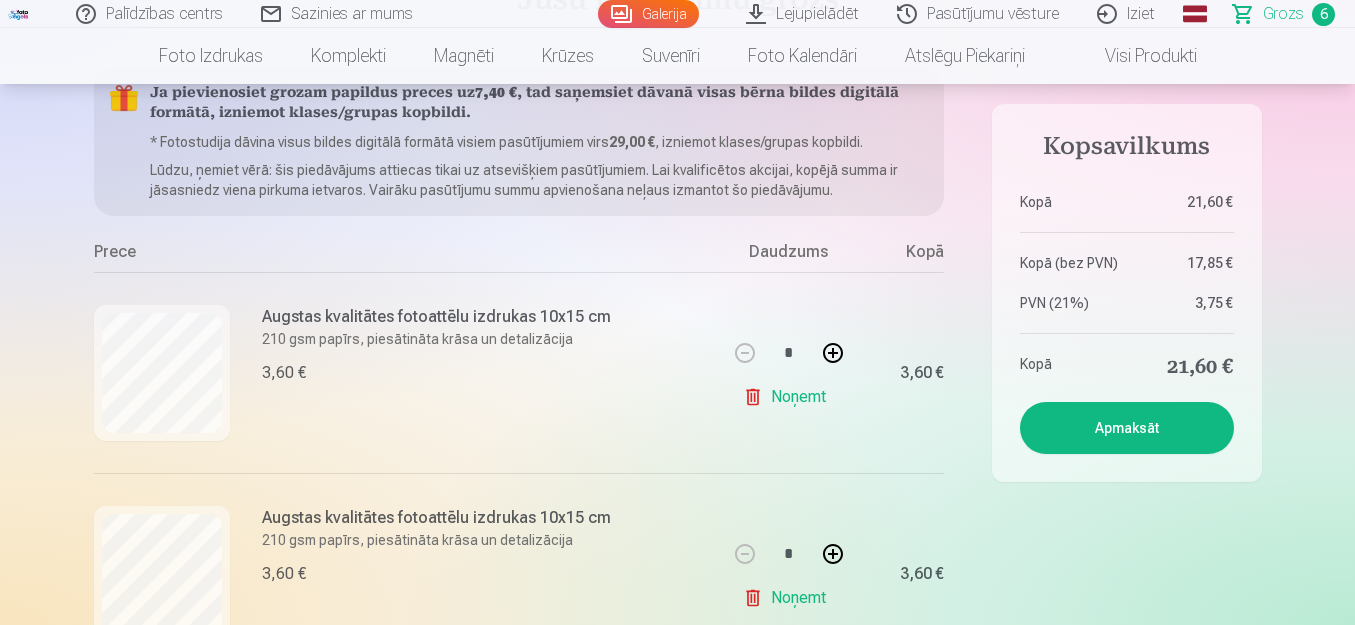 click on "Noņemt" at bounding box center [788, 397] 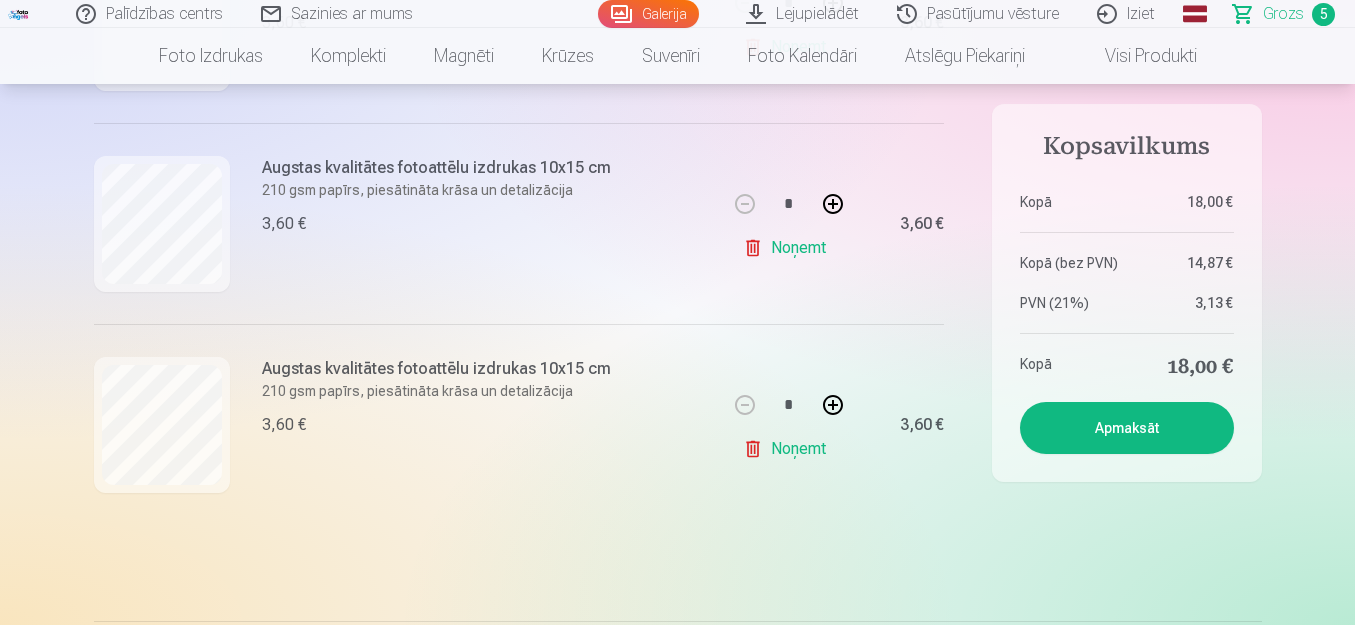 scroll, scrollTop: 1000, scrollLeft: 0, axis: vertical 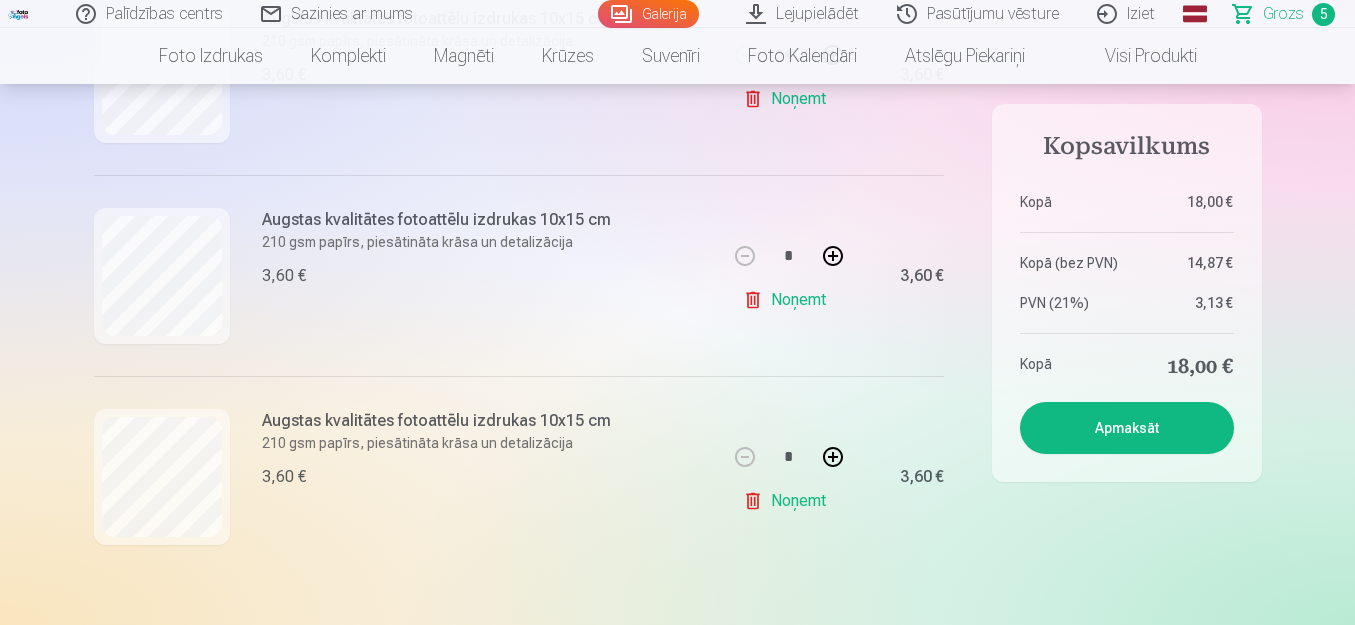 click on "Noņemt" at bounding box center [788, 501] 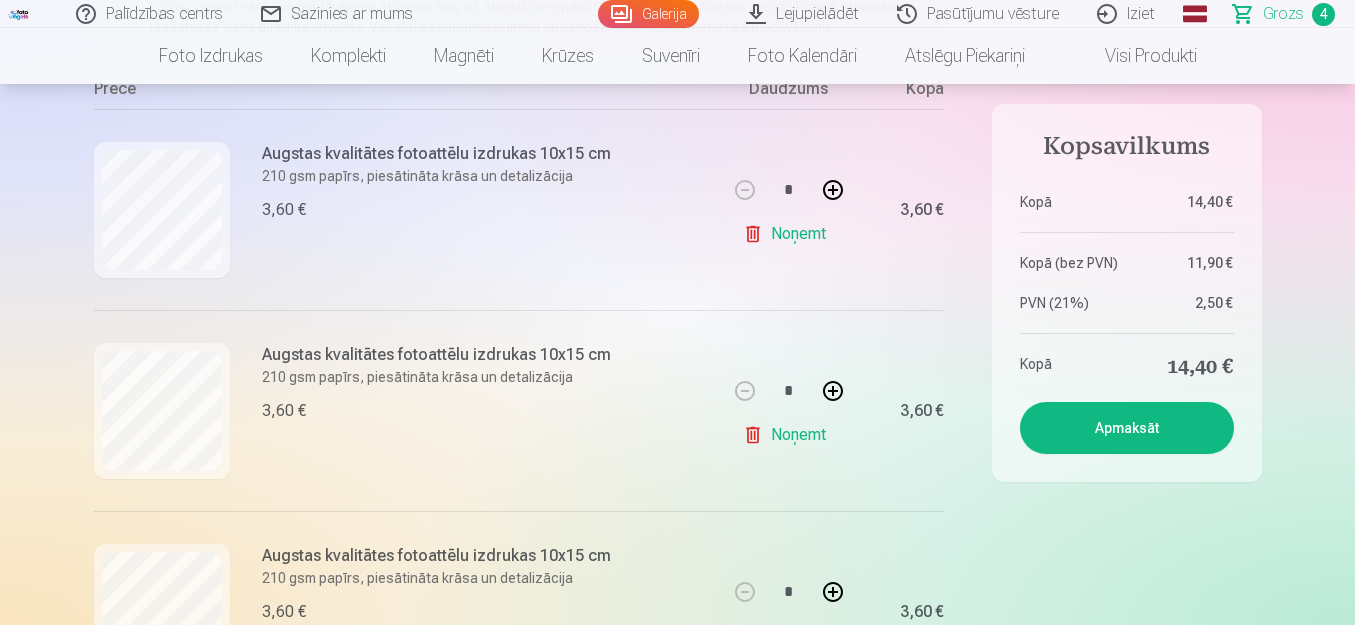 scroll, scrollTop: 200, scrollLeft: 0, axis: vertical 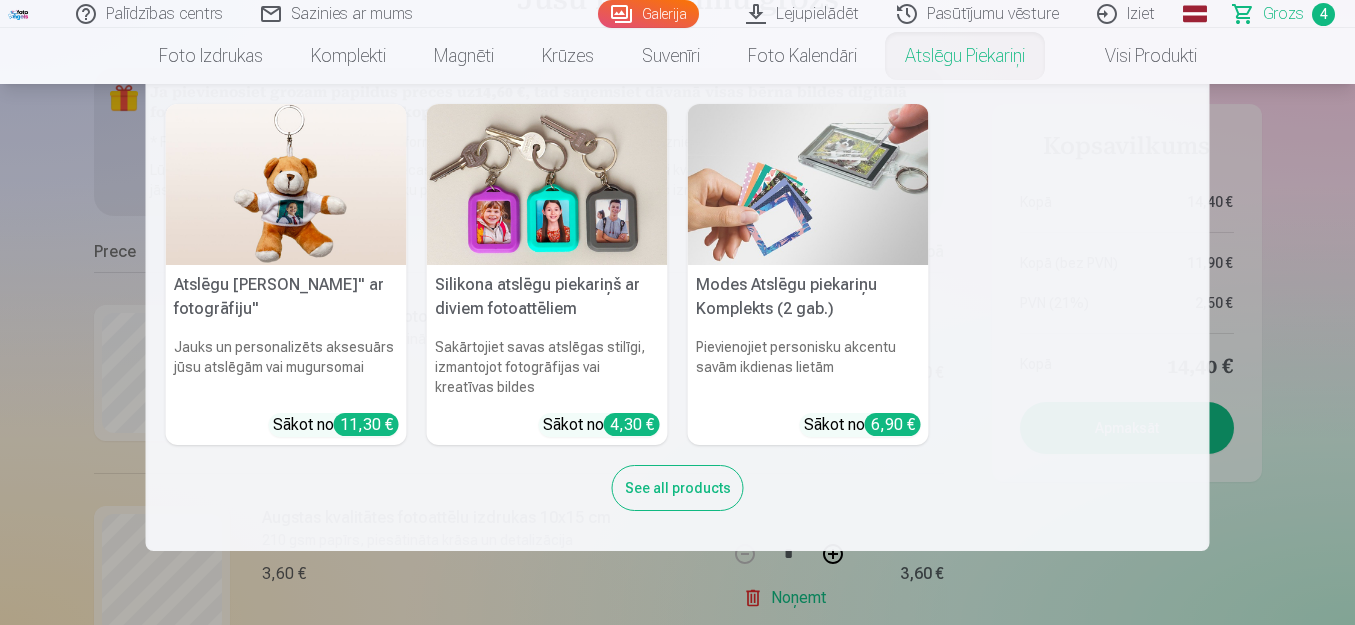 click on "Atslēgu piekariņi" at bounding box center (965, 56) 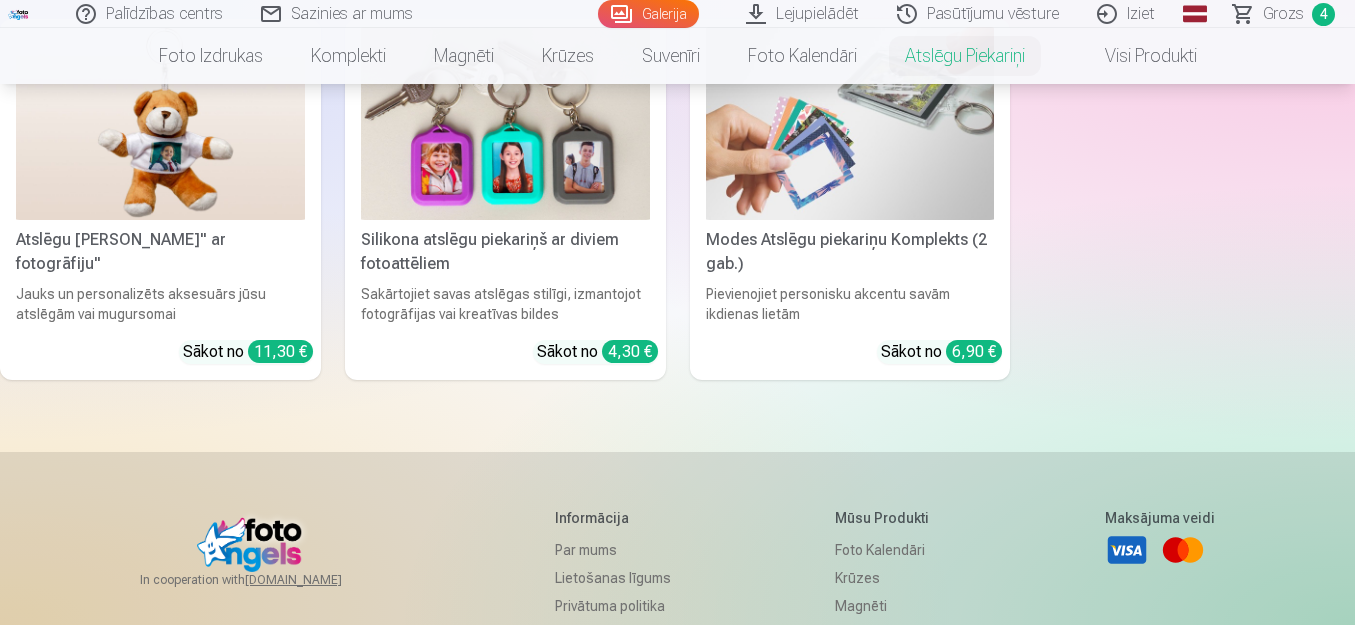 scroll, scrollTop: 300, scrollLeft: 0, axis: vertical 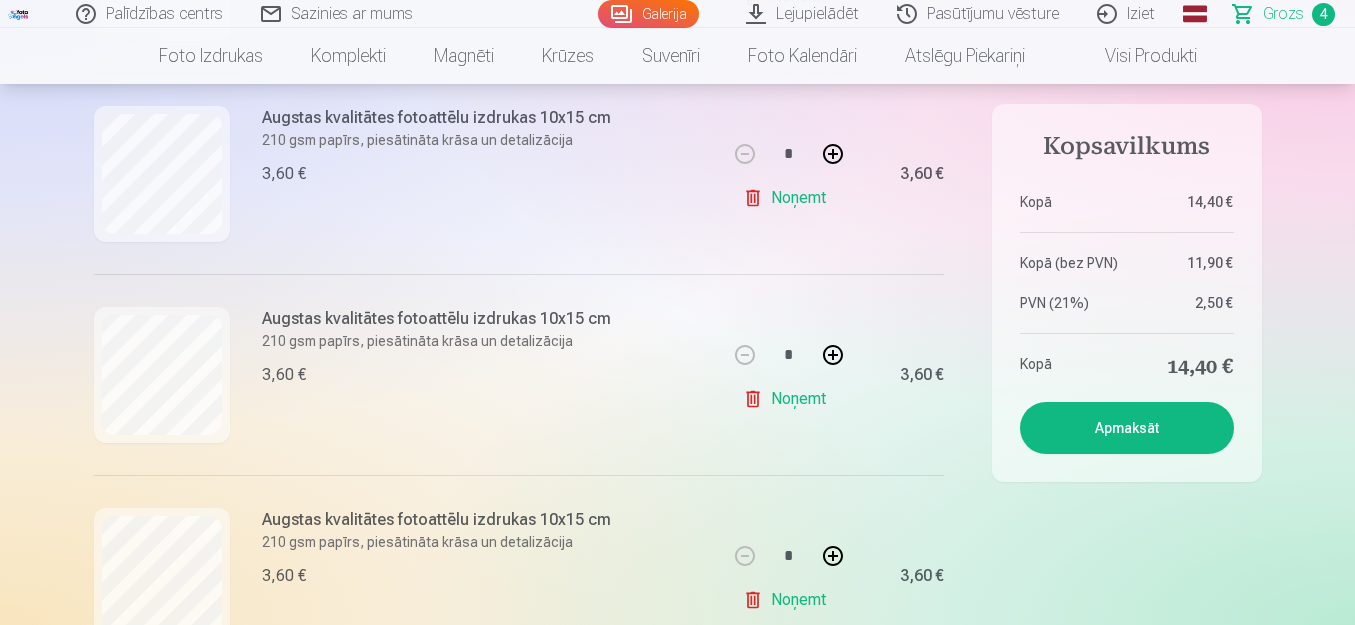 click on "Palīdzības centrs Sazinies ar mums Galerija Lejupielādēt Pasūtījumu vēsture Iziet Global English (en) Latvian (lv) Russian (ru) Lithuanian (lt) Estonian (et) Grozs 4 Foto izdrukas Augstas kvalitātes fotoattēlu izdrukas 210 gsm papīrs, piesātināta krāsa un detalizācija Sākot no  3,60 € Augstas kvalitātes grupu fotoattēlu izdrukas Spilgtas krāsas uz Fuji Film Crystal fotopapīra Sākot no  4,30 € Foto kolāža no divām fotogrāfijām Divi neaizmirstami mirkļi vienā skaistā bildē Sākot no  4,10 € Foto izdrukas dokumentiem Universālas foto izdrukas dokumentiem (6 fotogrāfijas) Sākot no  4,40 € Augstas izšķirtspējas digitālais fotoattēls JPG formātā Iemūžiniet savas atmiņas ērtā digitālā veidā Sākot no  6,00 € See all products Komplekti Pilns Atmiņu Komplekts – Drukātas (15×23cm, 40% ATLAIDE) un 🎁 Digitālas Fotogrāfijas   Klasiskais komplekts Sākot no  19,20 € Populārs komplekts Sākot no  24,00 € Premium komplekts + 🎁  Sākot no  * *" at bounding box center (677, 3036) 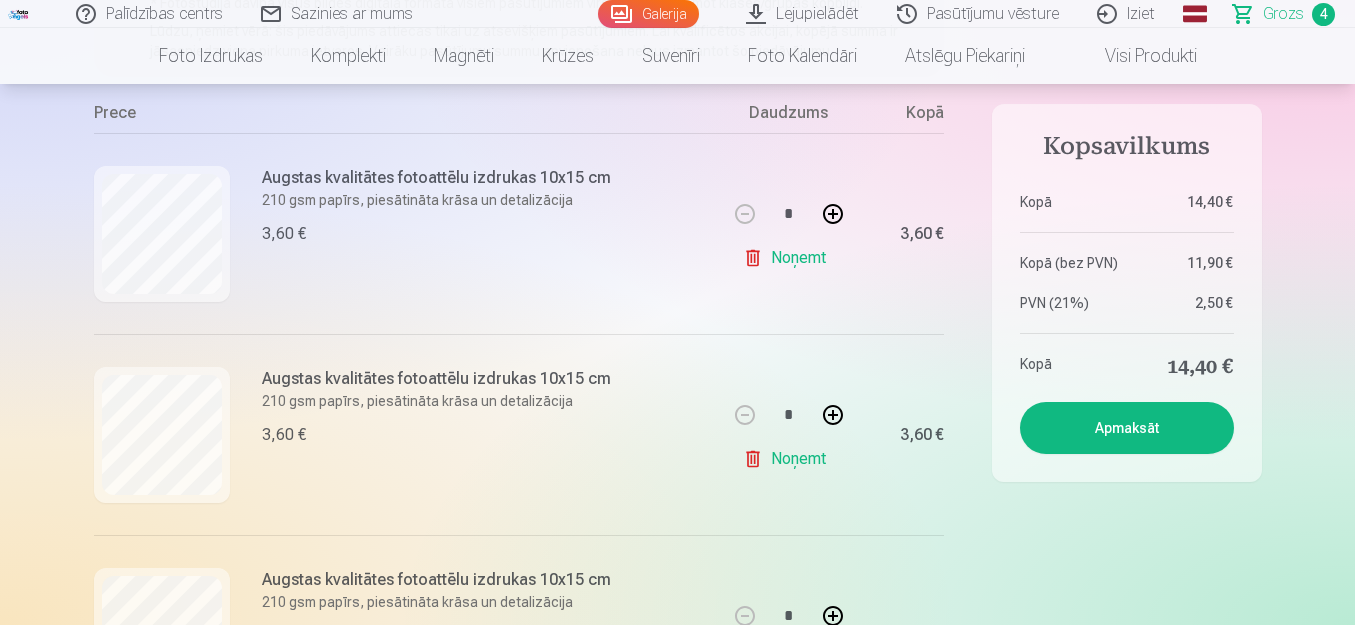 scroll, scrollTop: 500, scrollLeft: 0, axis: vertical 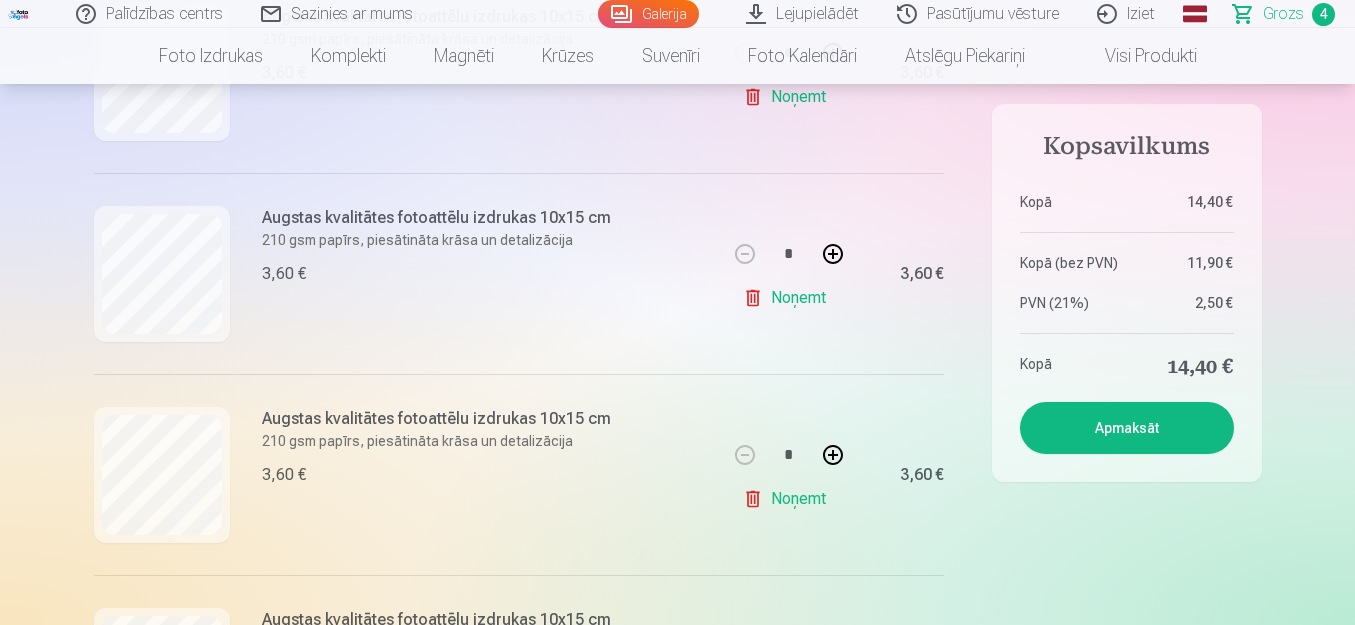 click on "Apmaksāt" at bounding box center [1127, 428] 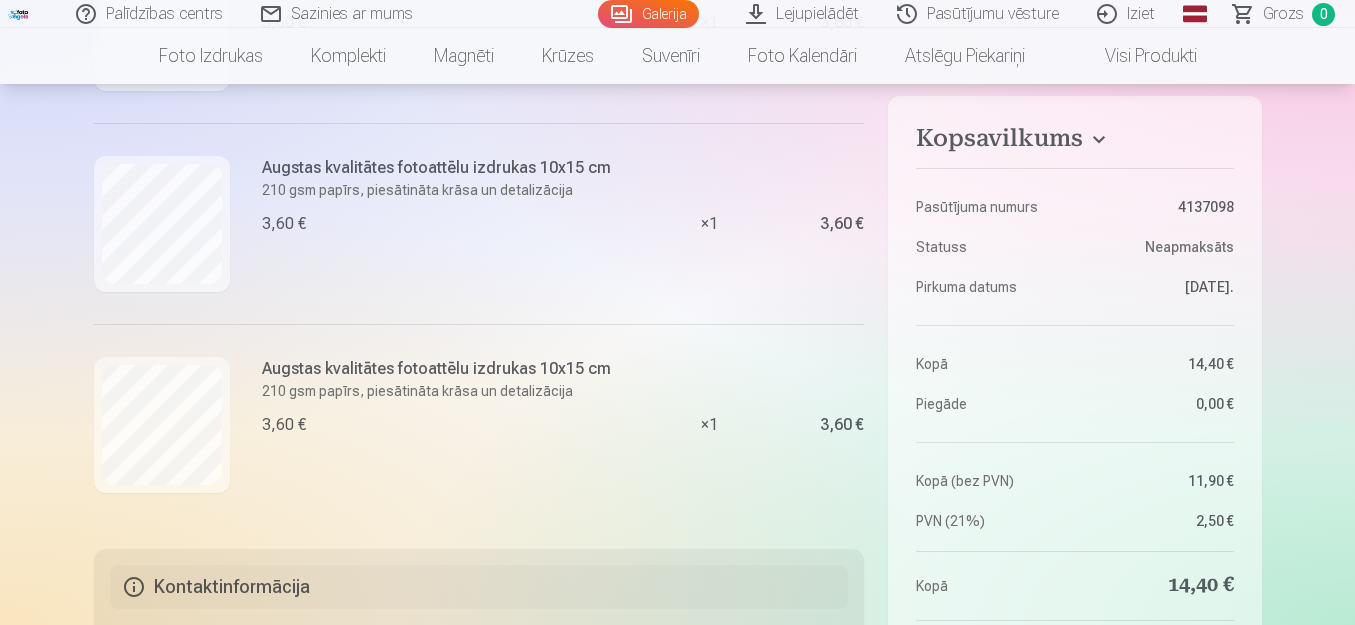 scroll, scrollTop: 600, scrollLeft: 0, axis: vertical 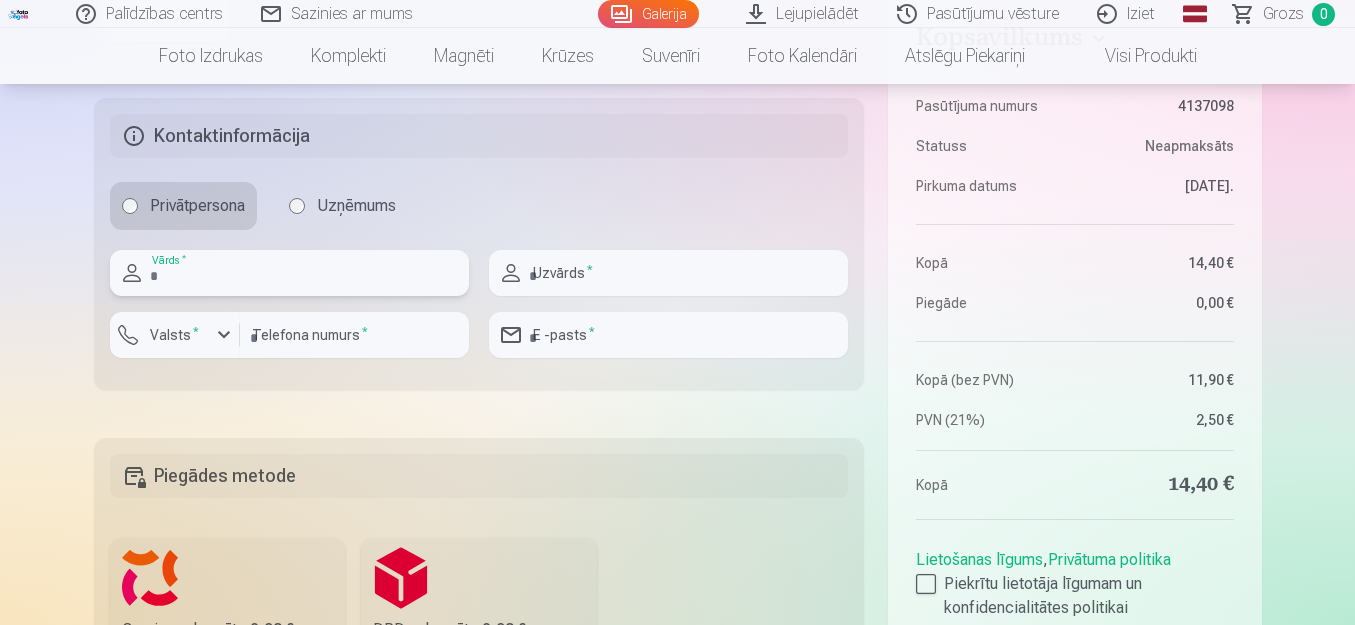 click at bounding box center [289, 273] 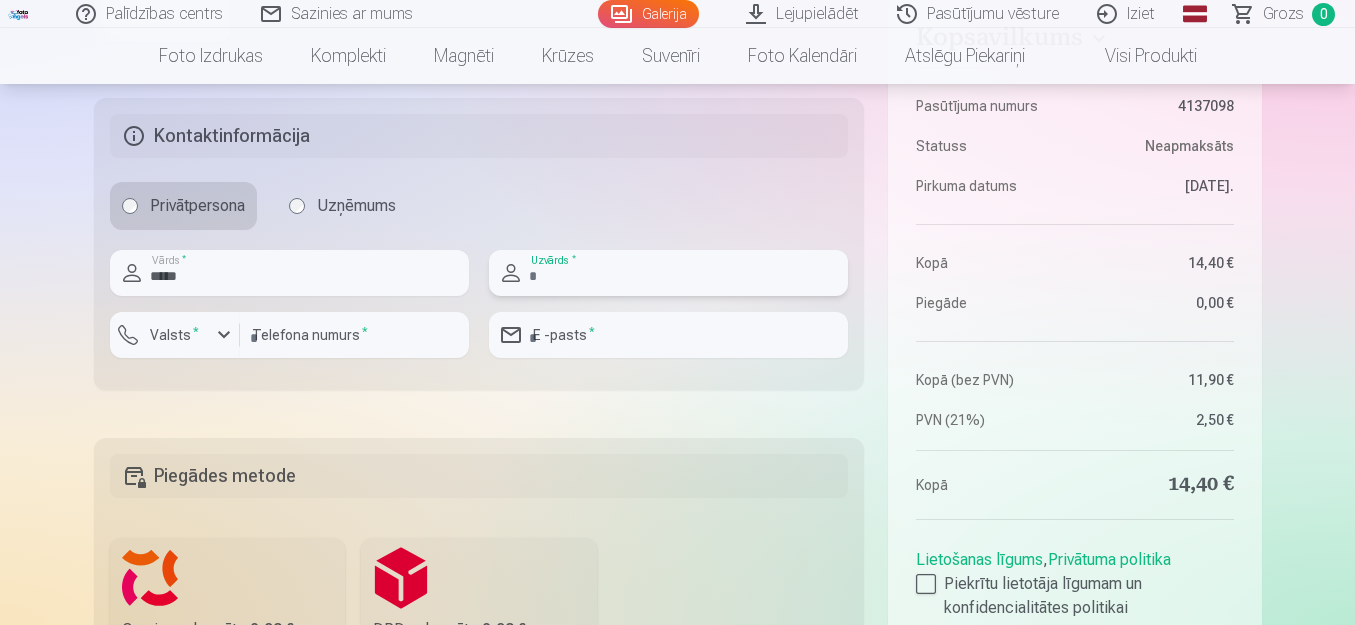 type on "*******" 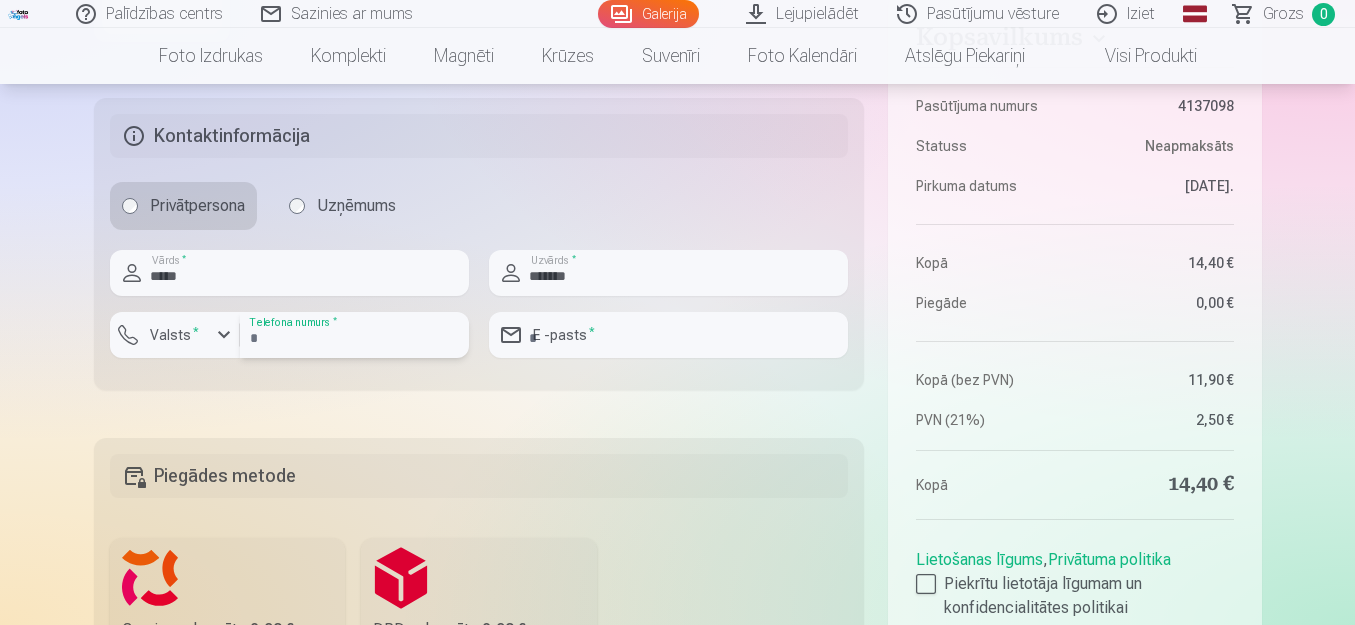 type on "********" 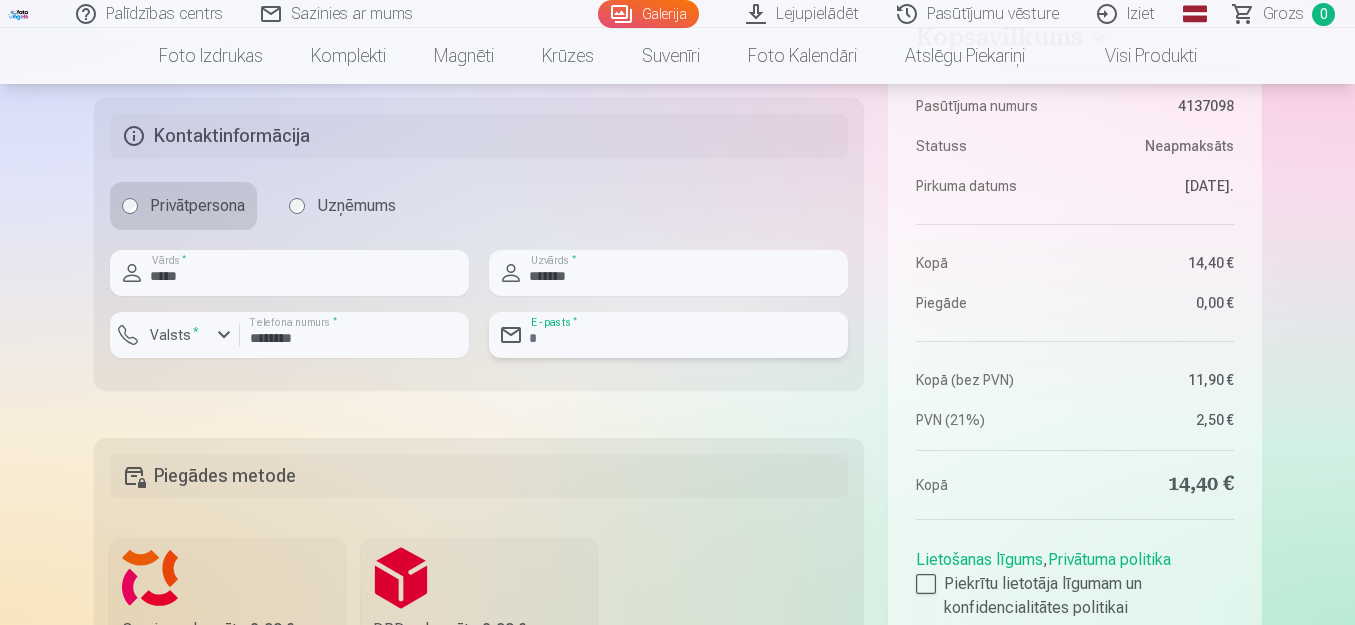 type on "**********" 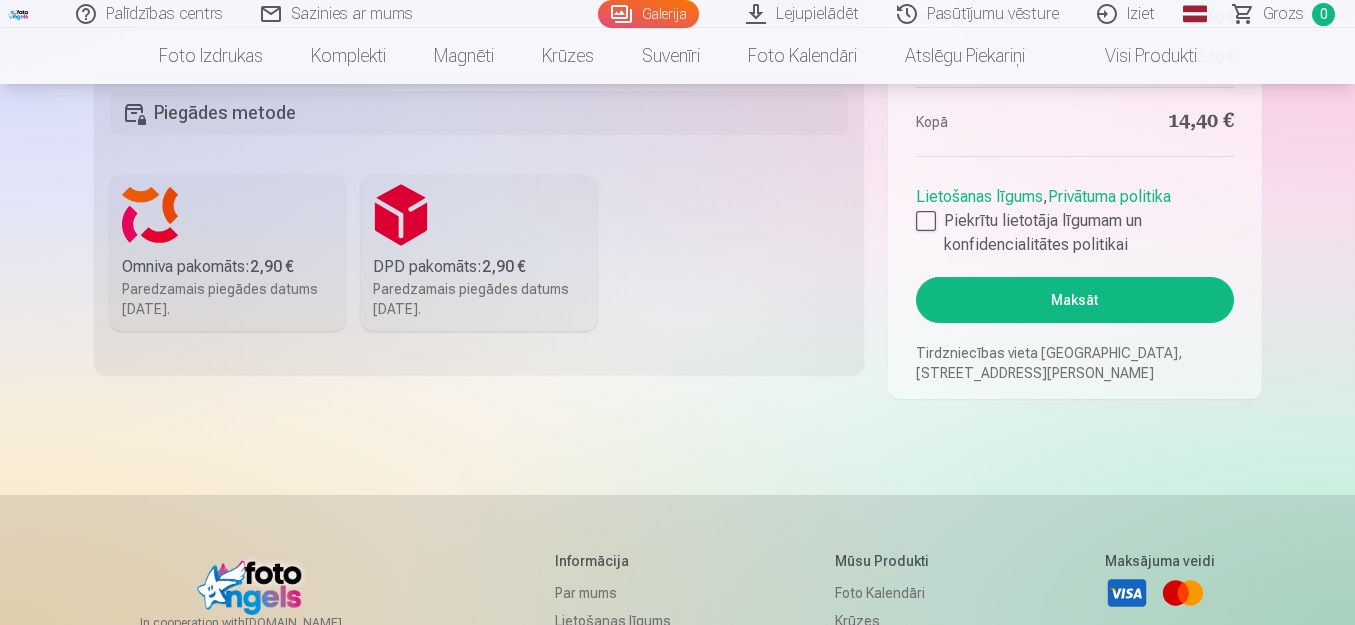 scroll, scrollTop: 1417, scrollLeft: 0, axis: vertical 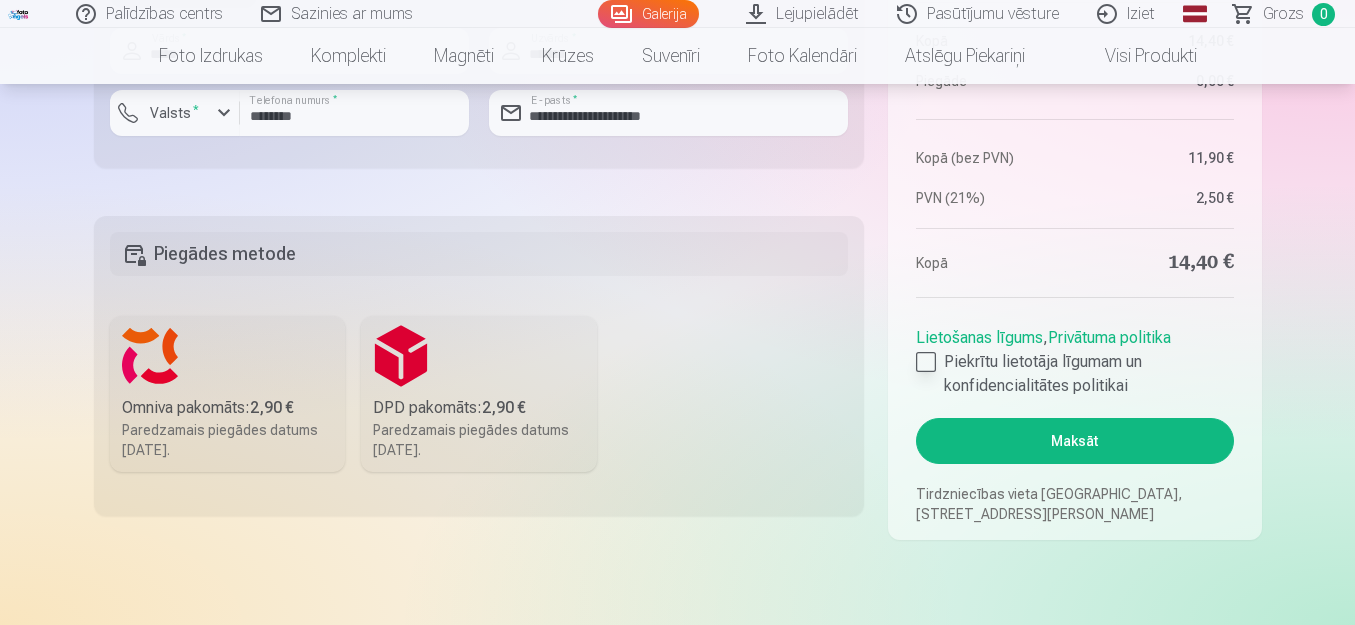 click at bounding box center (926, 362) 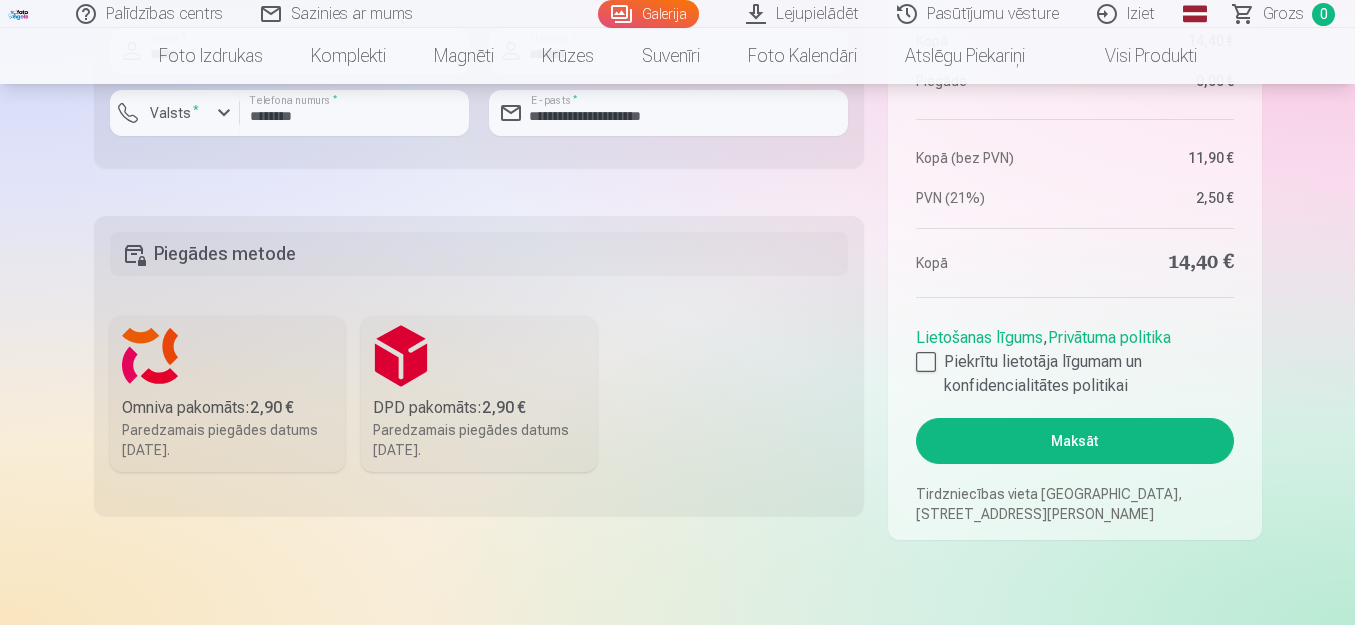 click on "Omniva pakomāts :  2,90 € Paredzamais piegādes datums [DATE]." at bounding box center [228, 394] 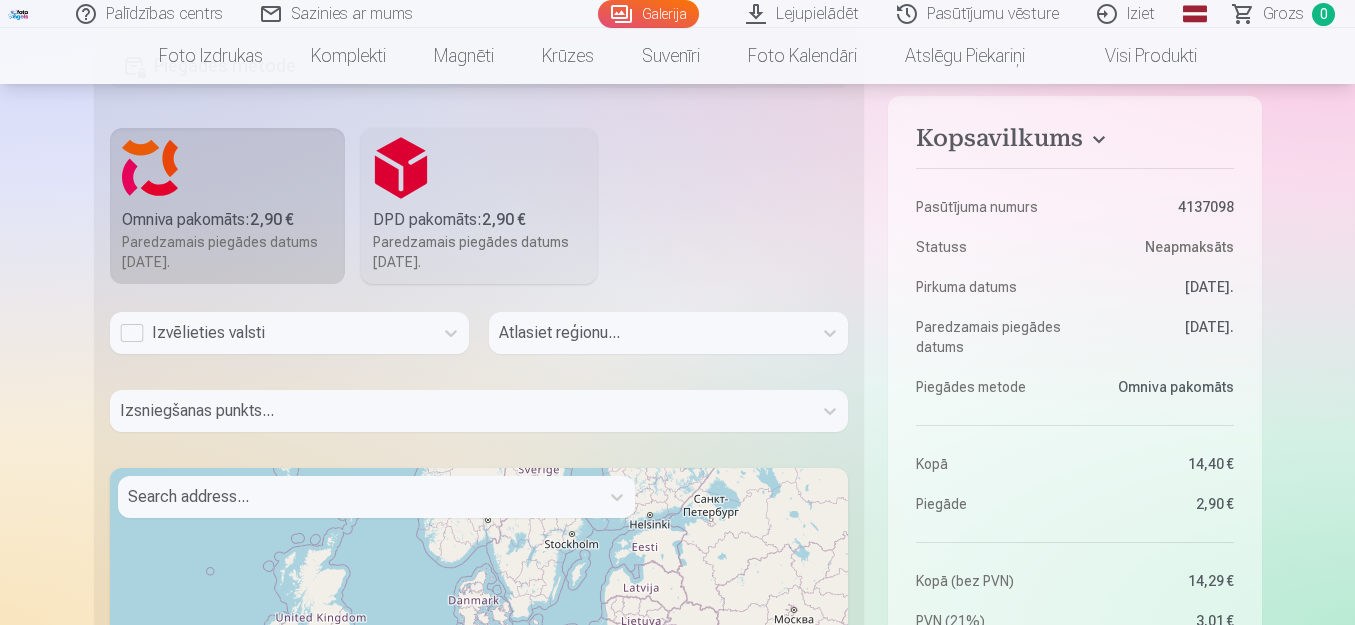scroll, scrollTop: 1572, scrollLeft: 0, axis: vertical 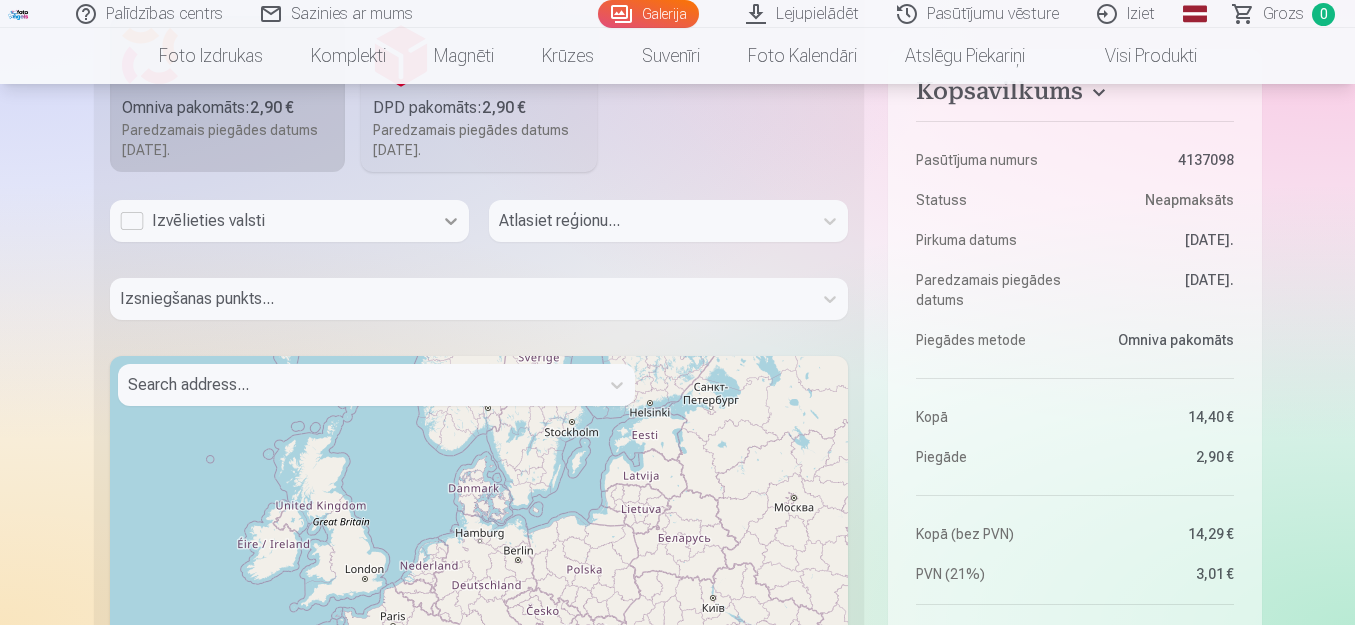 click 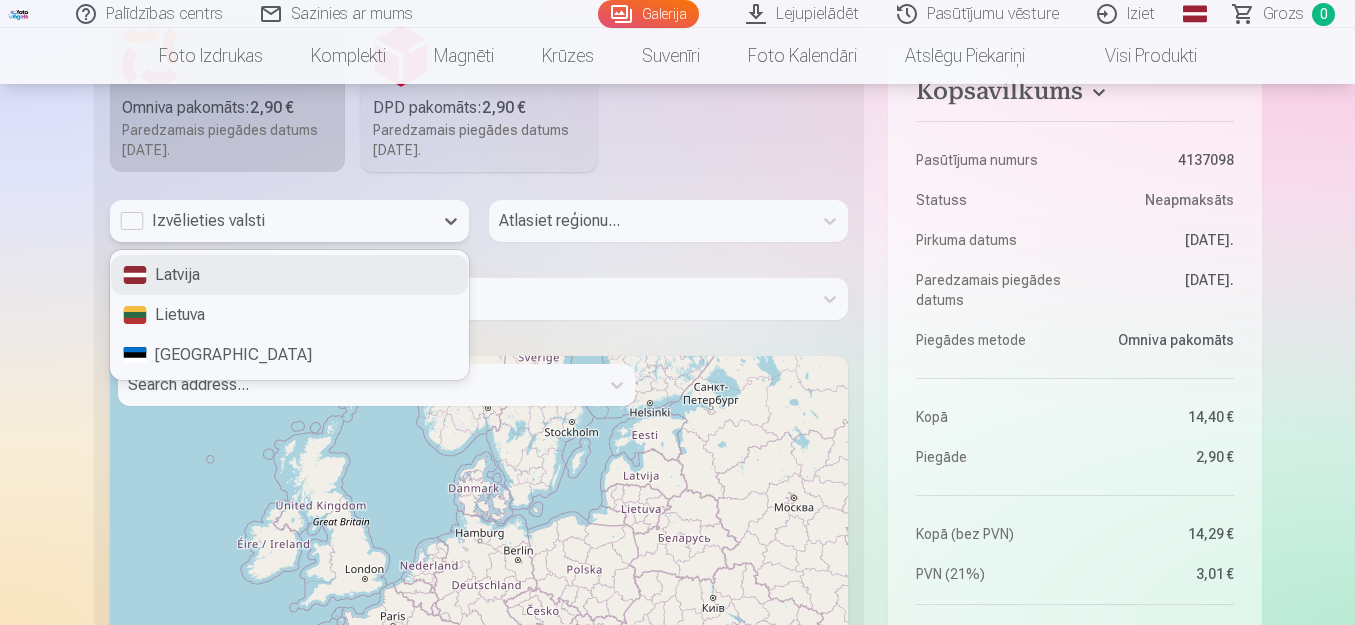 click on "Latvija" at bounding box center [289, 275] 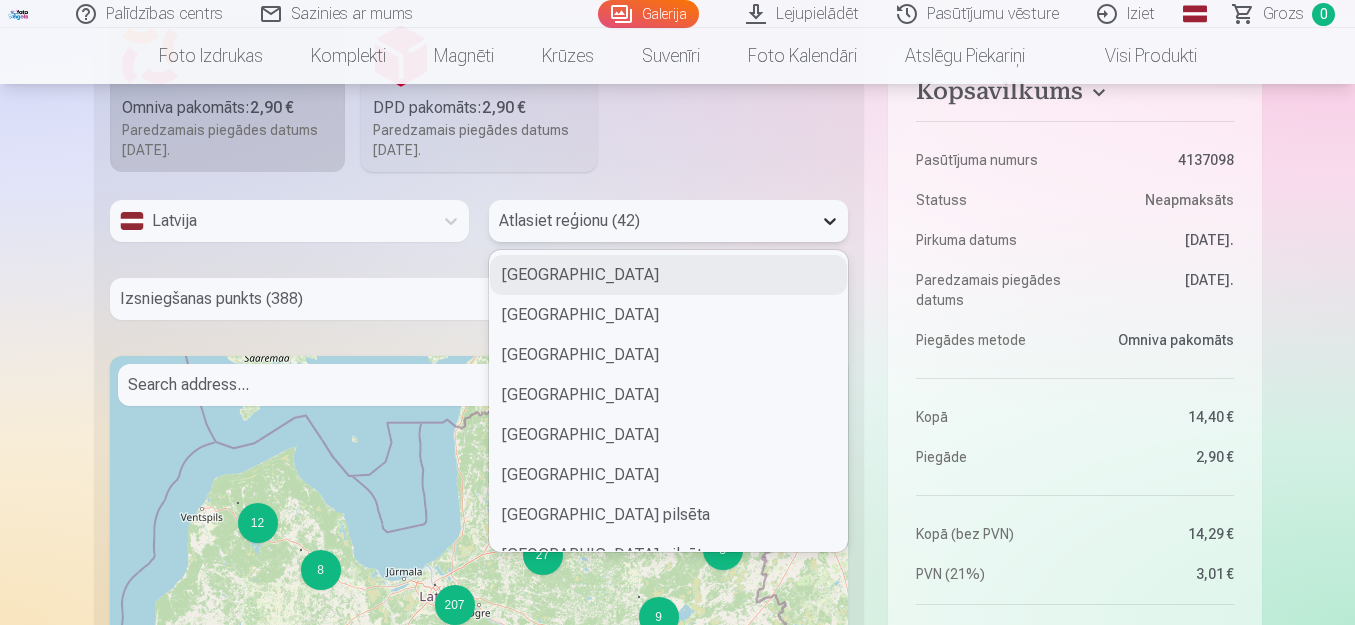 click 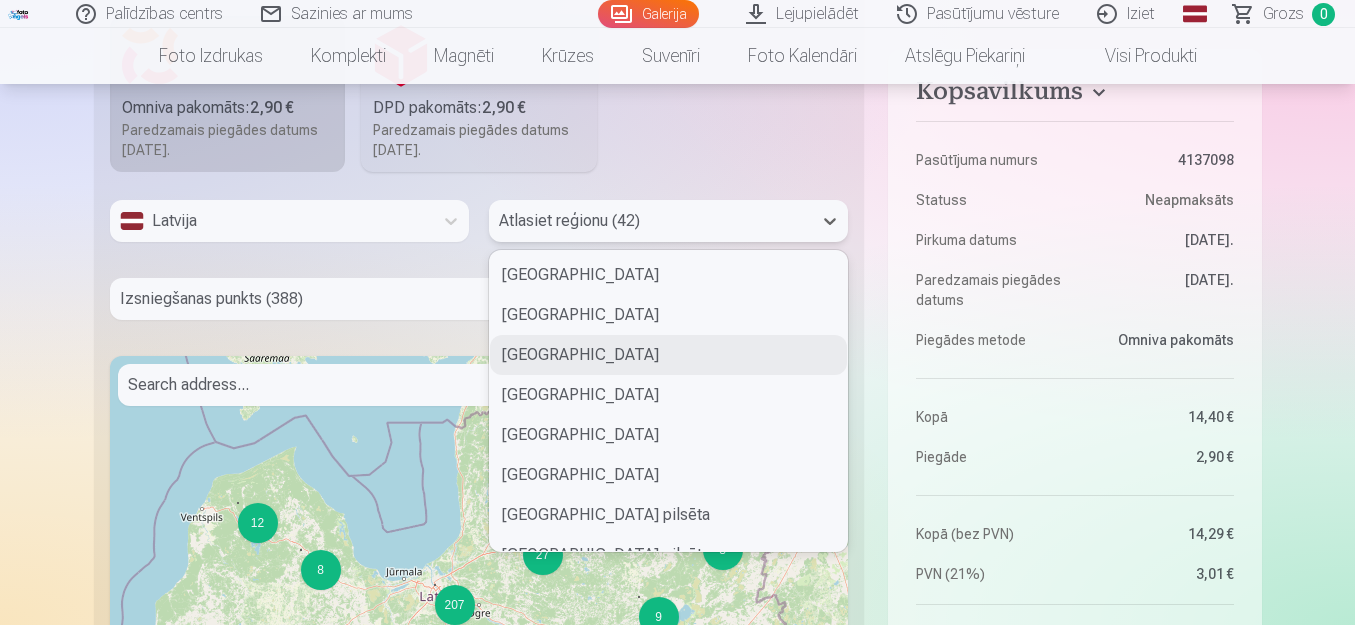 drag, startPoint x: 840, startPoint y: 313, endPoint x: 836, endPoint y: 339, distance: 26.305893 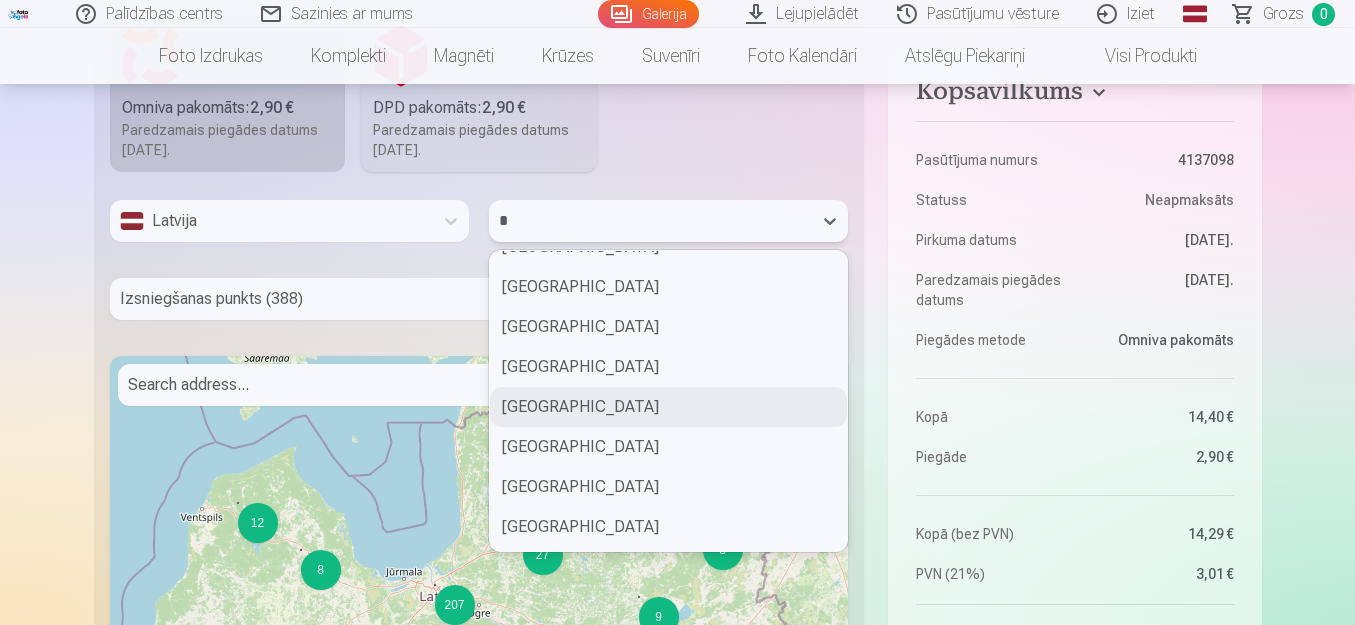 scroll, scrollTop: 268, scrollLeft: 0, axis: vertical 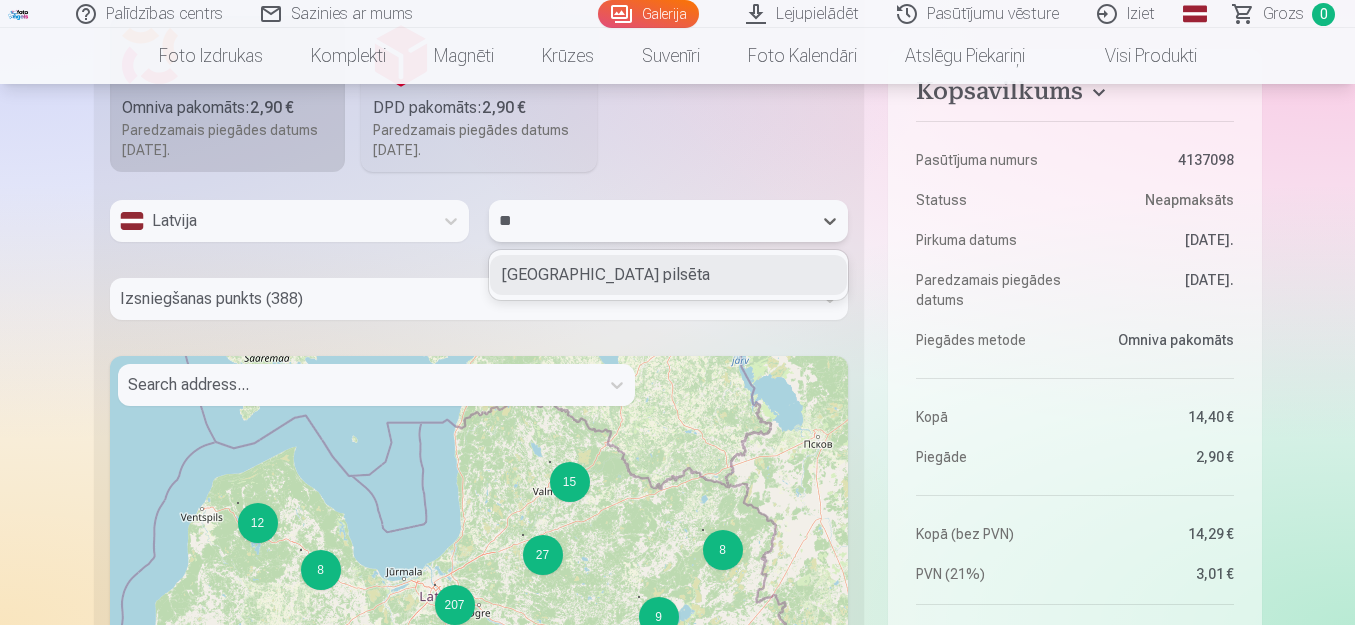 click on "[GEOGRAPHIC_DATA] pilsēta" at bounding box center [668, 275] 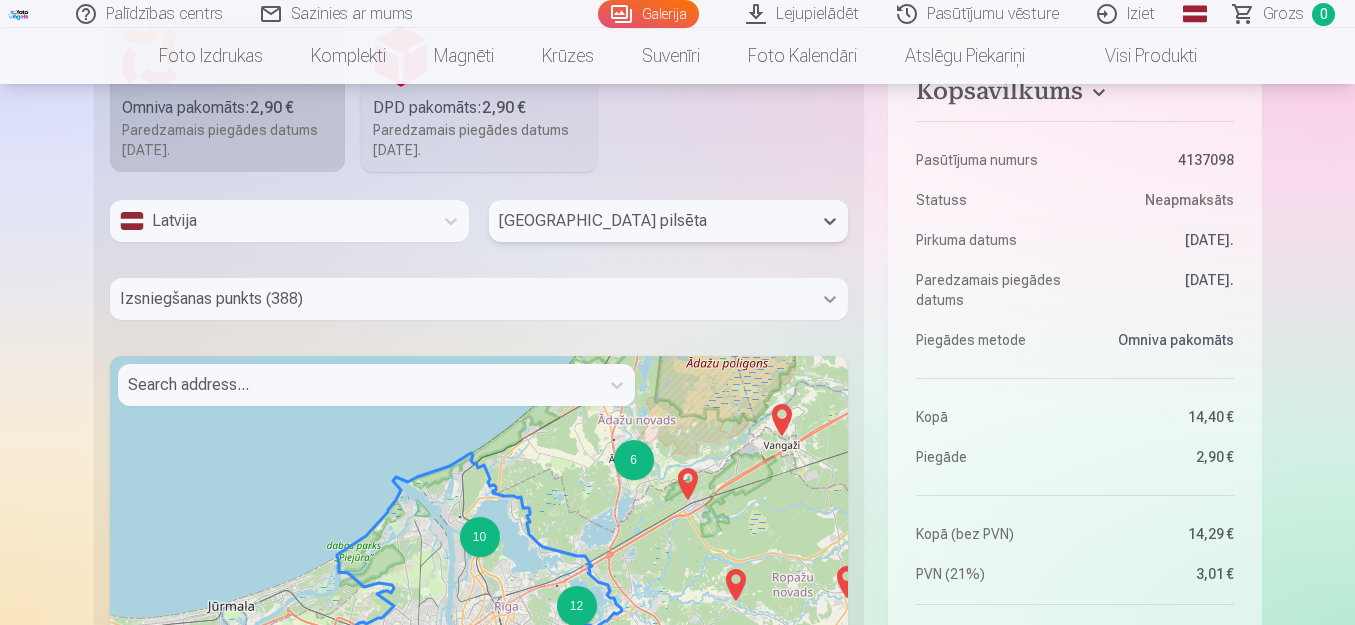 click at bounding box center (830, 299) 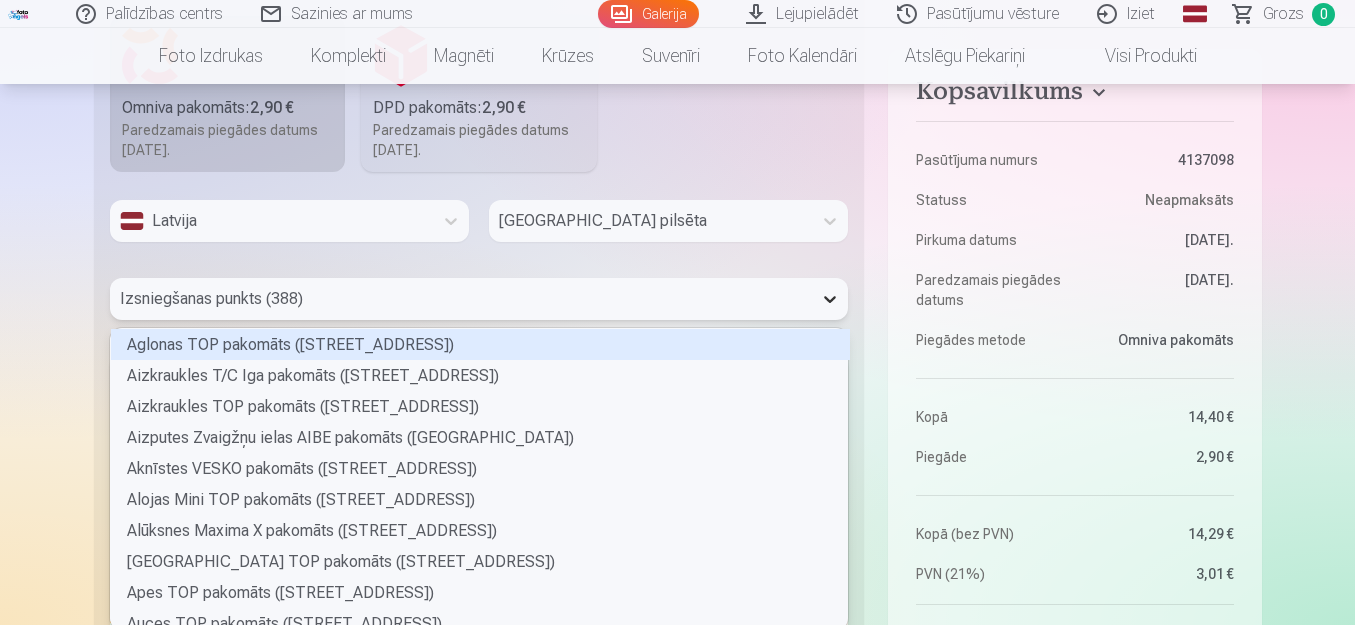 scroll, scrollTop: 1585, scrollLeft: 0, axis: vertical 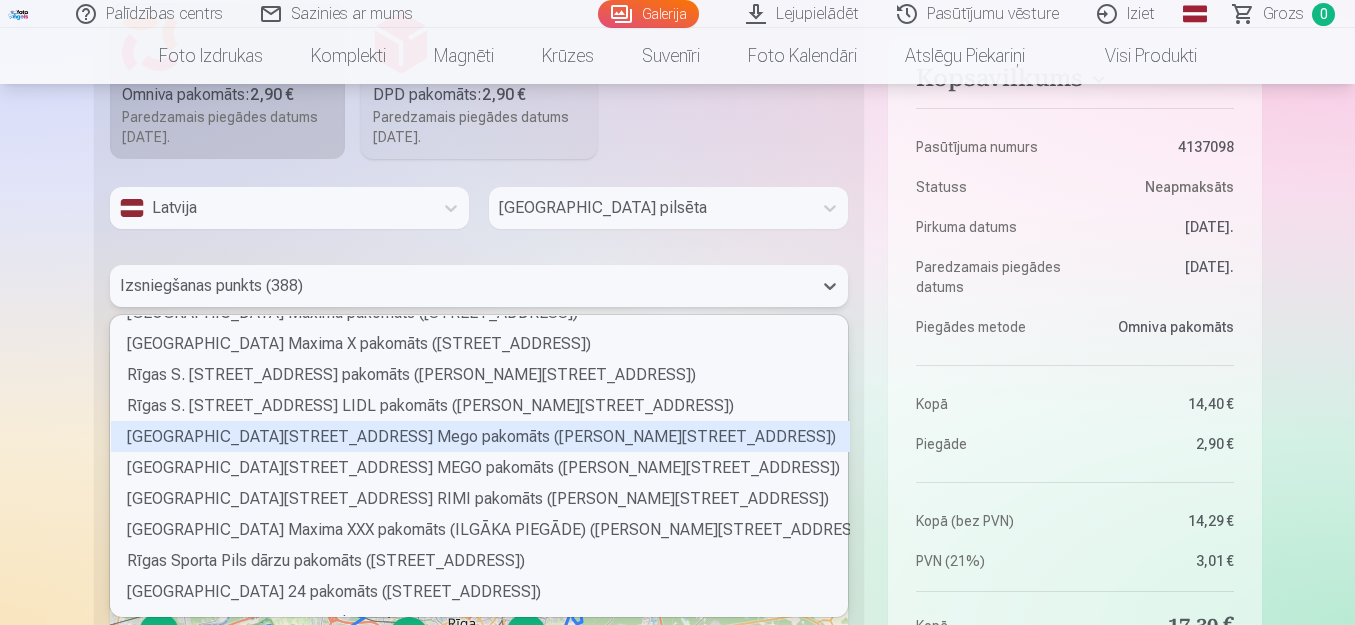click on "[GEOGRAPHIC_DATA][STREET_ADDRESS] Mego pakomāts ([PERSON_NAME][STREET_ADDRESS])" at bounding box center (480, 436) 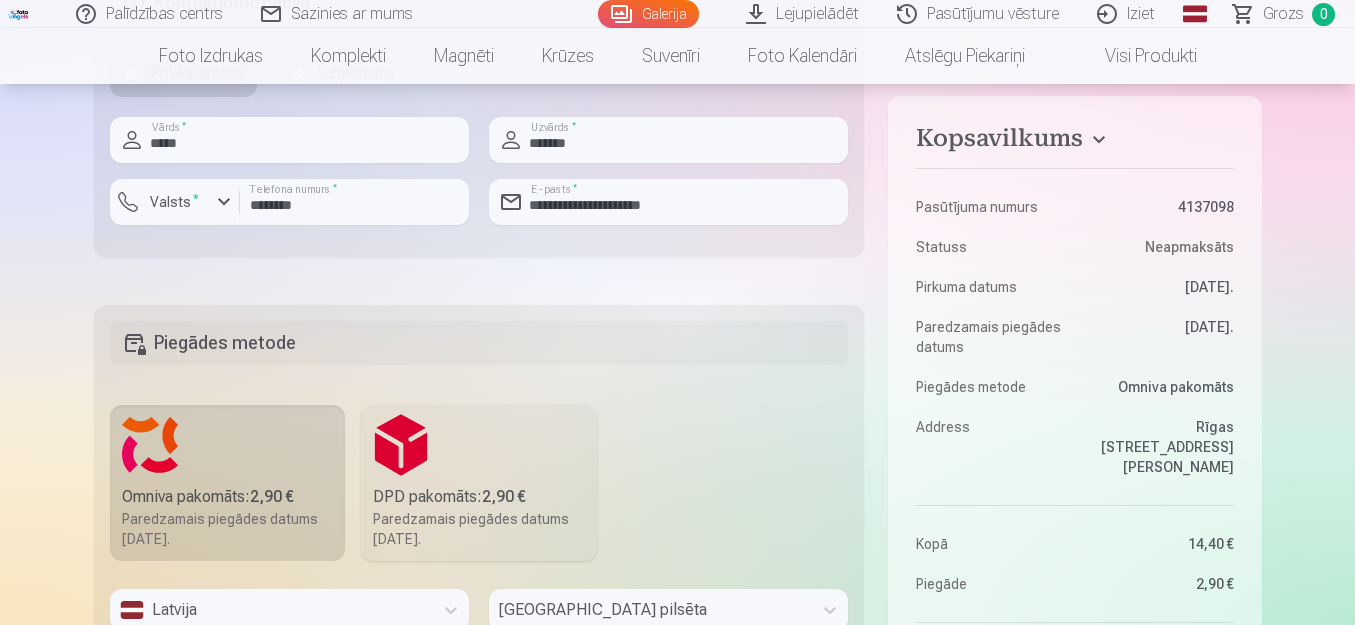 scroll, scrollTop: 1136, scrollLeft: 0, axis: vertical 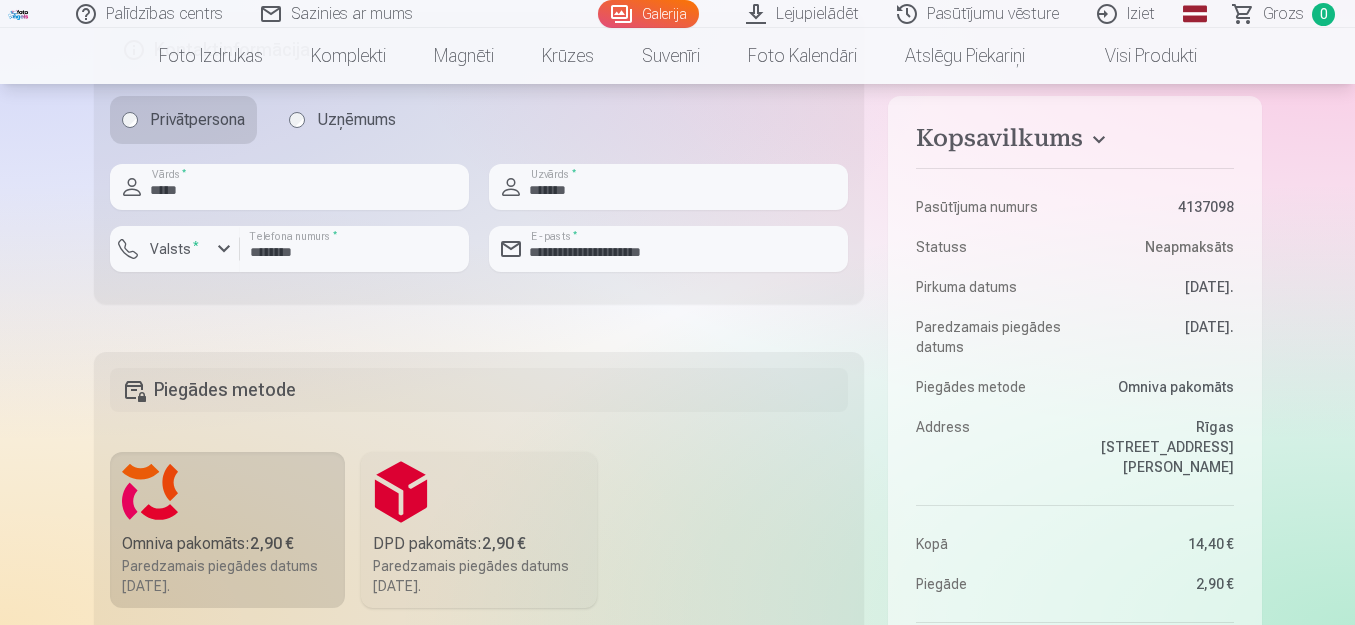 drag, startPoint x: 1355, startPoint y: 333, endPoint x: 1355, endPoint y: 395, distance: 62 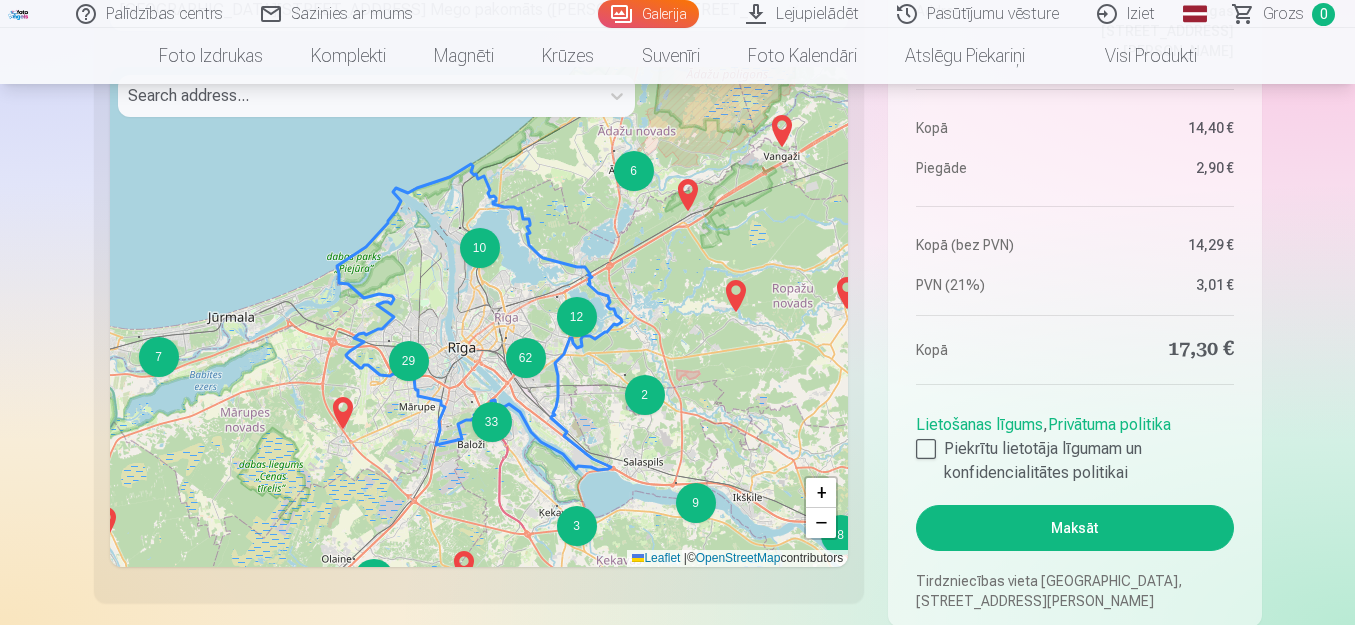 scroll, scrollTop: 2021, scrollLeft: 0, axis: vertical 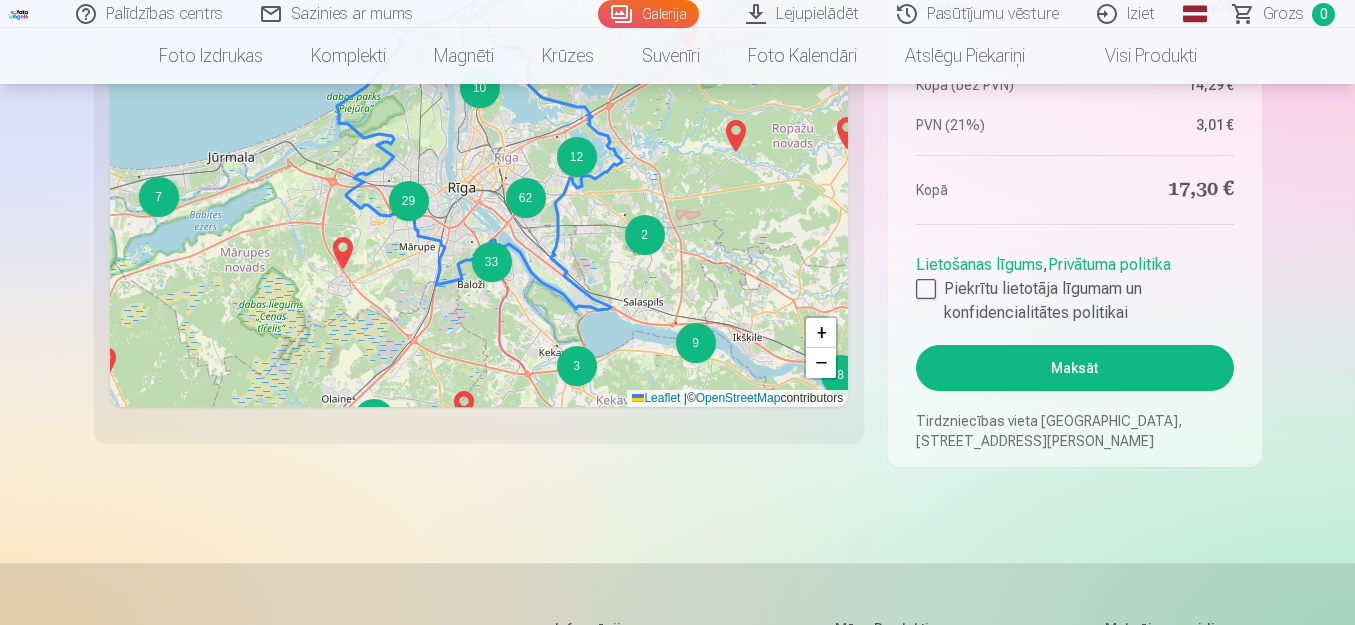 click on "Maksāt" at bounding box center [1074, 368] 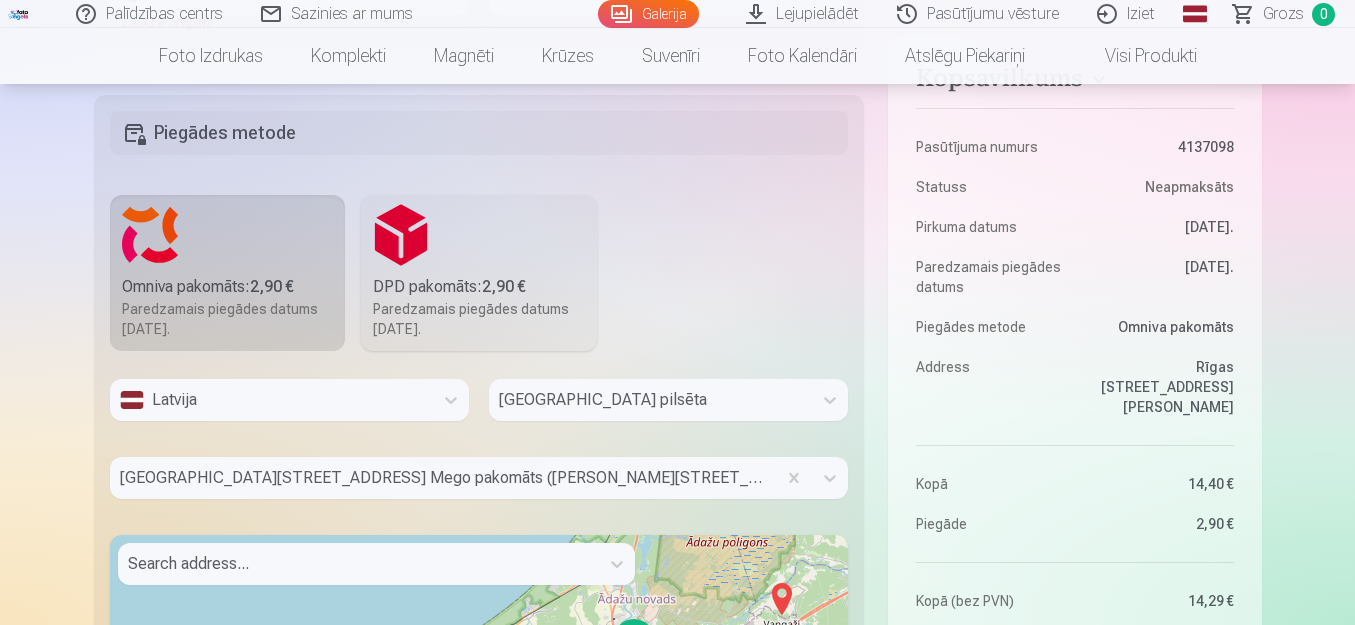 scroll, scrollTop: 1353, scrollLeft: 0, axis: vertical 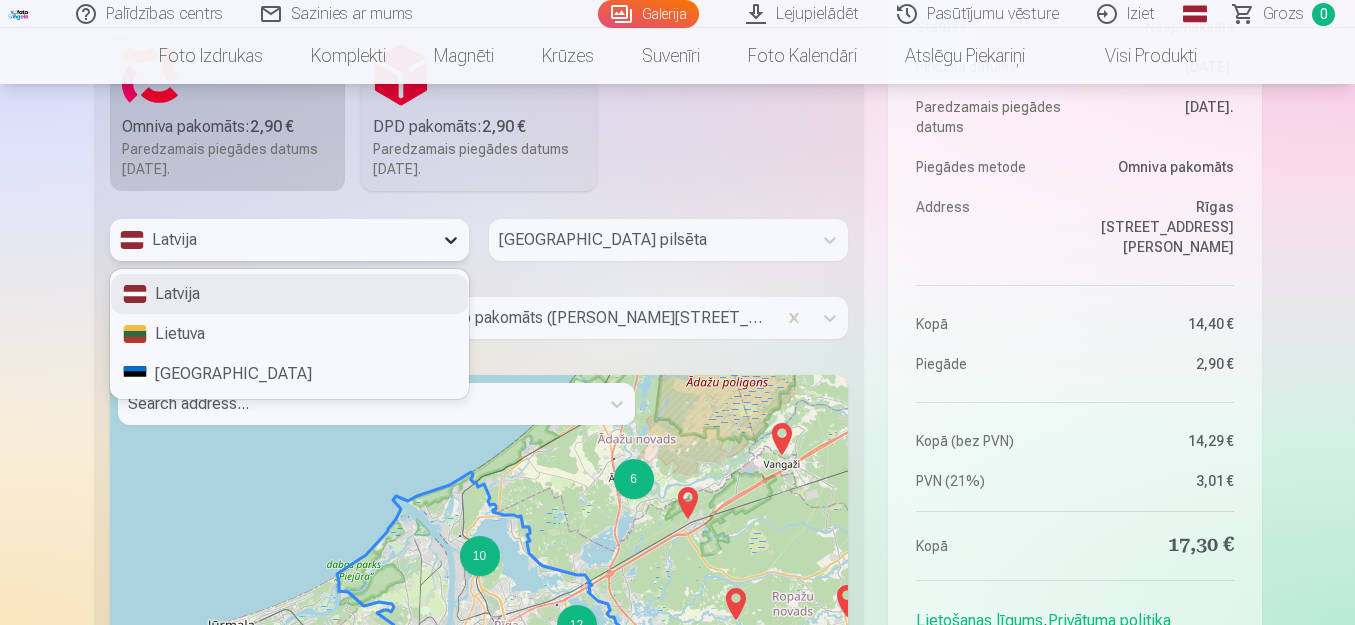 click 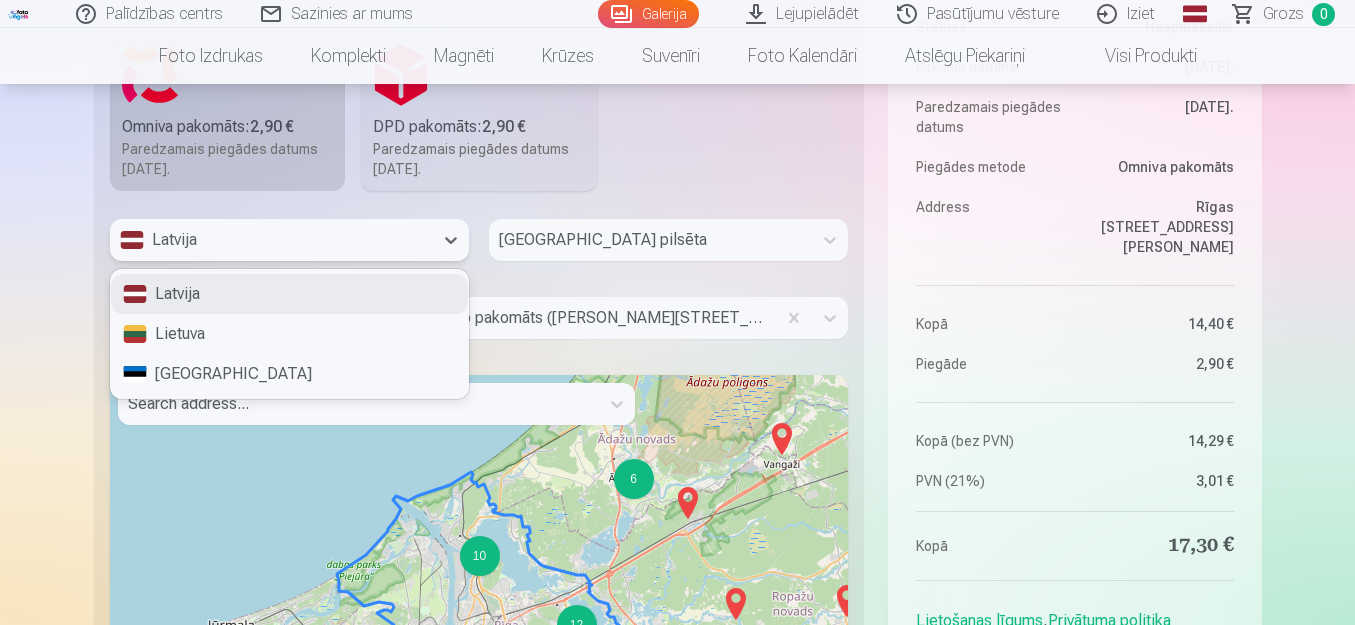 click on "Latvija" at bounding box center [289, 294] 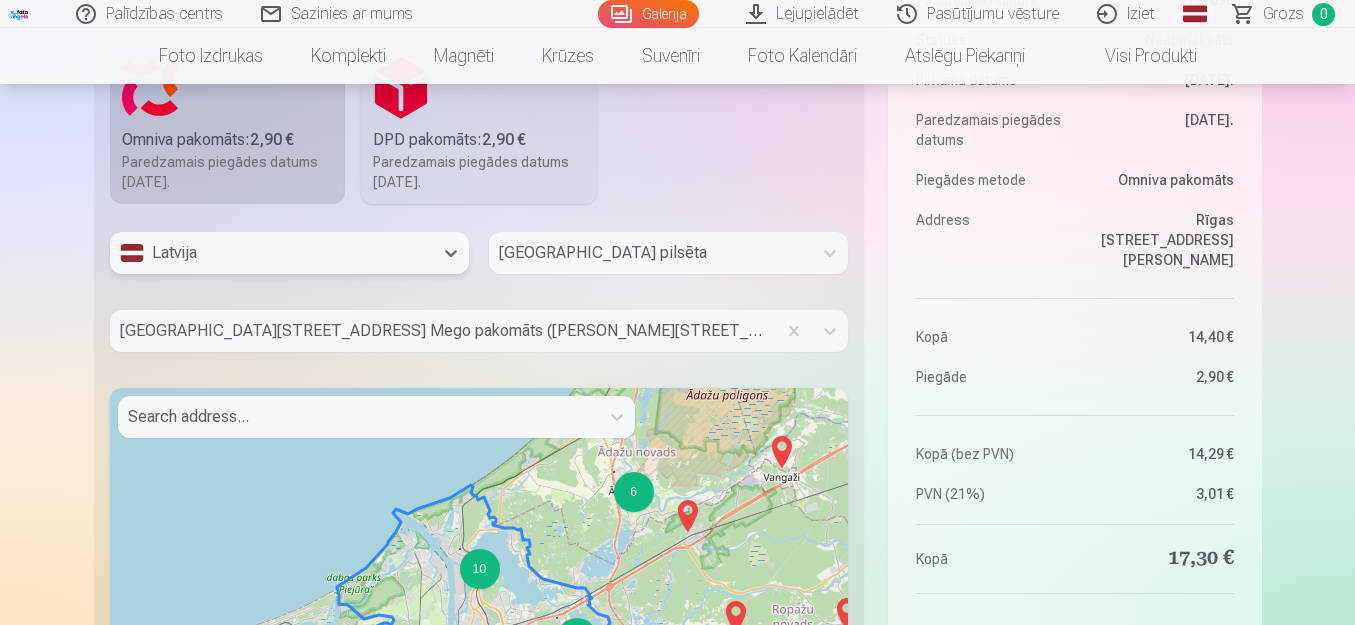 scroll, scrollTop: 1700, scrollLeft: 0, axis: vertical 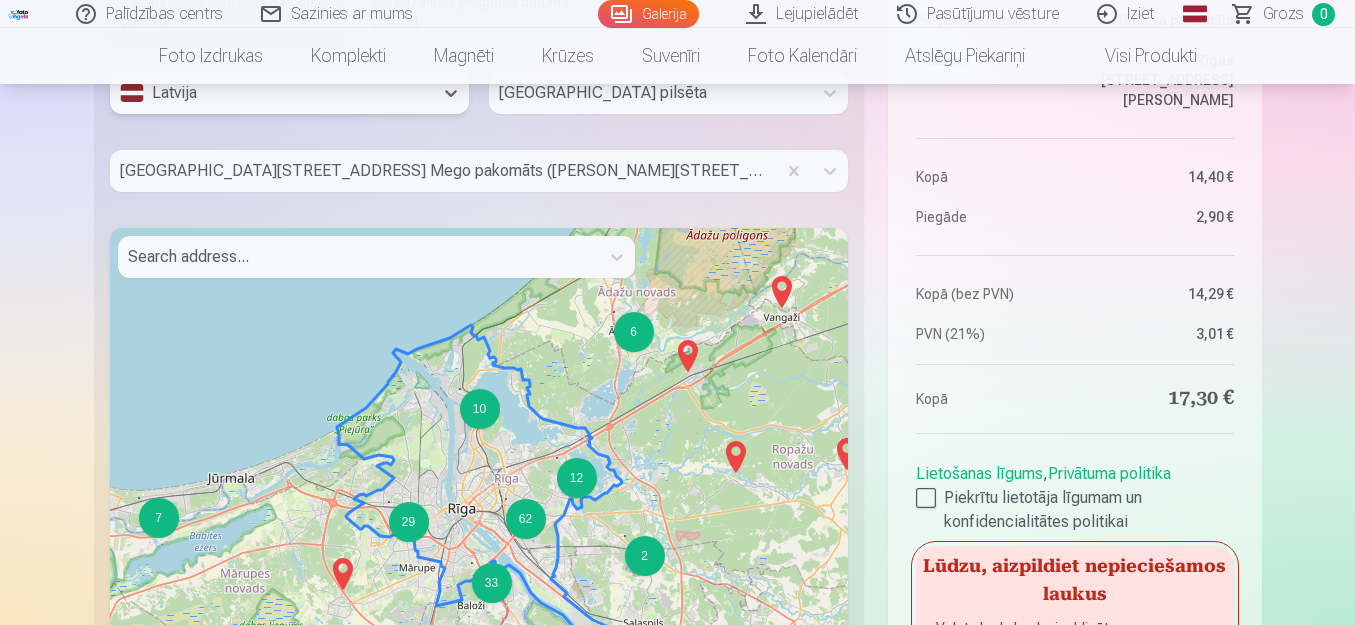 click at bounding box center [617, 257] 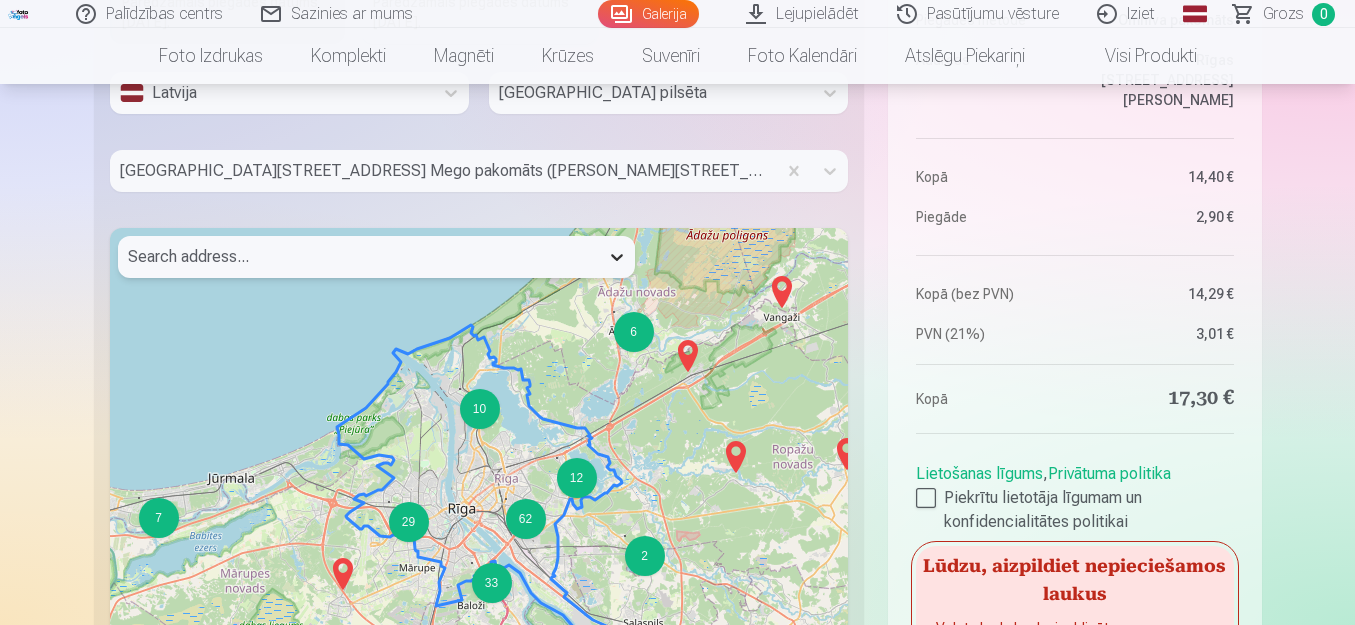 click at bounding box center (617, 257) 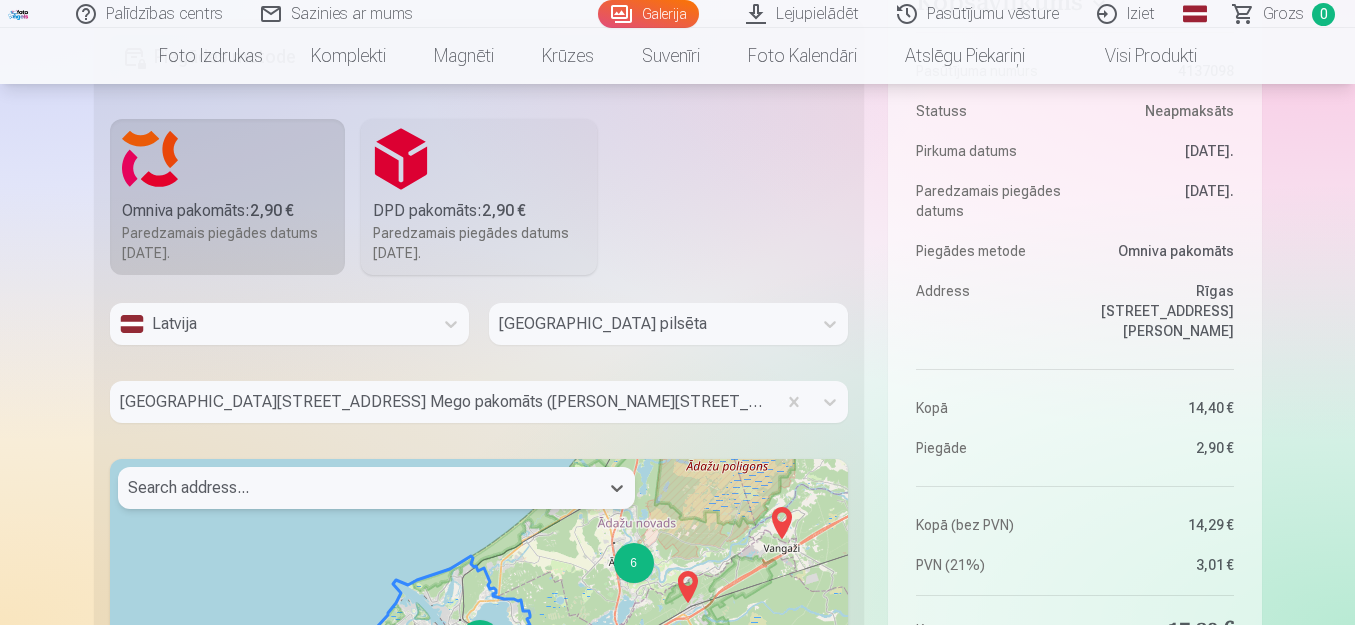 scroll, scrollTop: 1300, scrollLeft: 0, axis: vertical 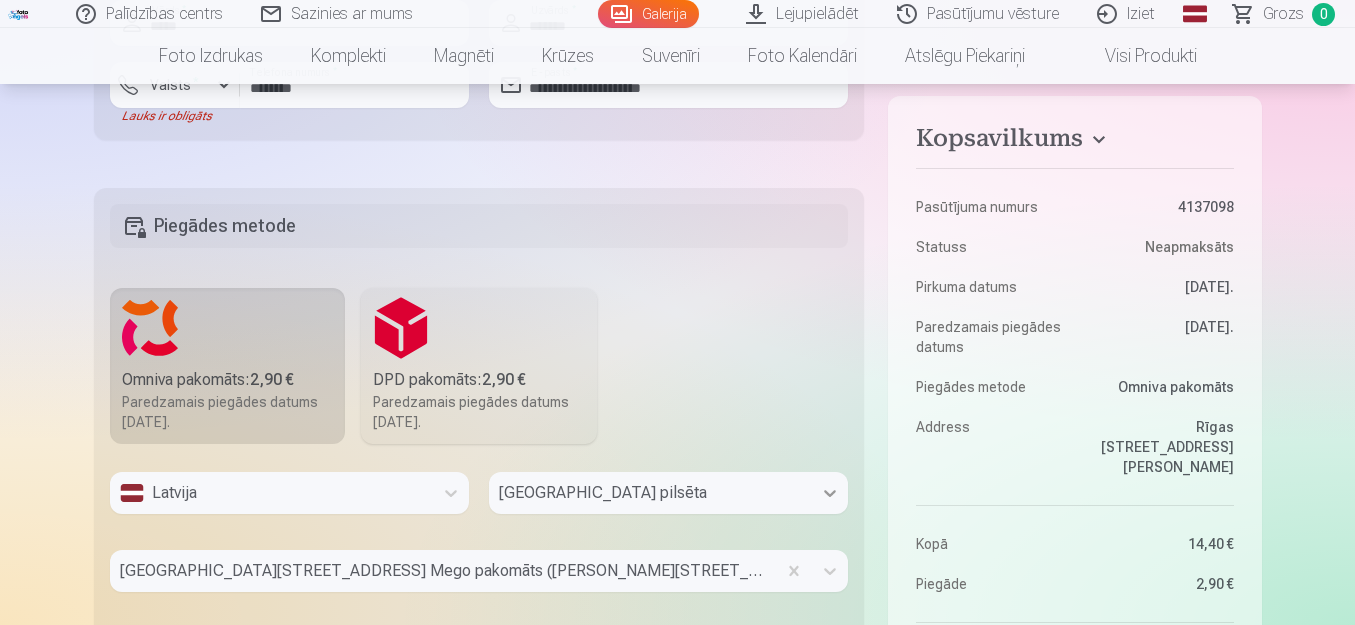 click on "[GEOGRAPHIC_DATA] pilsēta" at bounding box center [668, 493] 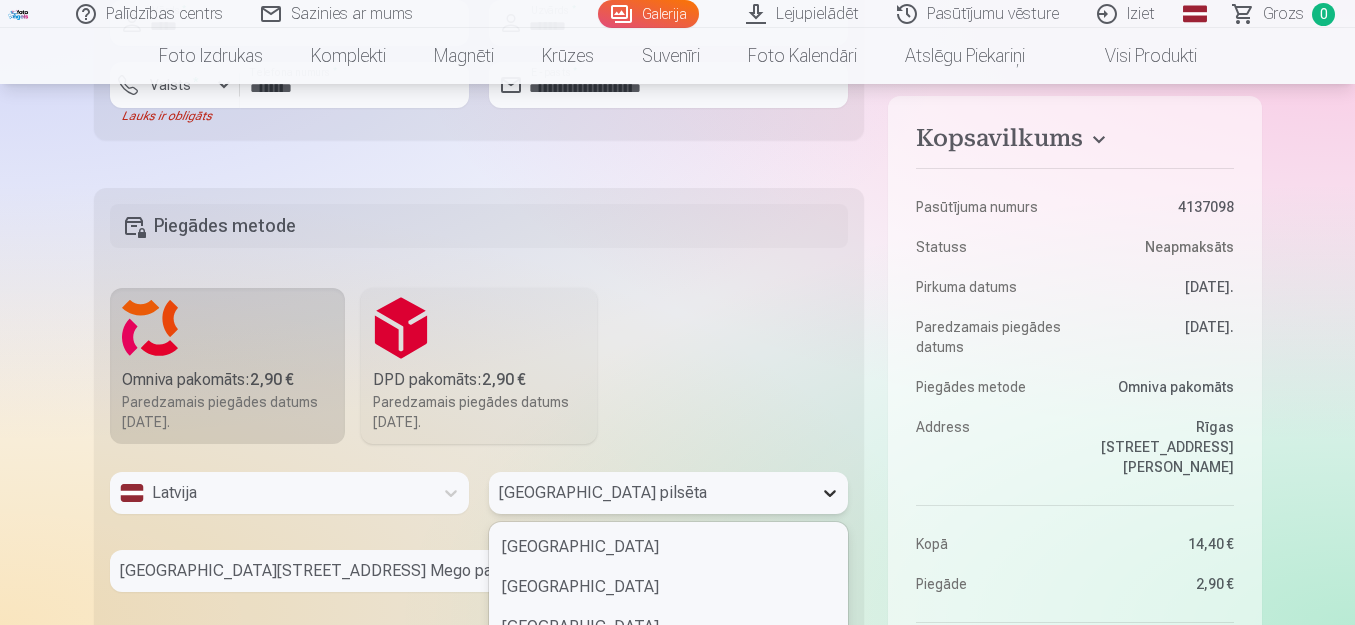 scroll, scrollTop: 1507, scrollLeft: 0, axis: vertical 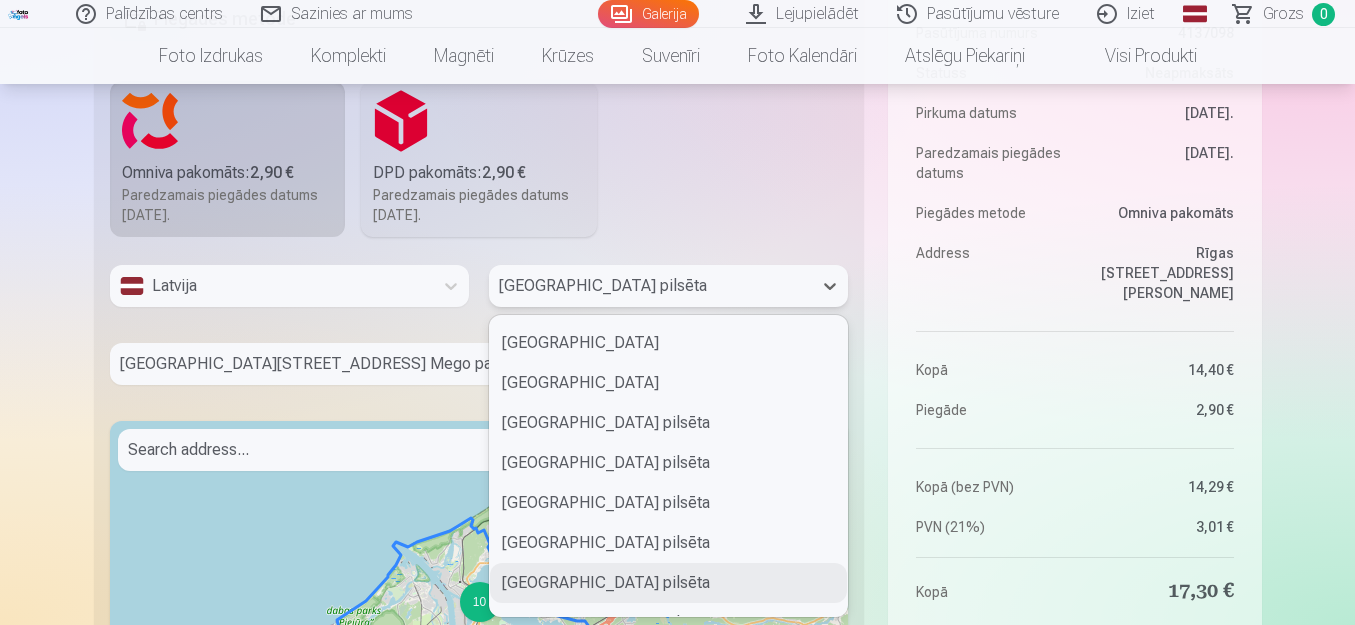 click on "[GEOGRAPHIC_DATA] pilsēta" at bounding box center [668, 583] 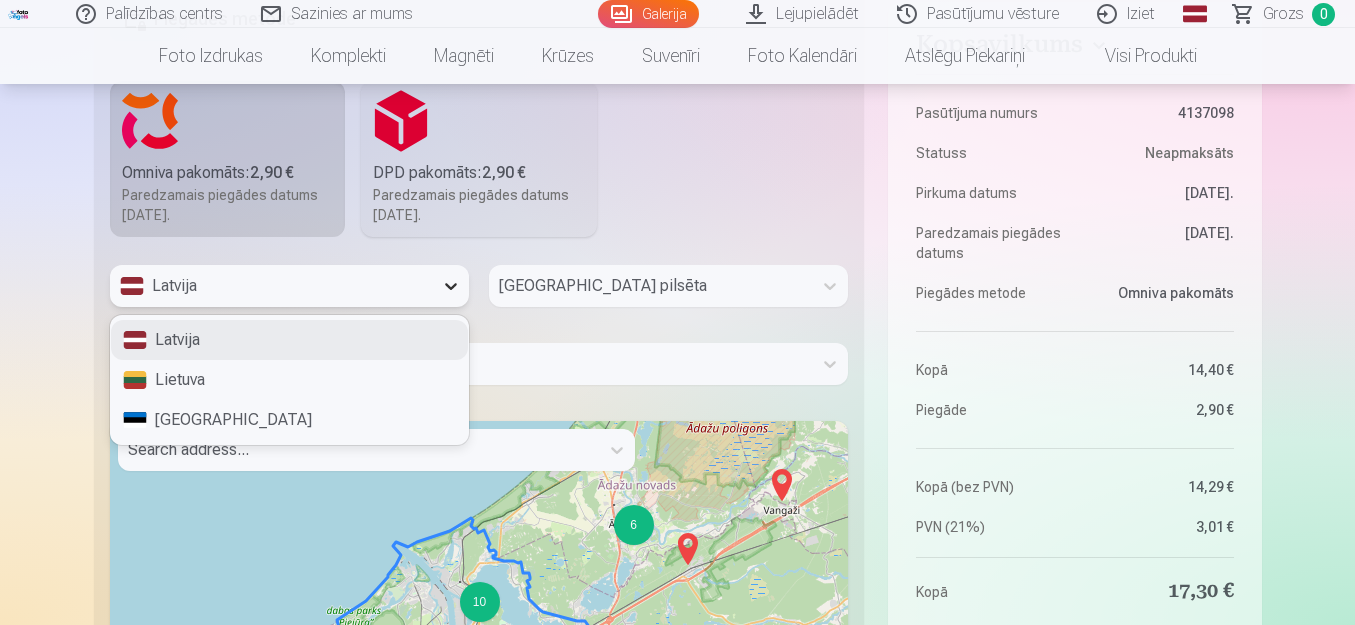 click 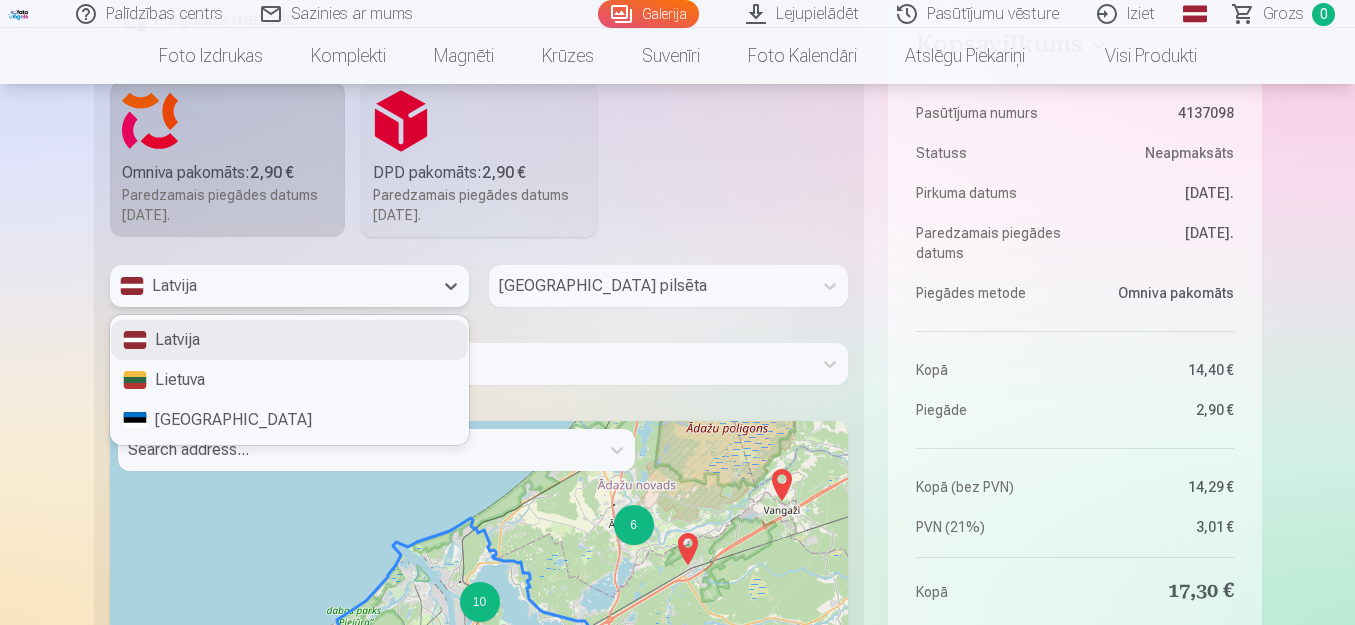 click on "Latvija" at bounding box center (289, 340) 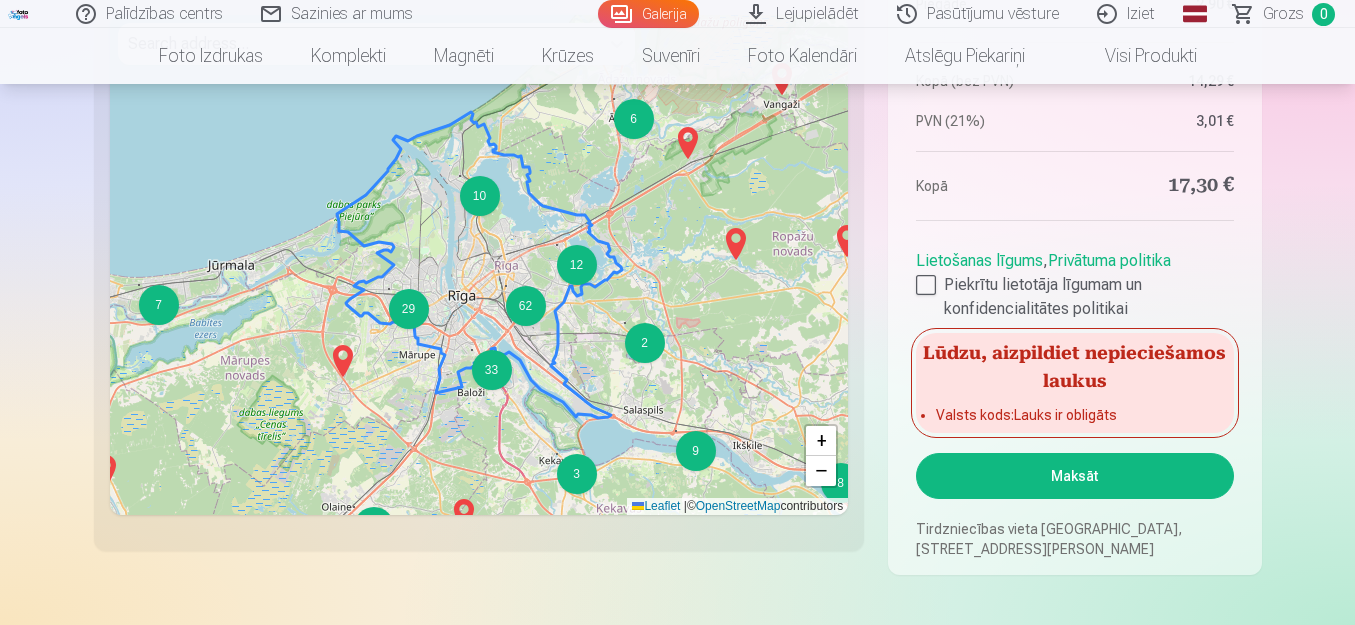 scroll, scrollTop: 1886, scrollLeft: 0, axis: vertical 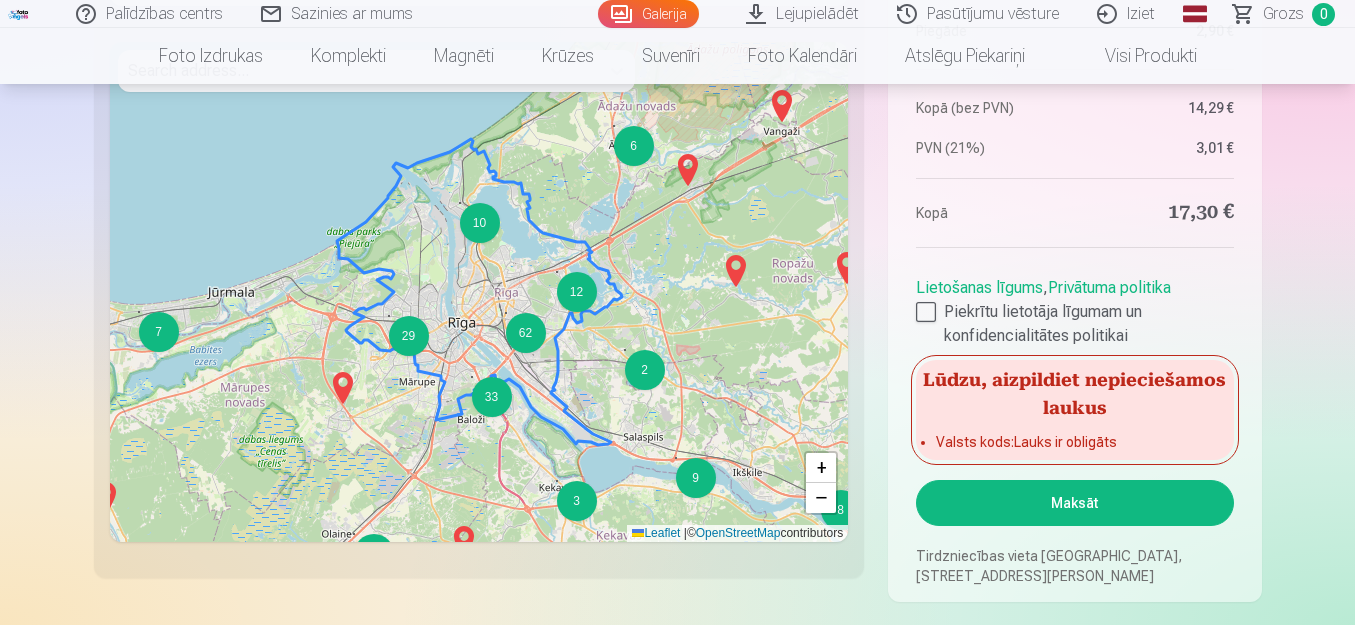 click on "Maksāt" at bounding box center (1074, 503) 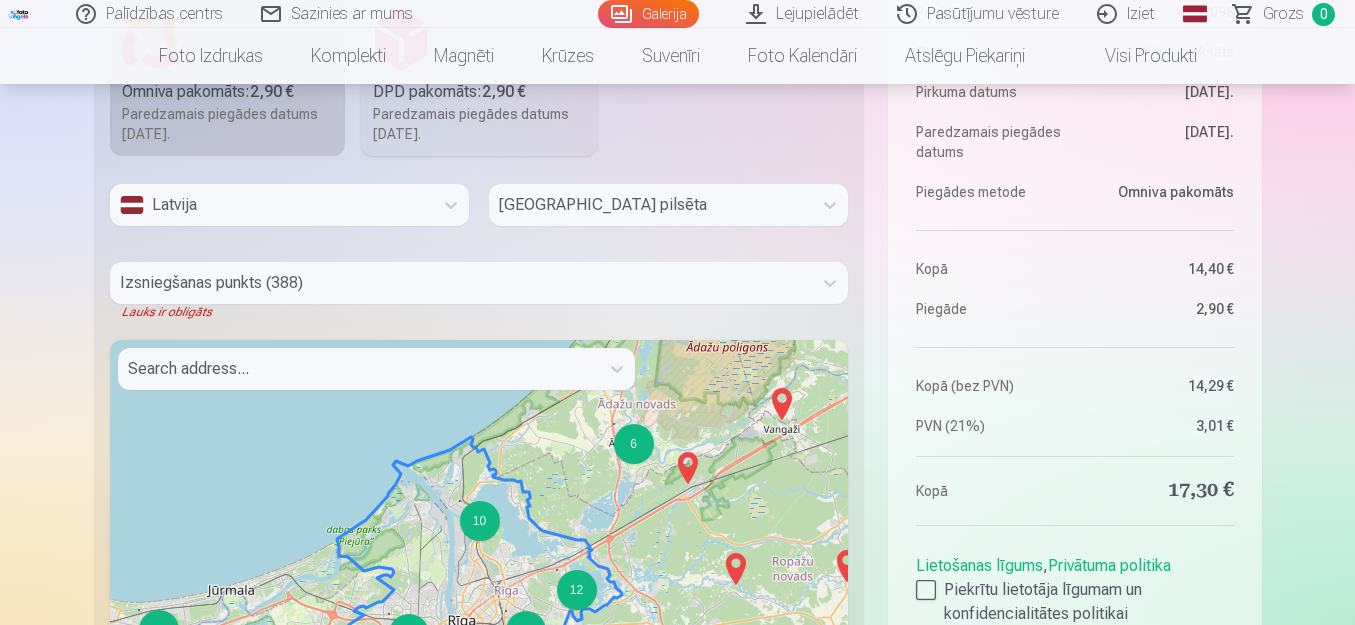scroll, scrollTop: 1573, scrollLeft: 0, axis: vertical 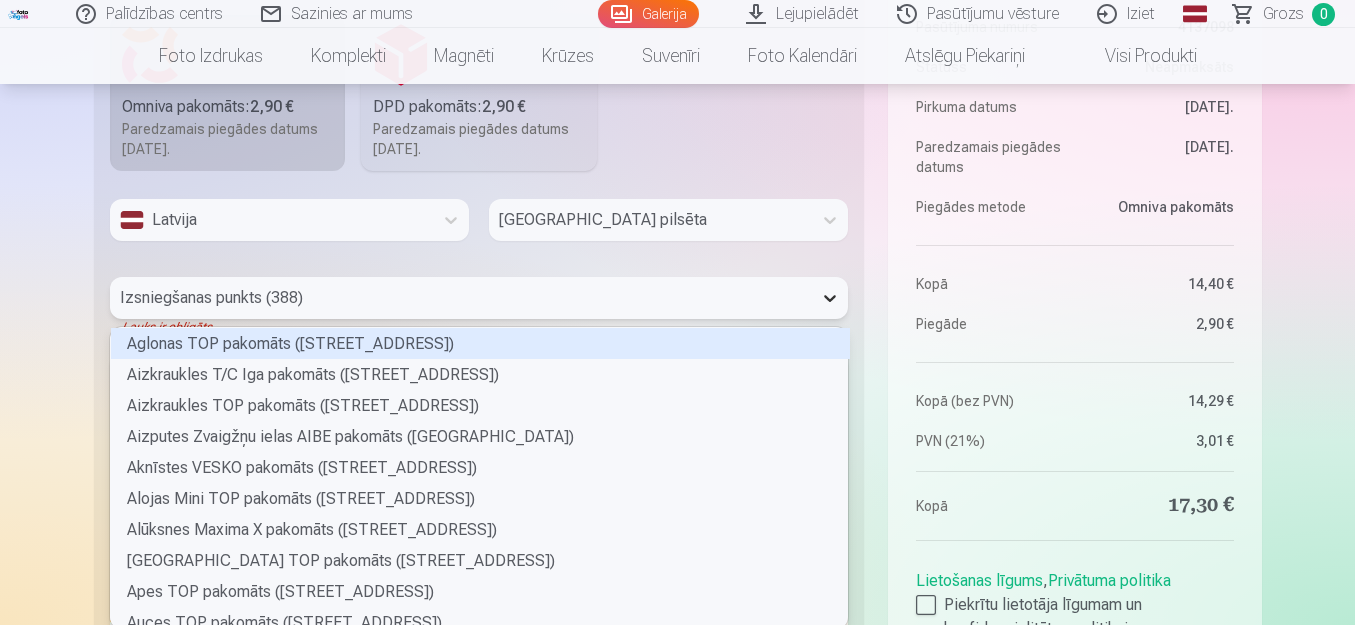 click at bounding box center [830, 298] 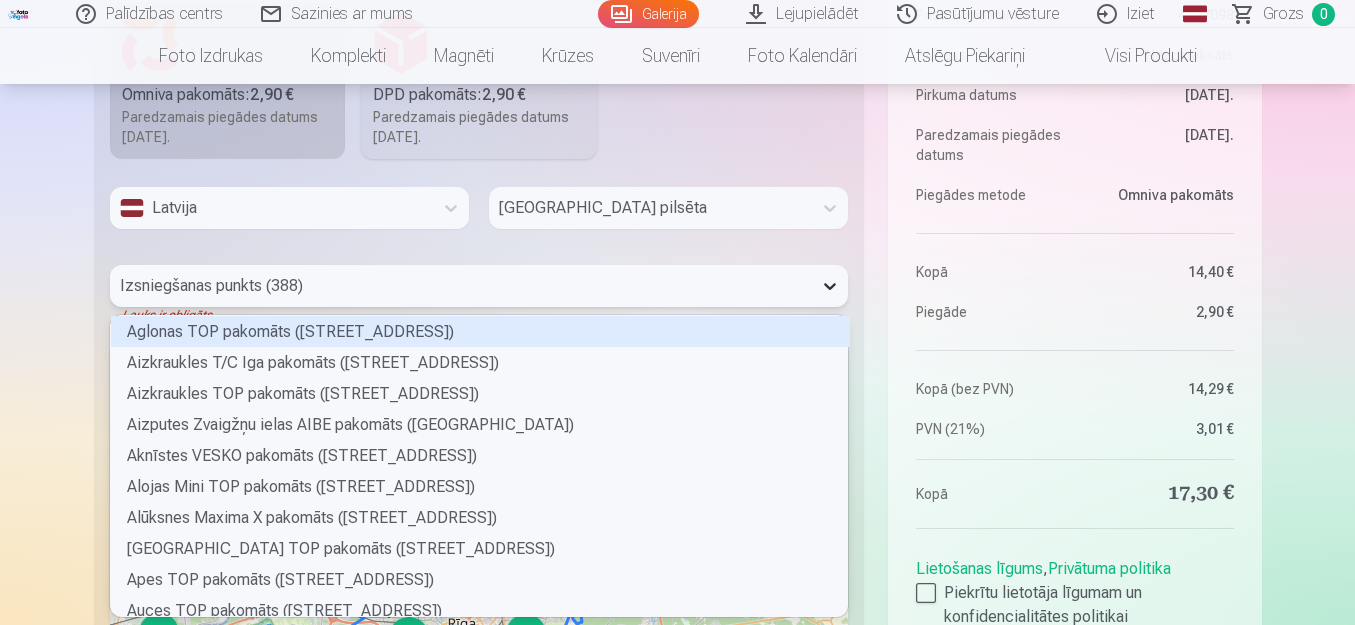 scroll, scrollTop: 6, scrollLeft: 6, axis: both 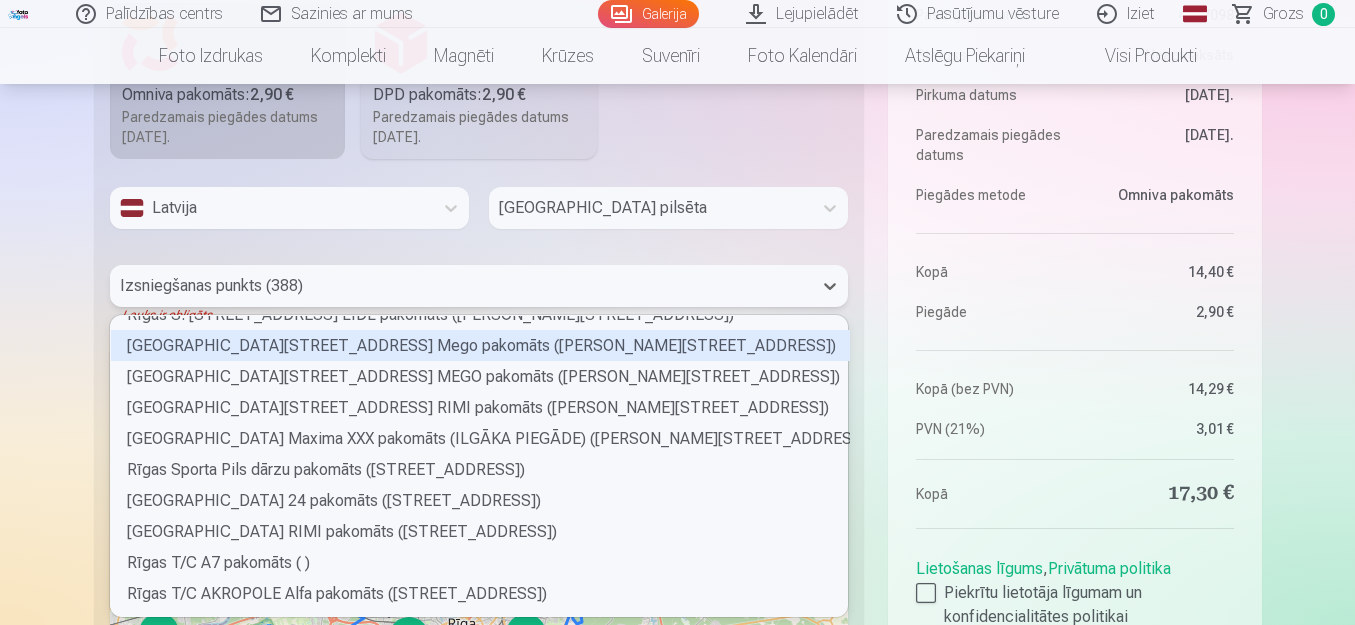 click on "[GEOGRAPHIC_DATA][STREET_ADDRESS] Mego pakomāts ([PERSON_NAME][STREET_ADDRESS])" at bounding box center [480, 345] 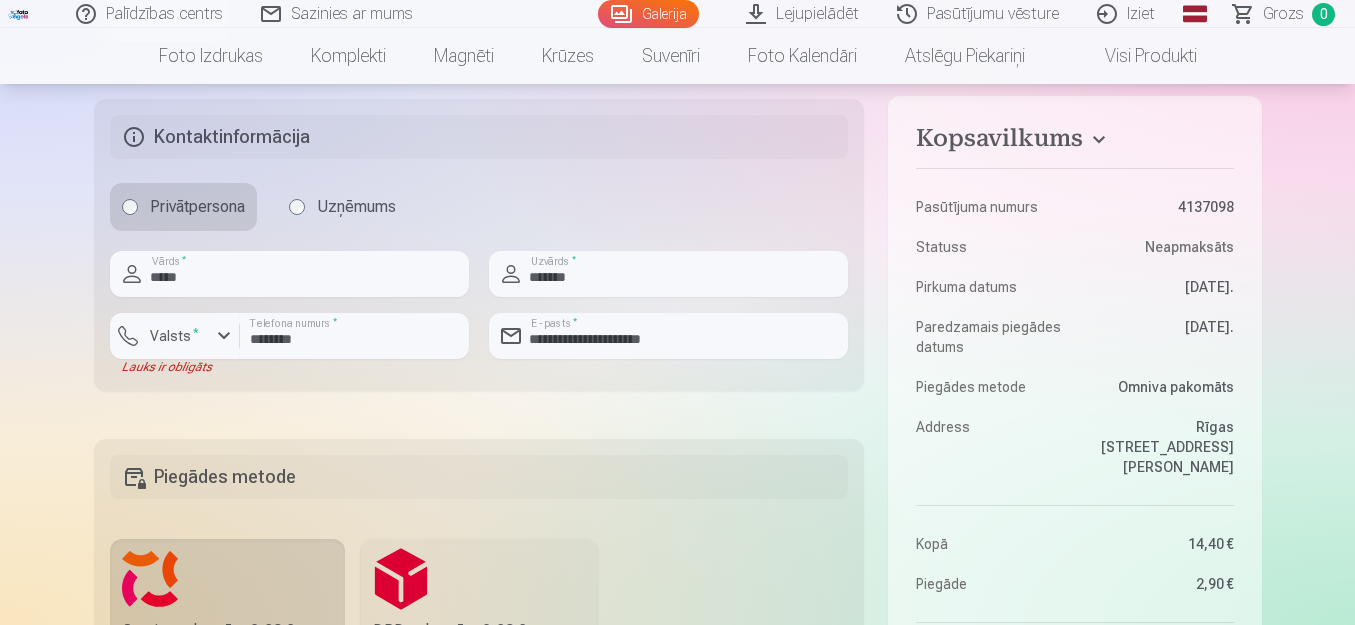 scroll, scrollTop: 1043, scrollLeft: 0, axis: vertical 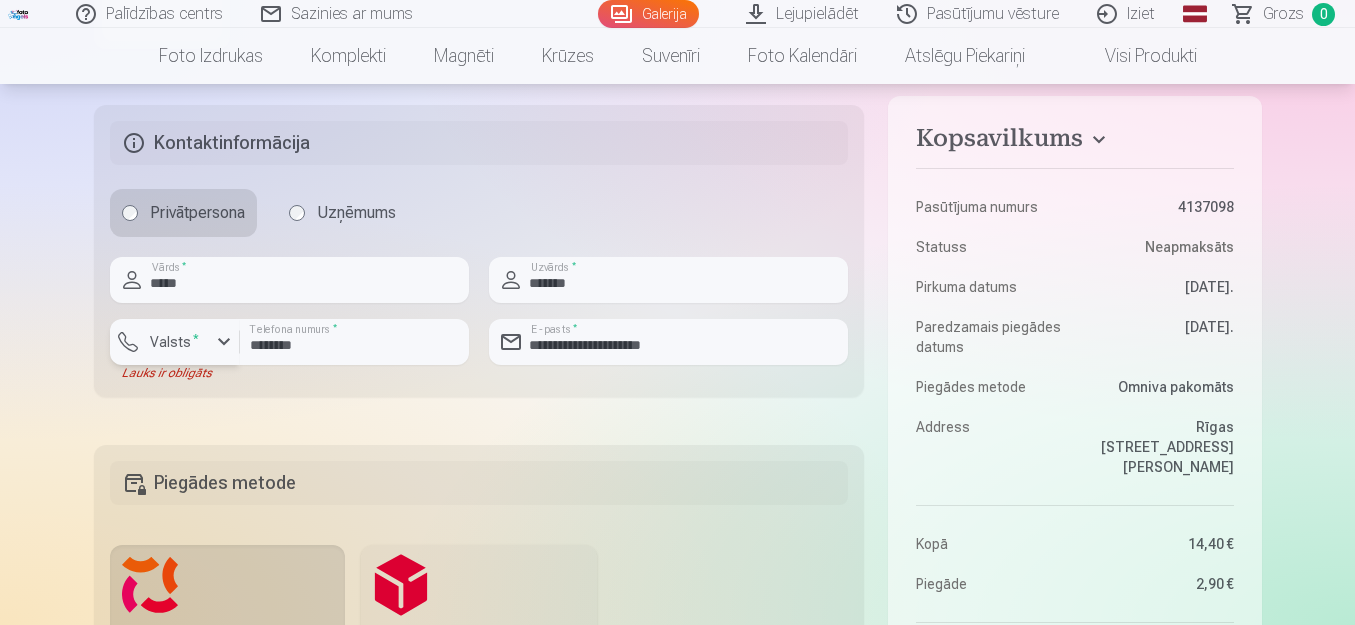 click at bounding box center [224, 342] 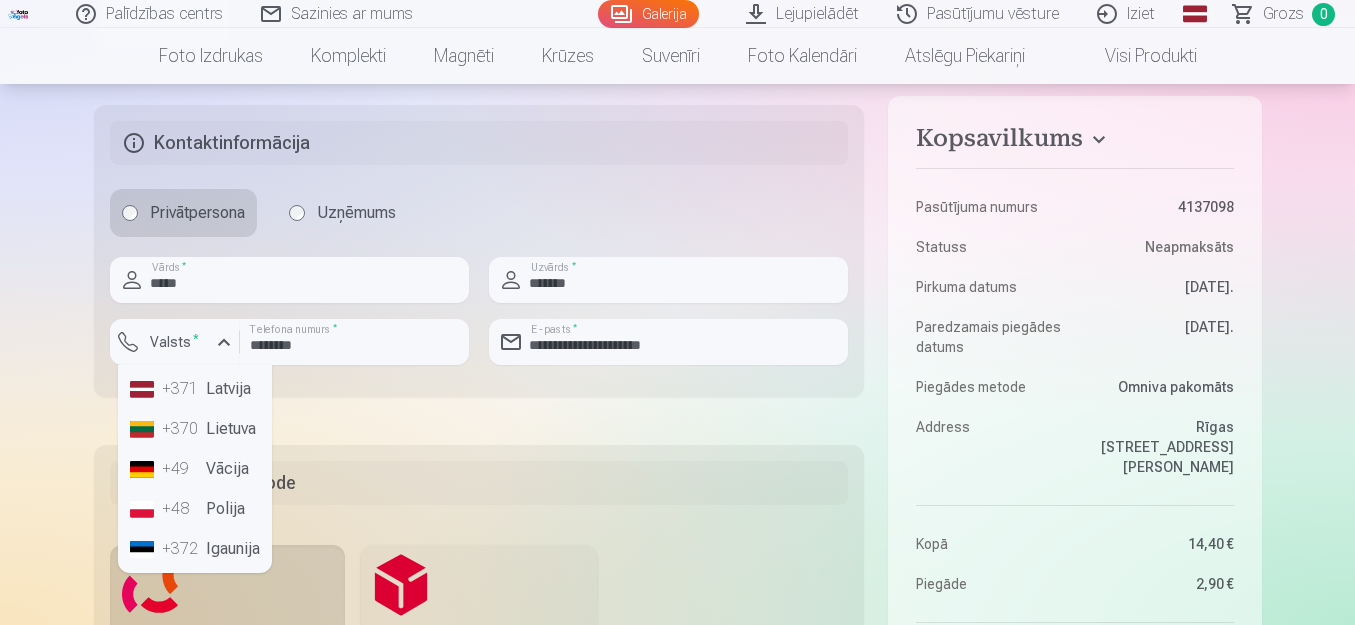 click on "+371 Latvija" at bounding box center (195, 389) 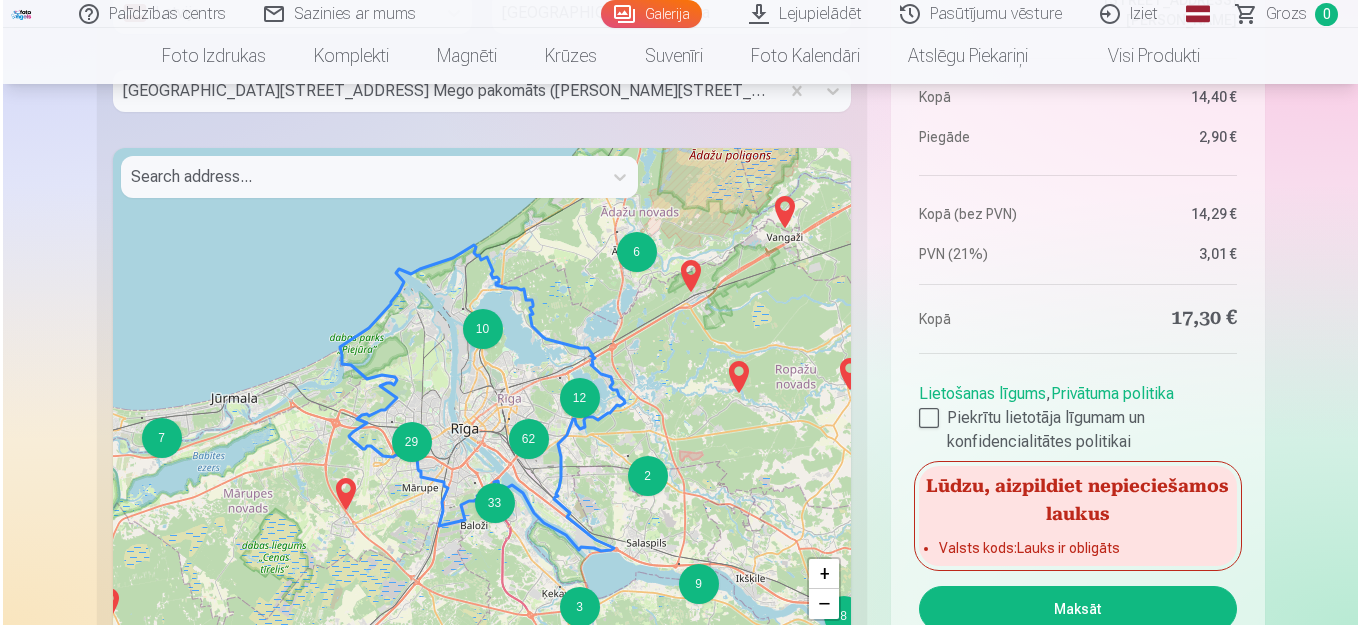 scroll, scrollTop: 1843, scrollLeft: 0, axis: vertical 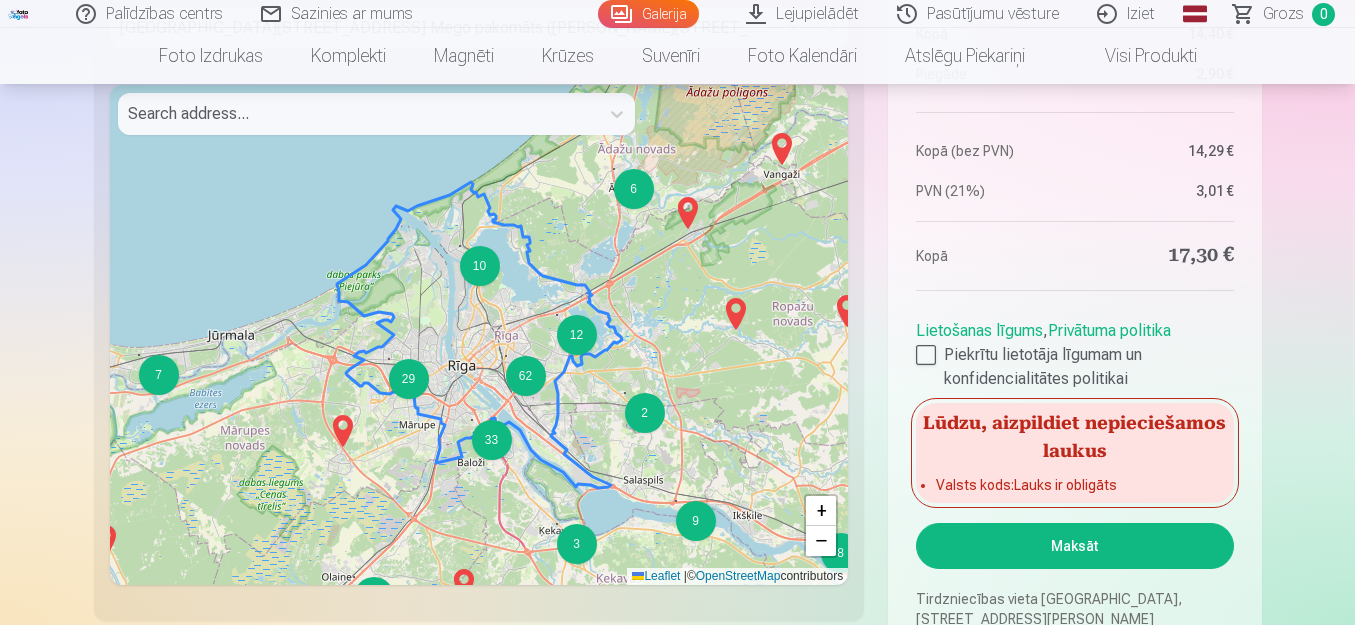 click on "Maksāt" at bounding box center [1074, 546] 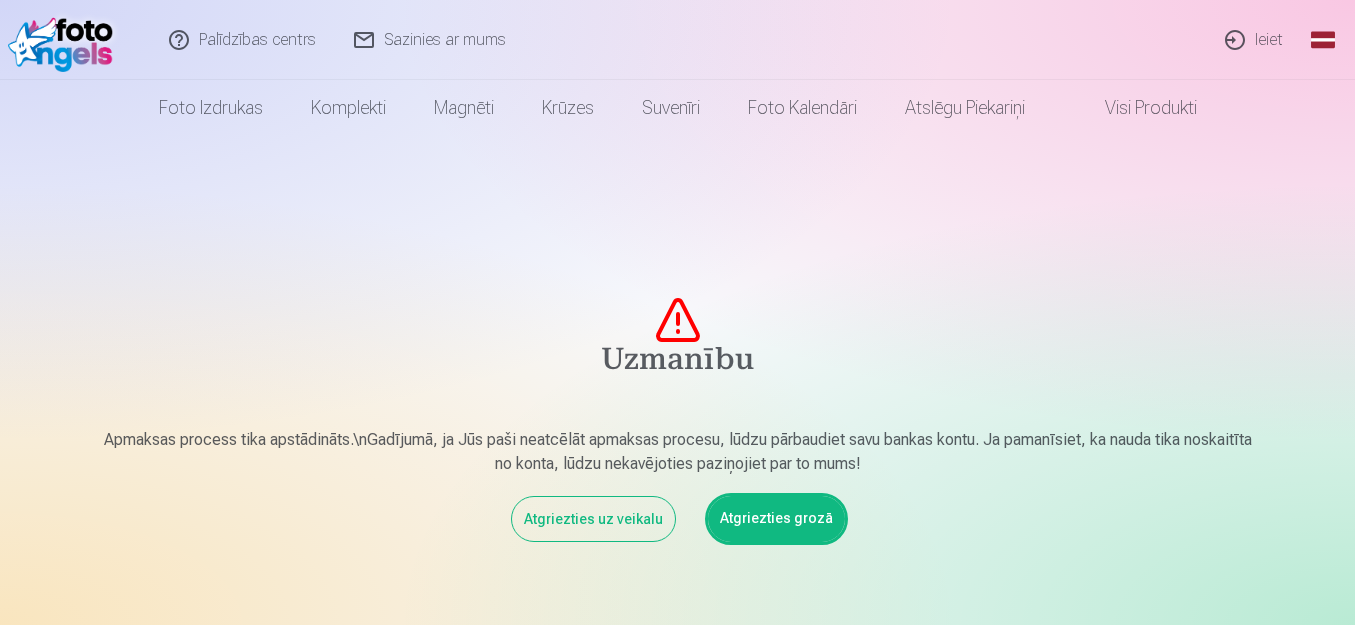 scroll, scrollTop: 0, scrollLeft: 0, axis: both 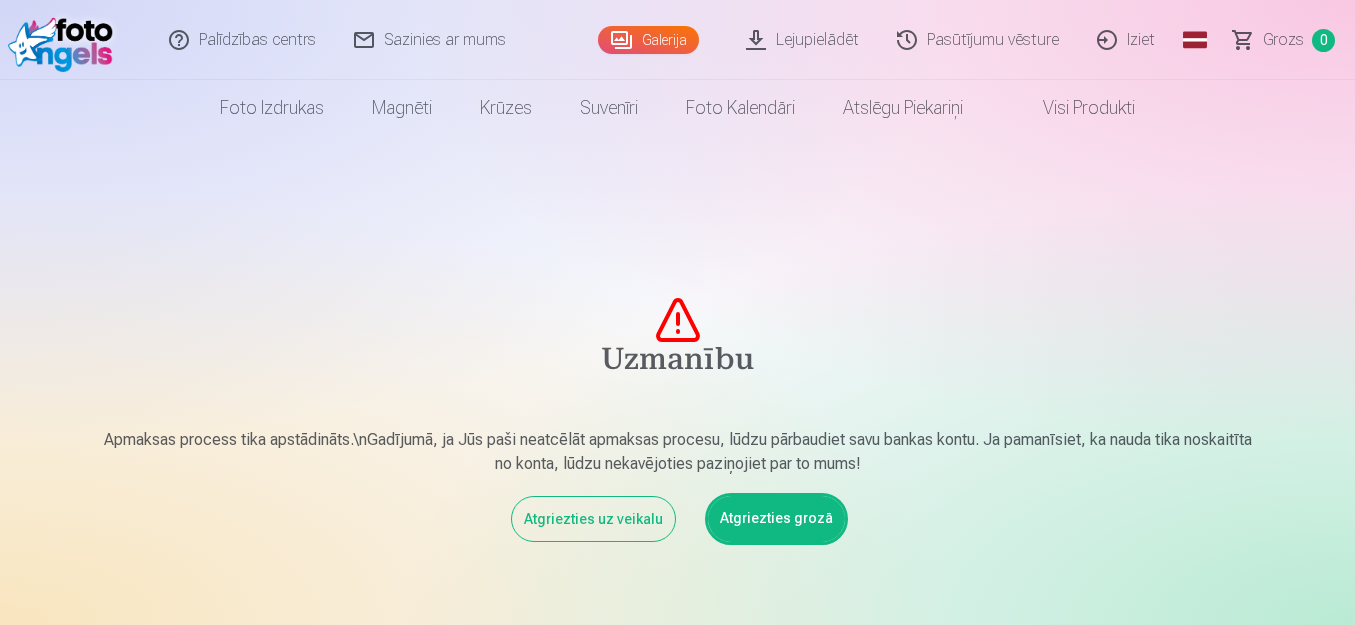 click on "Atgriezties grozā" at bounding box center [776, 519] 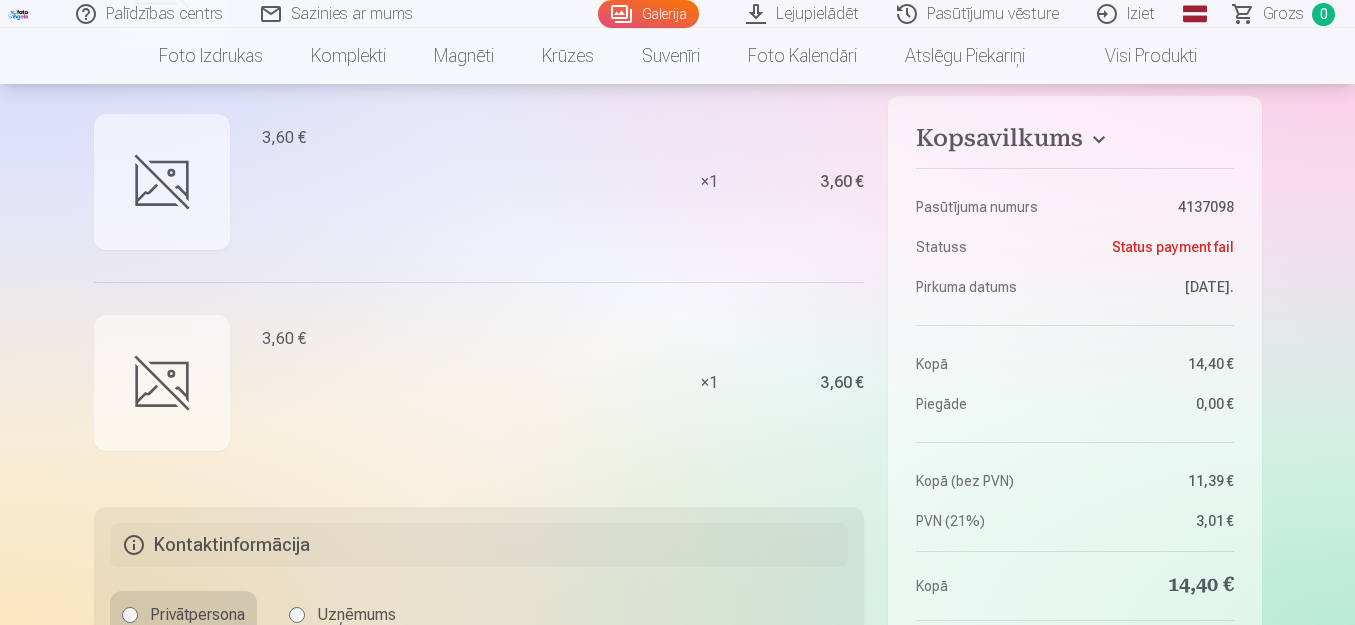 scroll, scrollTop: 1833, scrollLeft: 0, axis: vertical 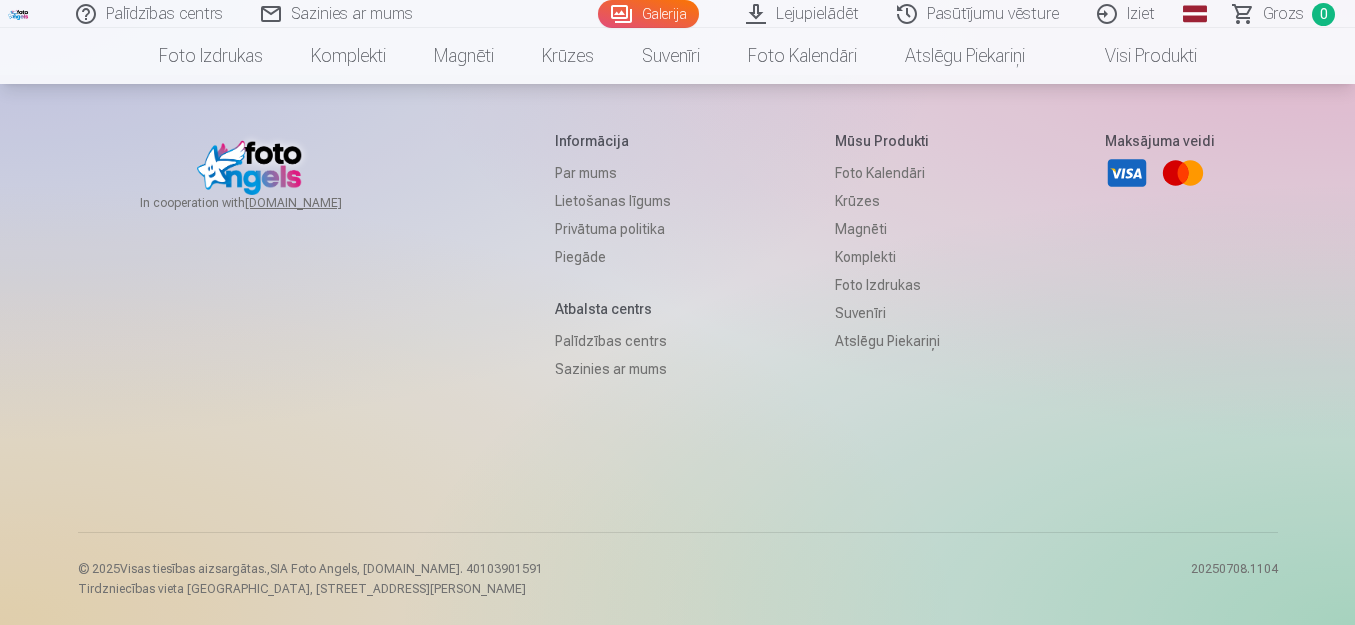 click on "Pasūtījumu vēsture" at bounding box center [979, 14] 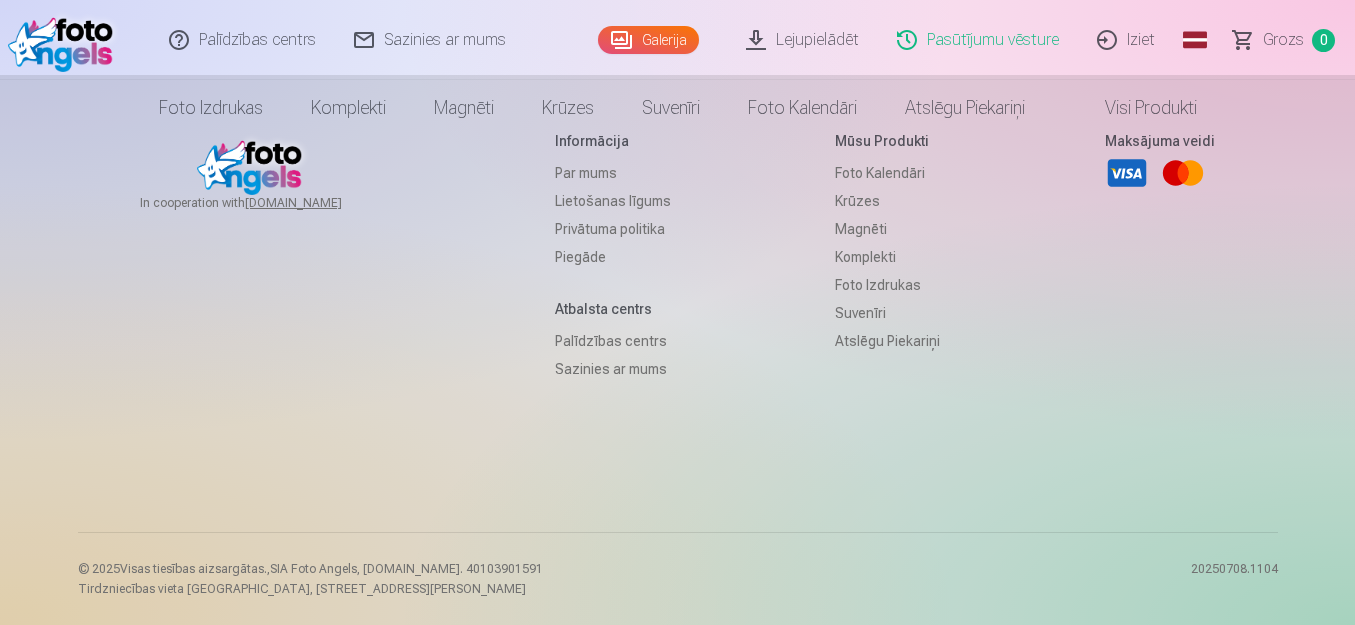 scroll, scrollTop: 0, scrollLeft: 0, axis: both 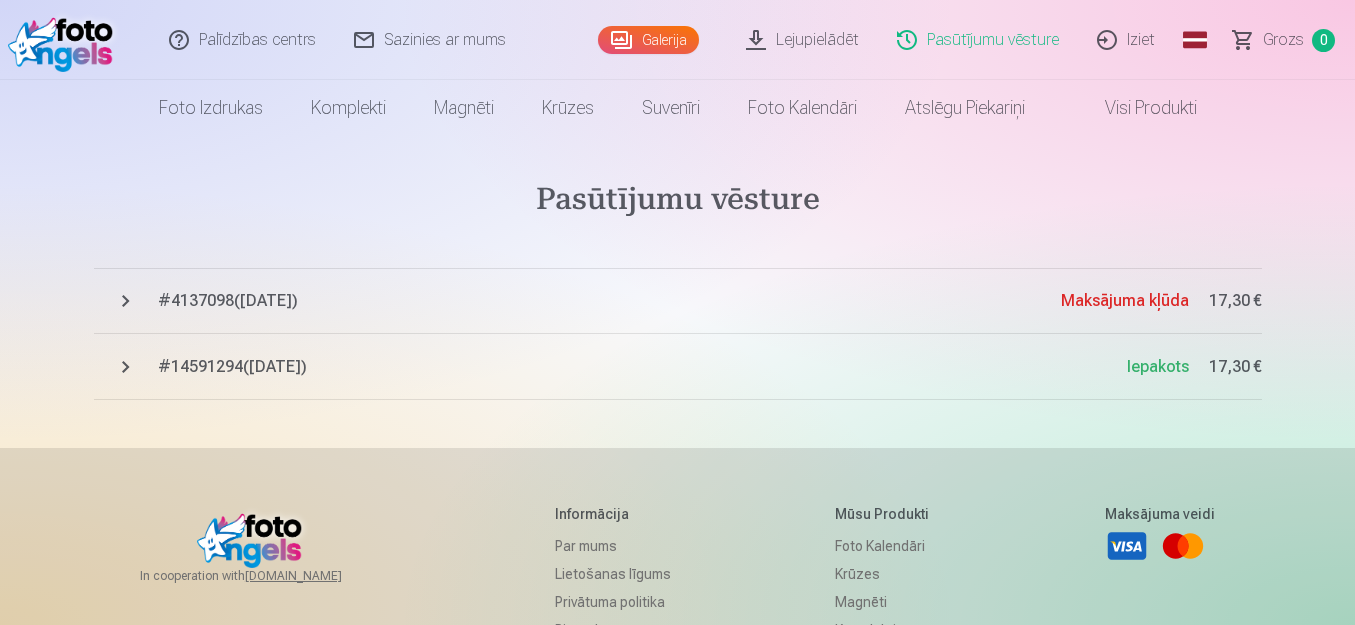 click on "# 14591294  ( [DATE] )" at bounding box center [642, 367] 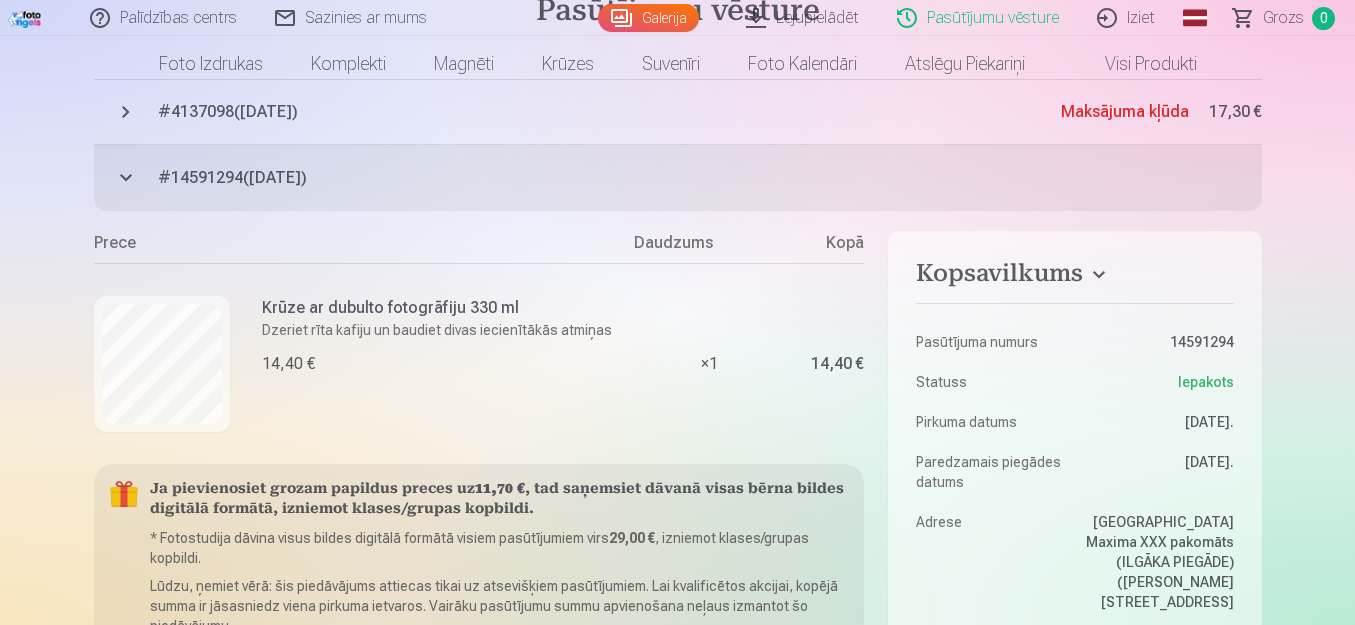 scroll, scrollTop: 0, scrollLeft: 0, axis: both 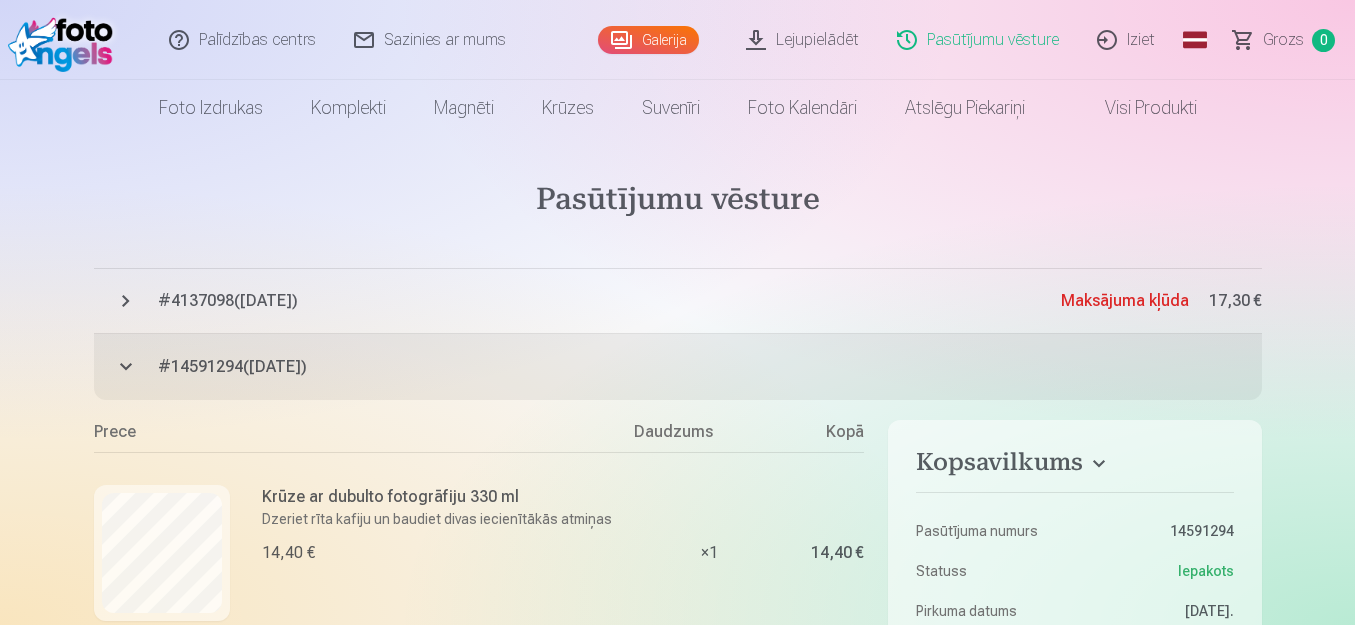 click on "# 4137098  ( [DATE] )" at bounding box center (609, 301) 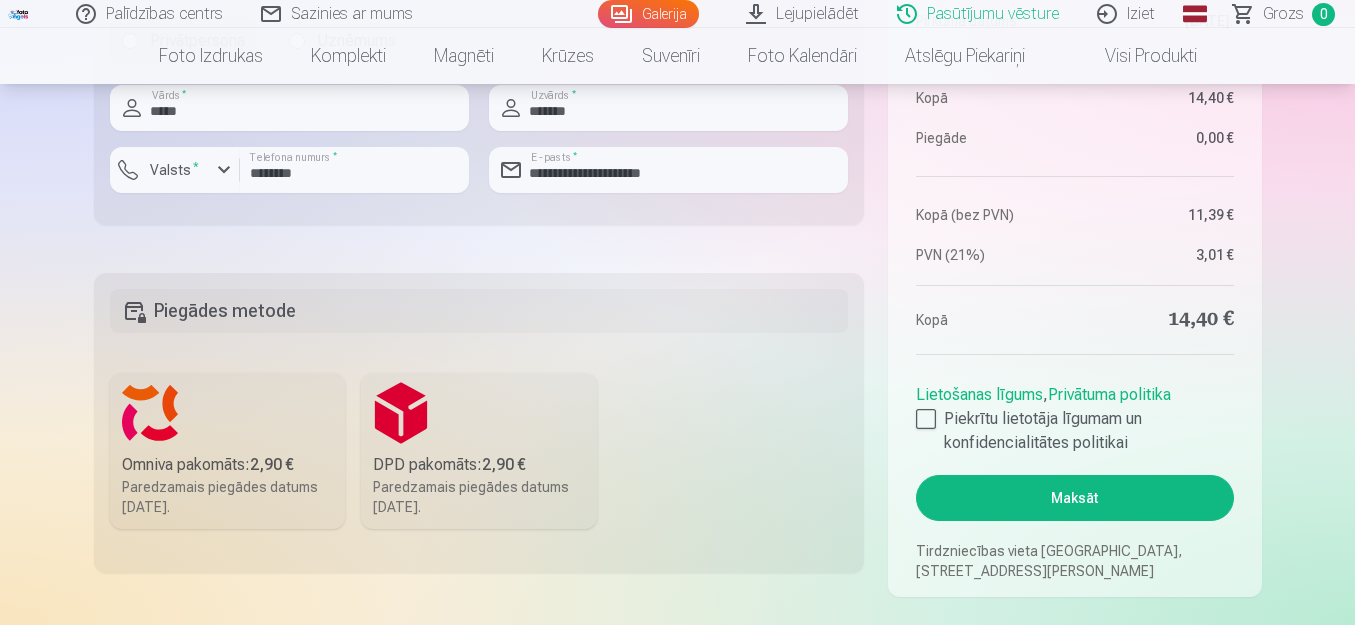 scroll, scrollTop: 1300, scrollLeft: 0, axis: vertical 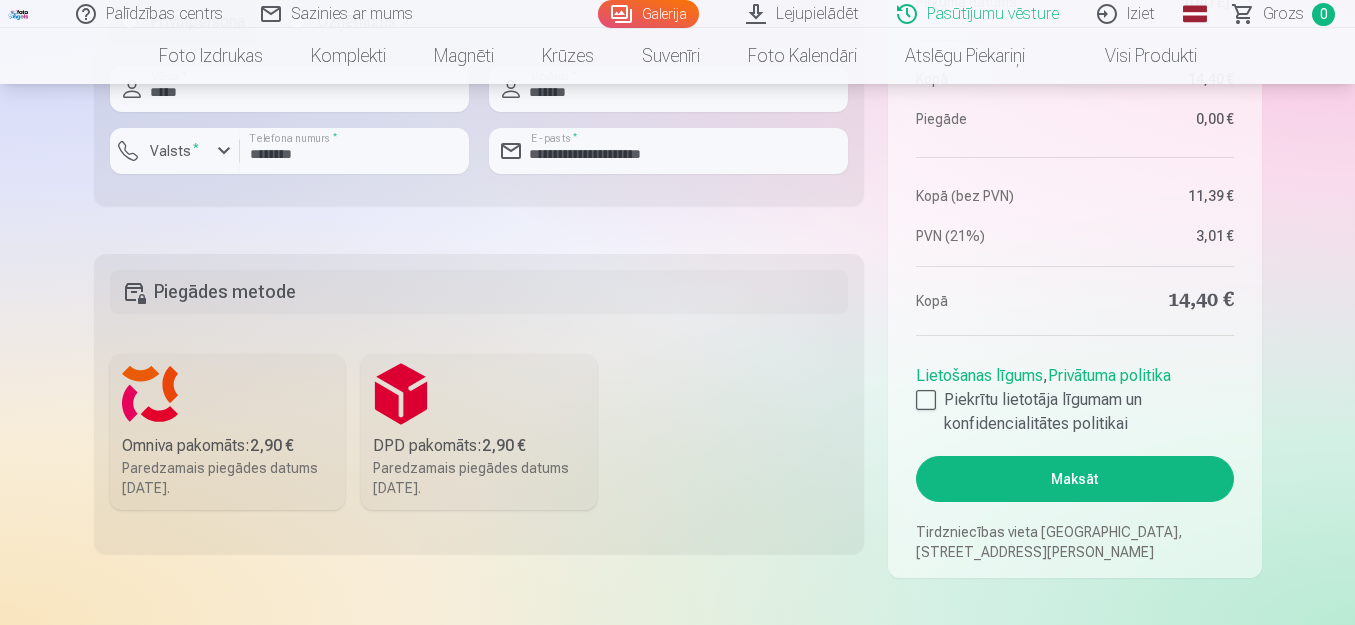 click on "Omniva pakomāts :  2,90 € Paredzamais piegādes datums [DATE]." at bounding box center [228, 432] 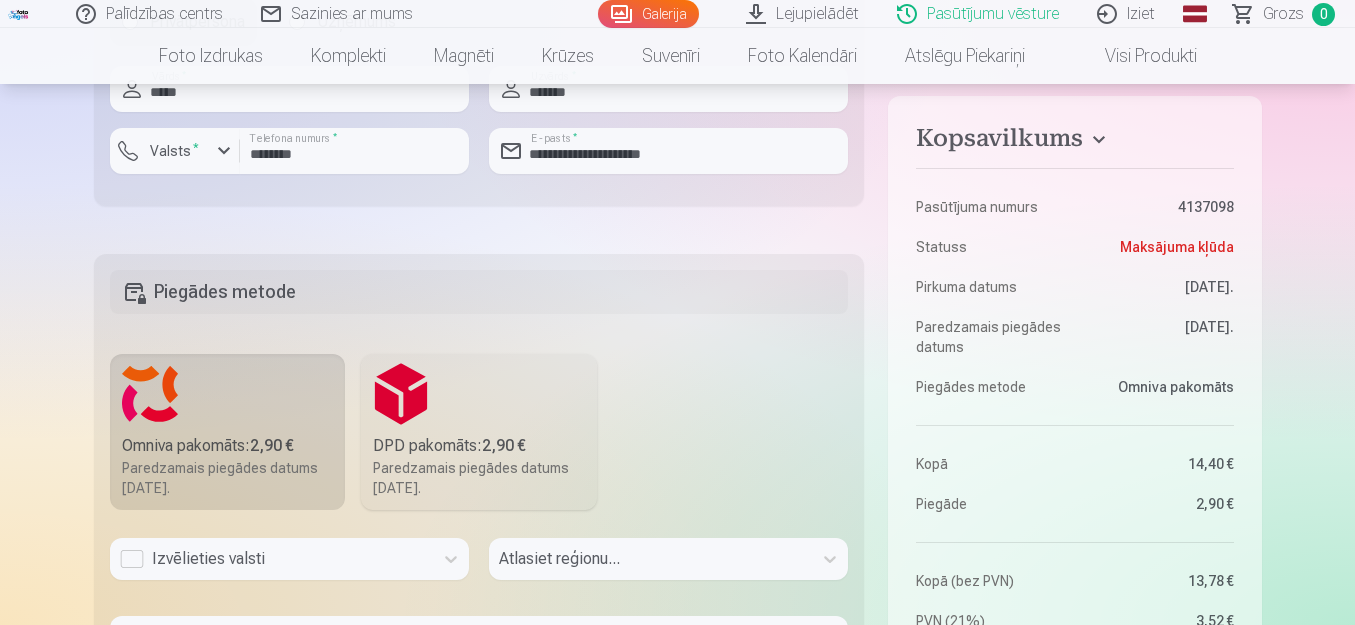 click on "Izvēlieties valsti" at bounding box center [289, 559] 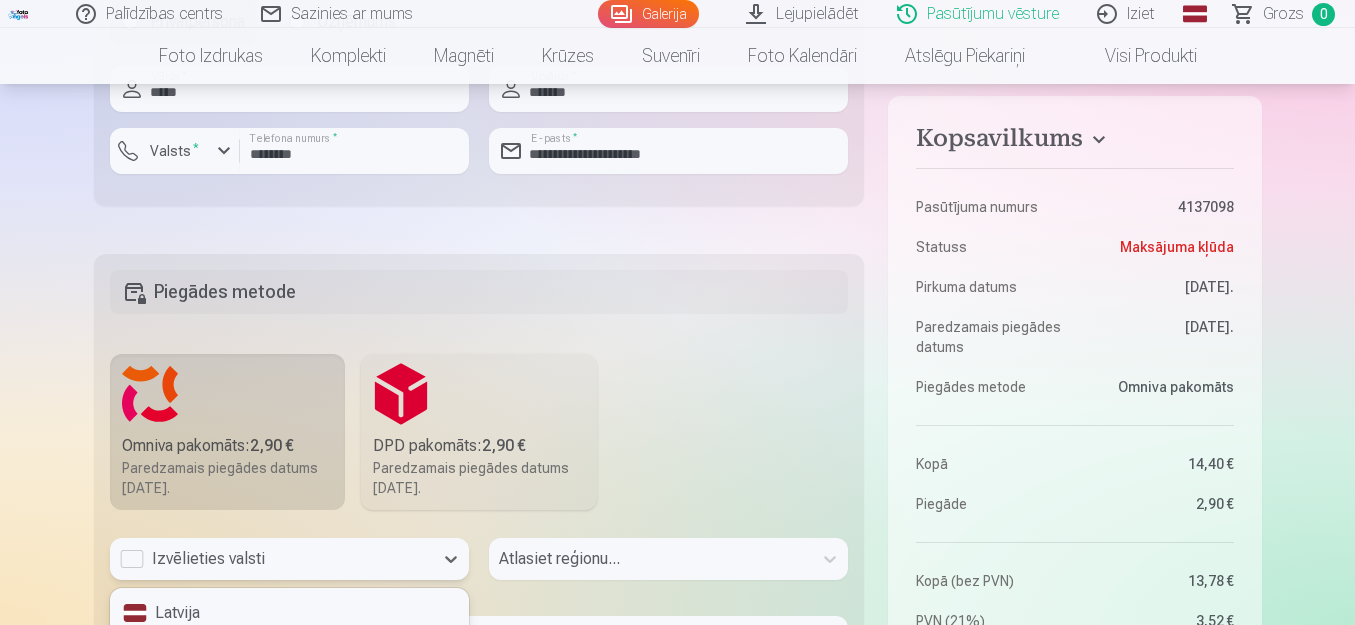 scroll, scrollTop: 1401, scrollLeft: 0, axis: vertical 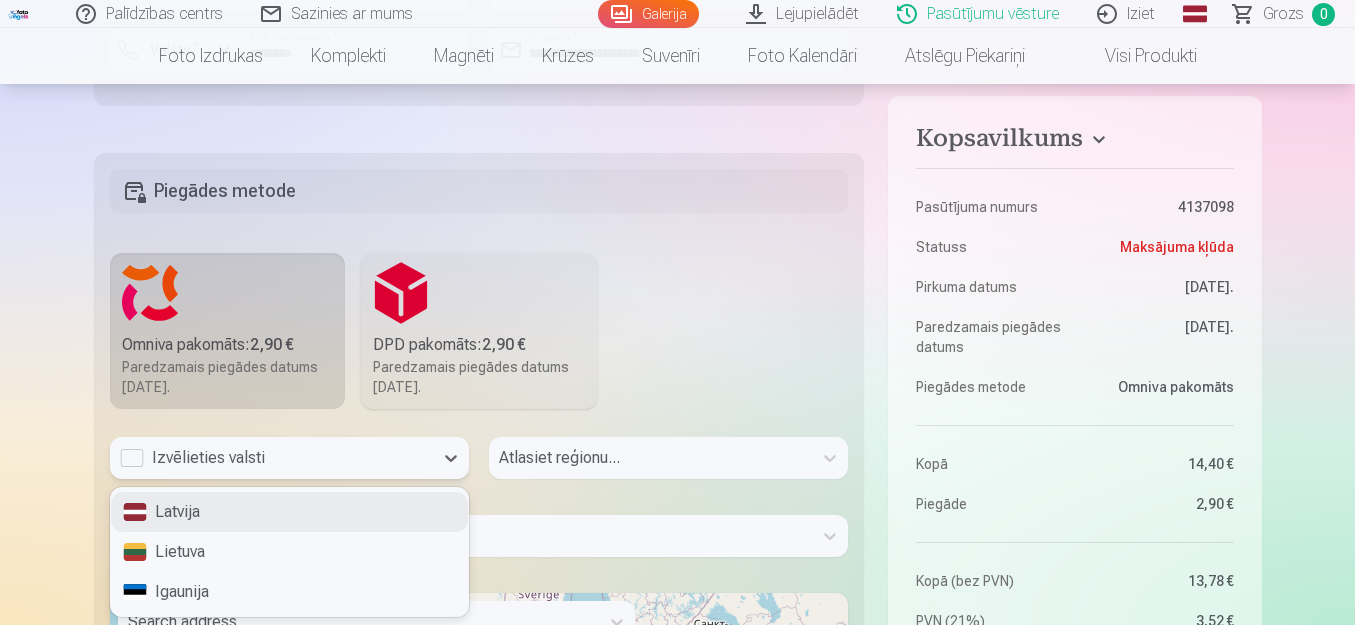 click on "Latvija" at bounding box center (289, 512) 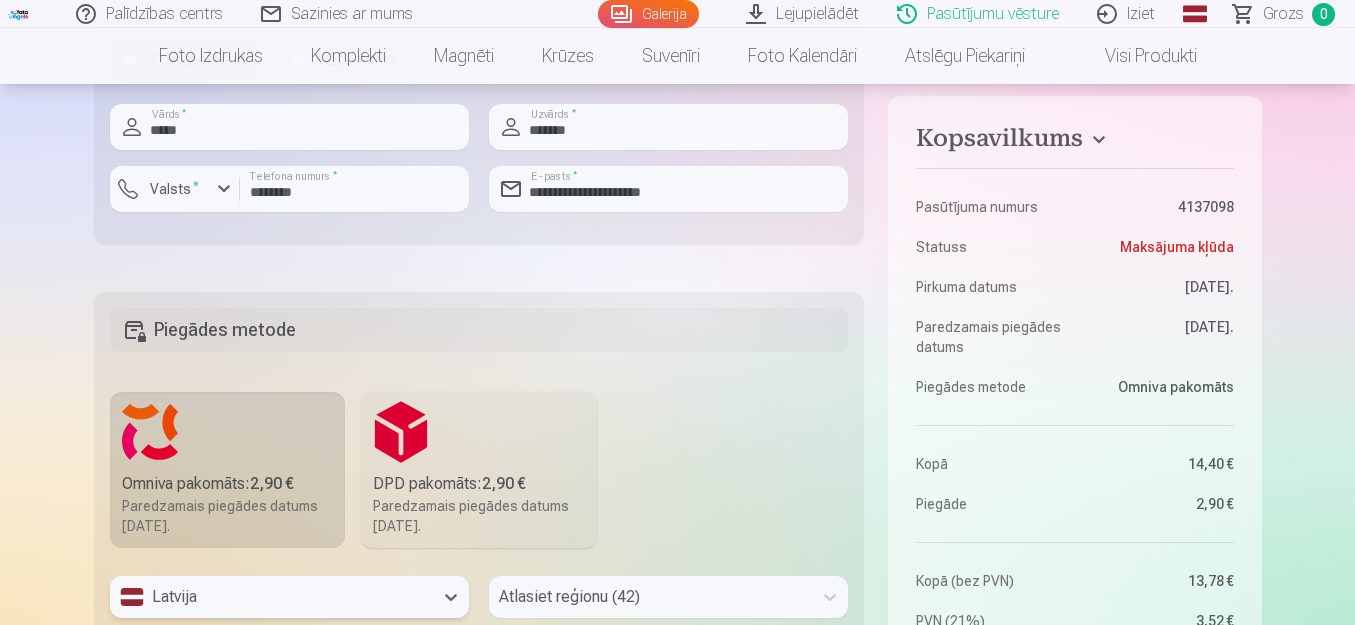 scroll, scrollTop: 1201, scrollLeft: 0, axis: vertical 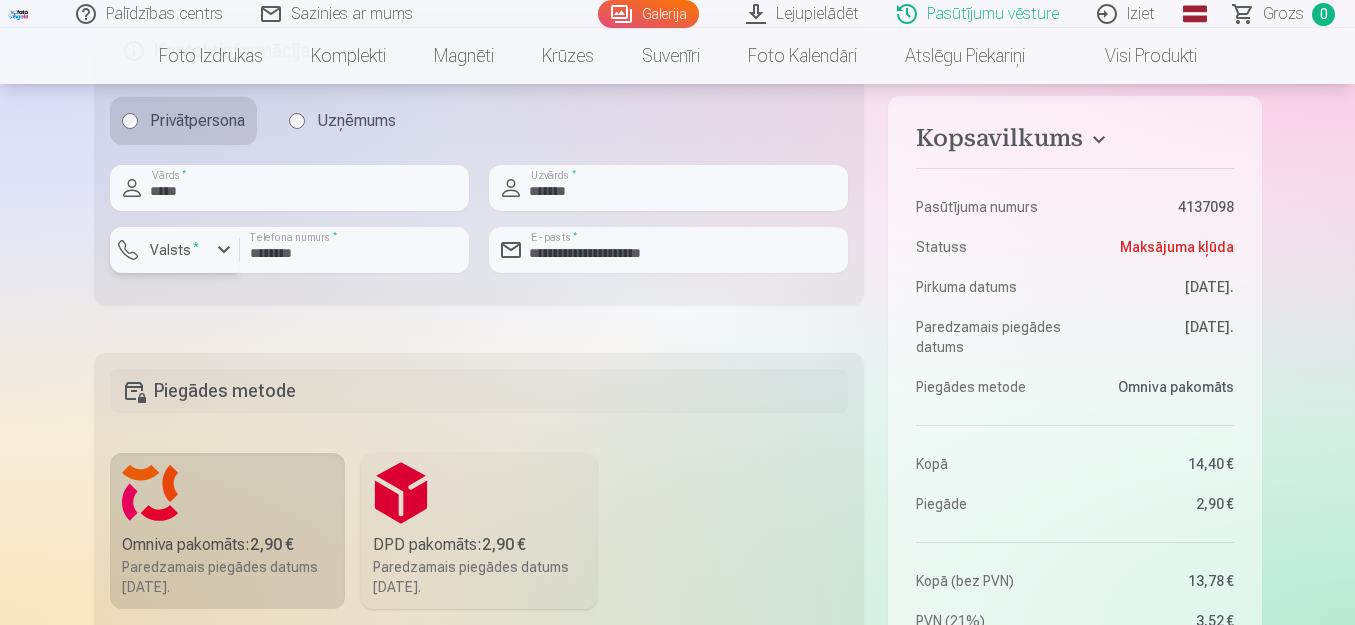 click at bounding box center [224, 250] 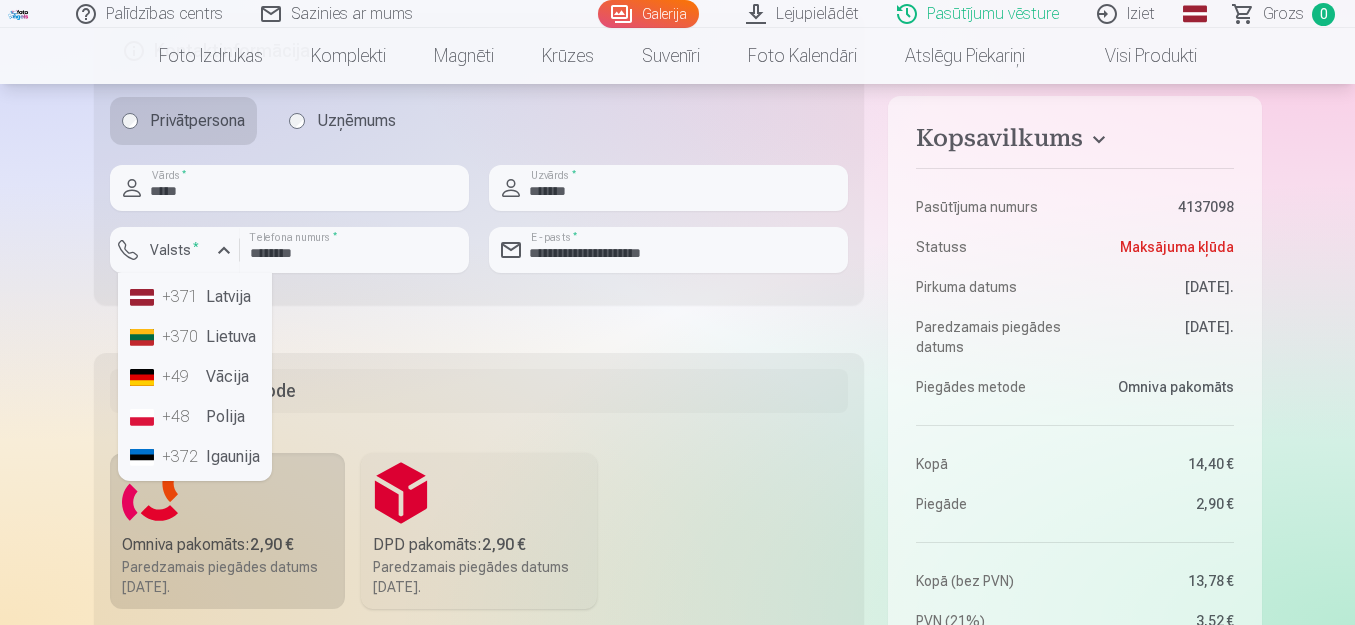 click on "+371" at bounding box center (182, 297) 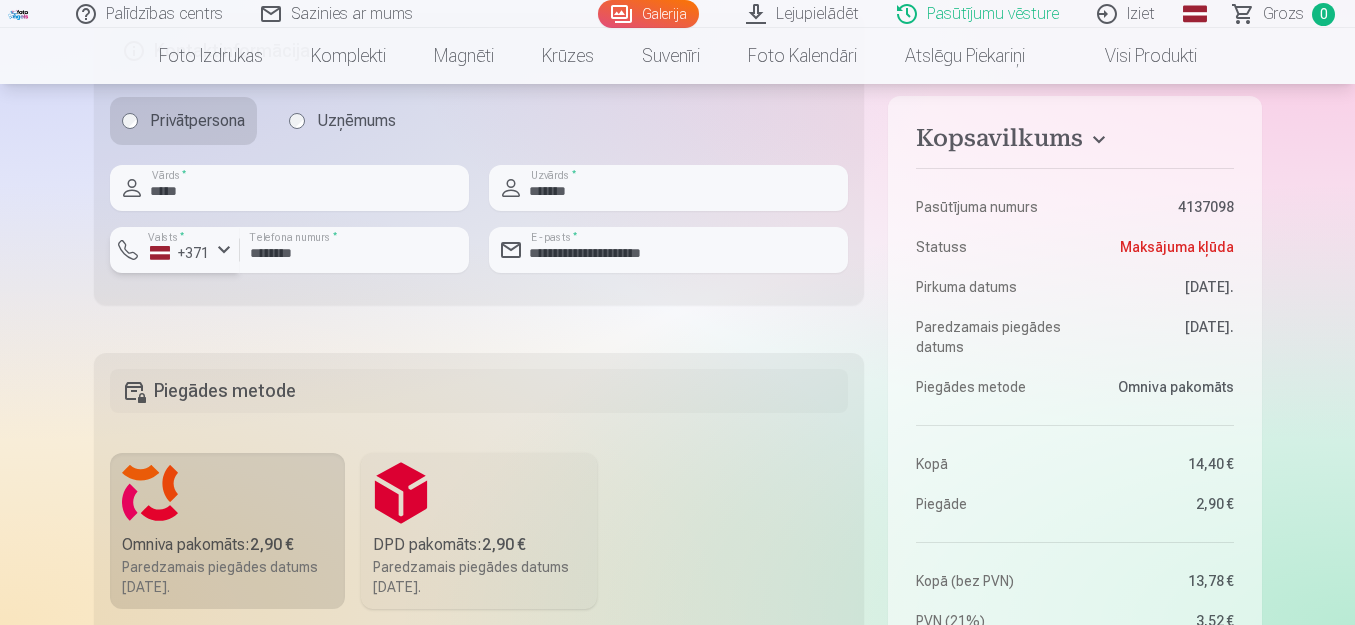 scroll, scrollTop: 1501, scrollLeft: 0, axis: vertical 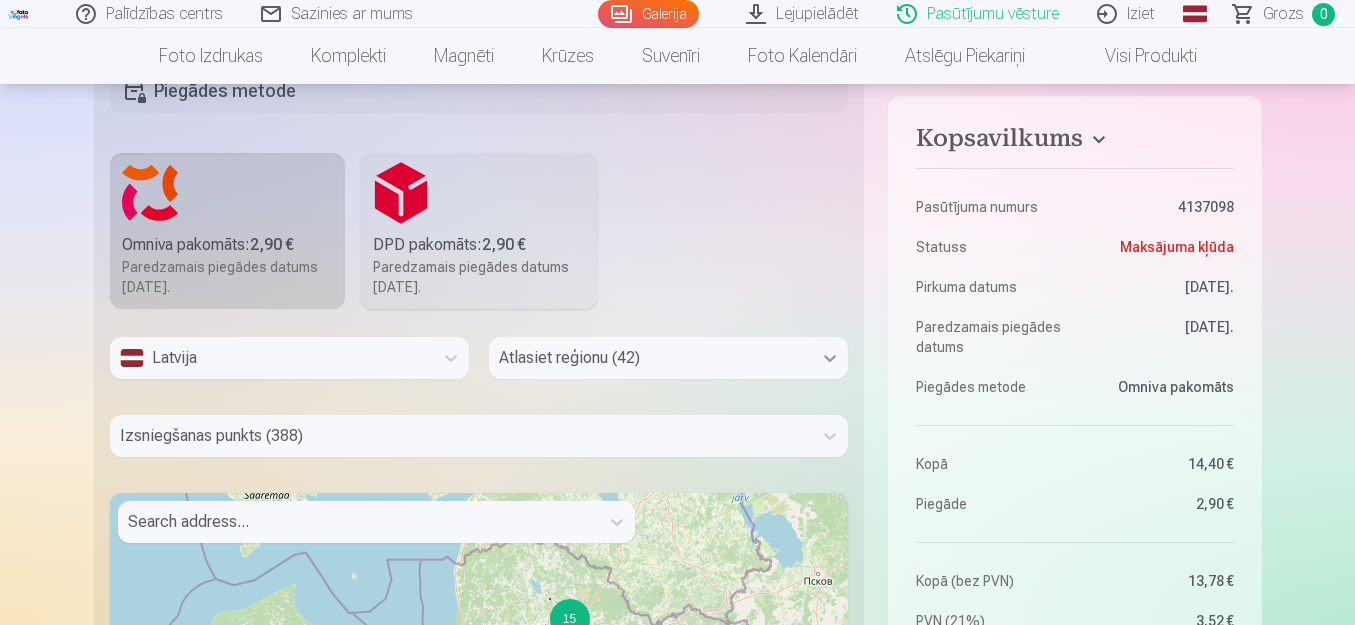click on "Atlasiet reģionu (42)" at bounding box center [668, 358] 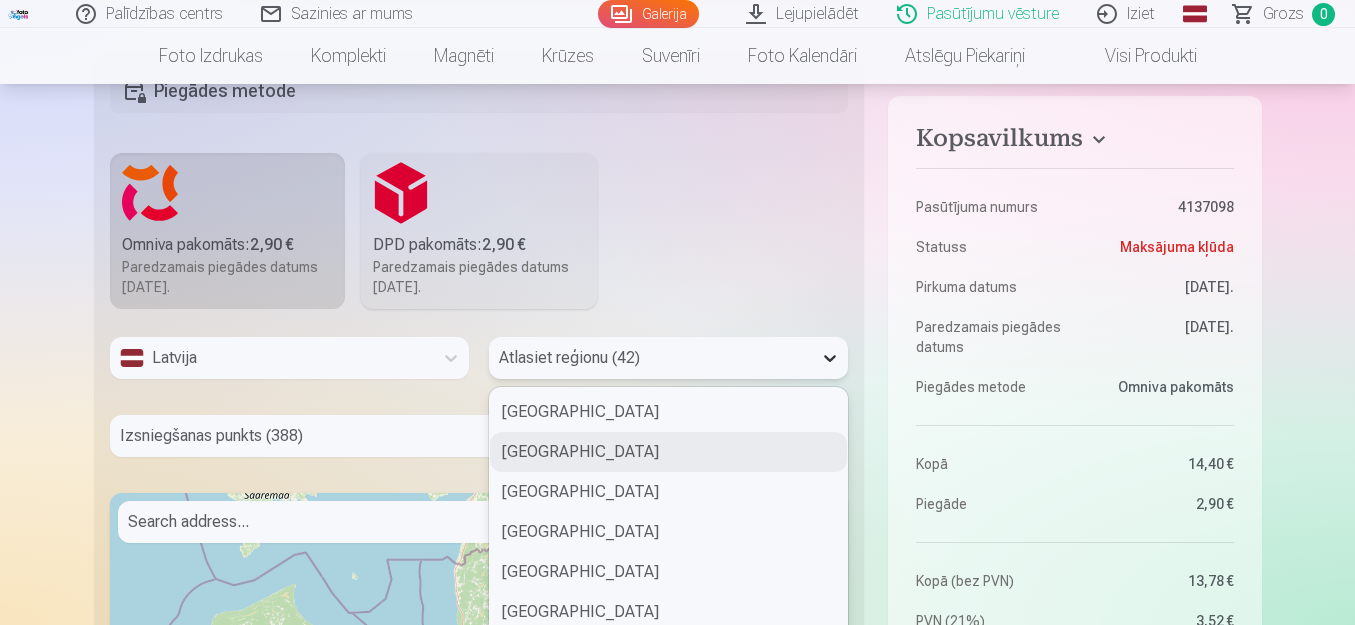 scroll, scrollTop: 1573, scrollLeft: 0, axis: vertical 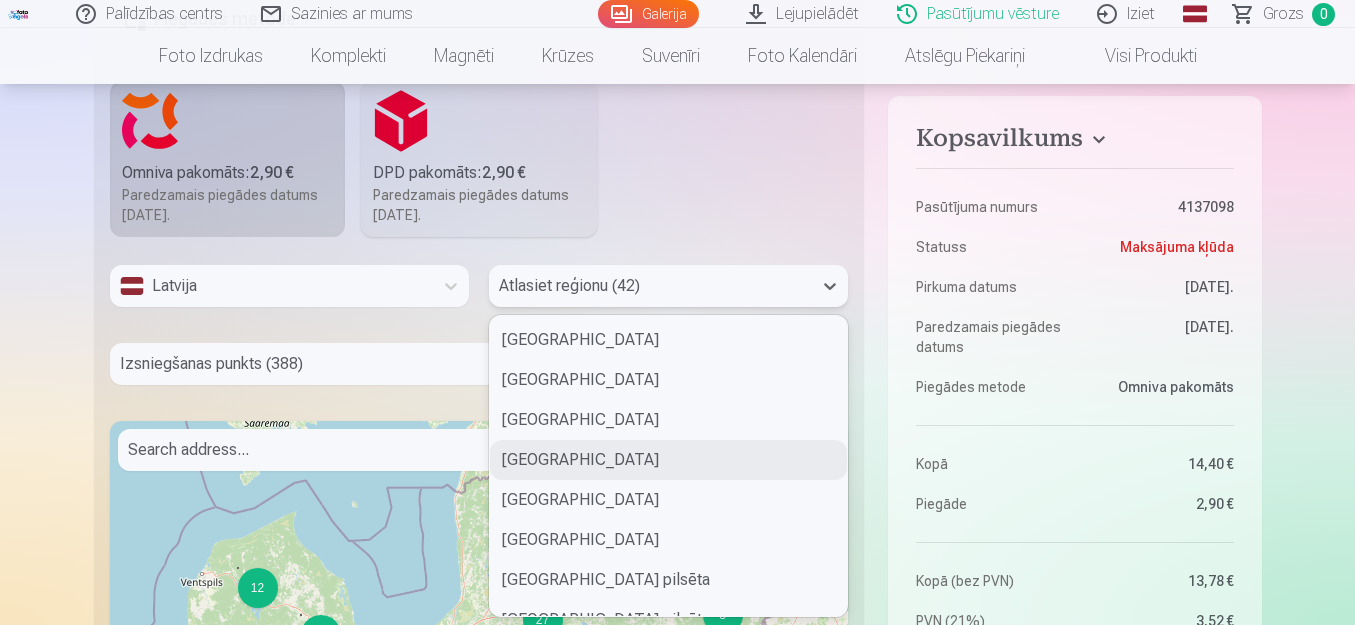 drag, startPoint x: 840, startPoint y: 384, endPoint x: 833, endPoint y: 420, distance: 36.67424 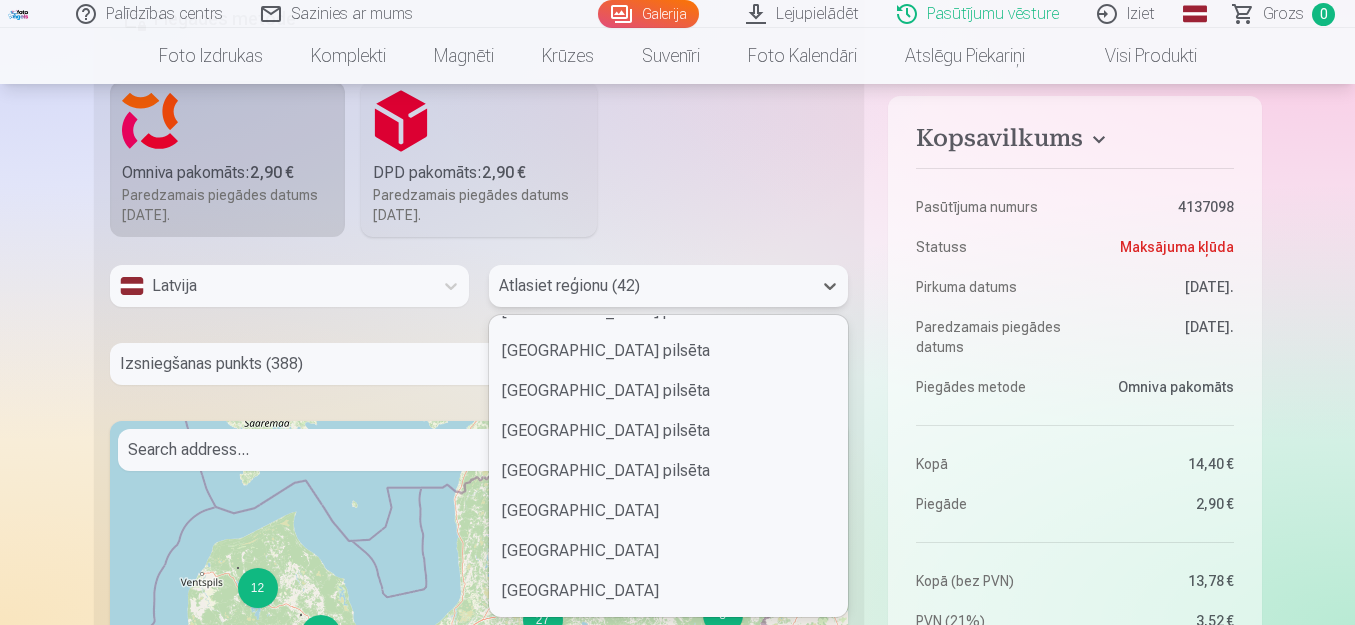 scroll, scrollTop: 188, scrollLeft: 0, axis: vertical 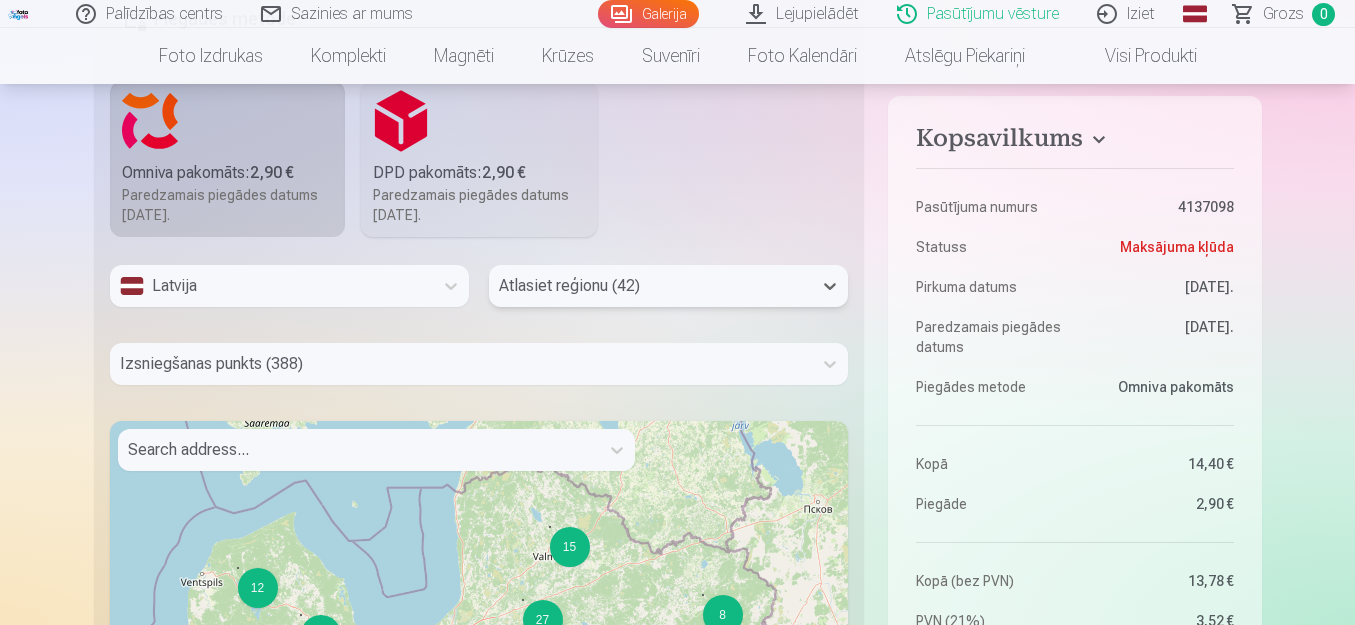 click at bounding box center (650, 286) 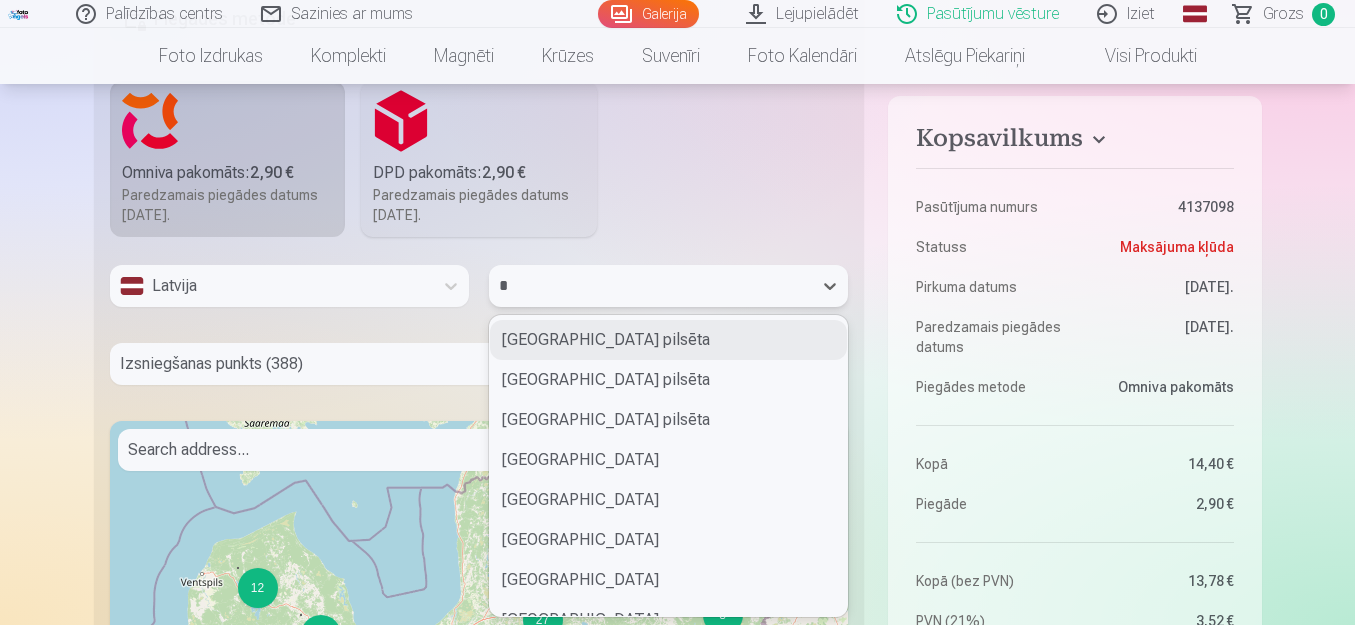 type on "**" 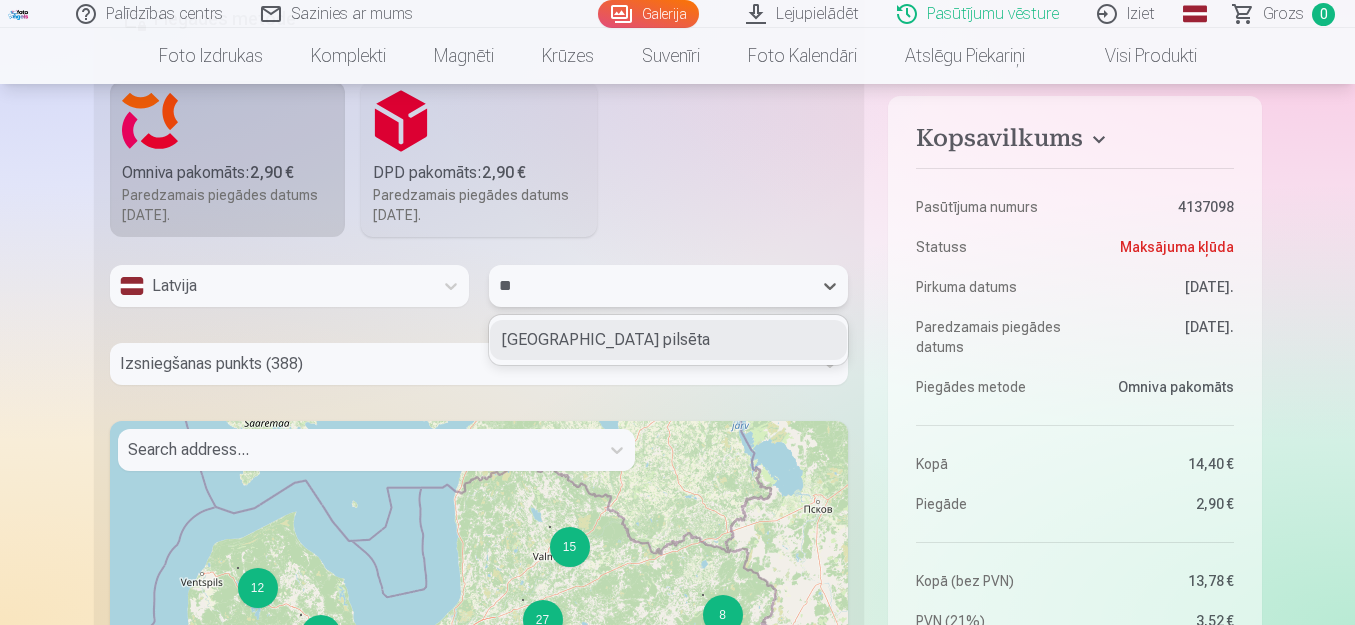 click on "[GEOGRAPHIC_DATA] pilsēta" at bounding box center [668, 340] 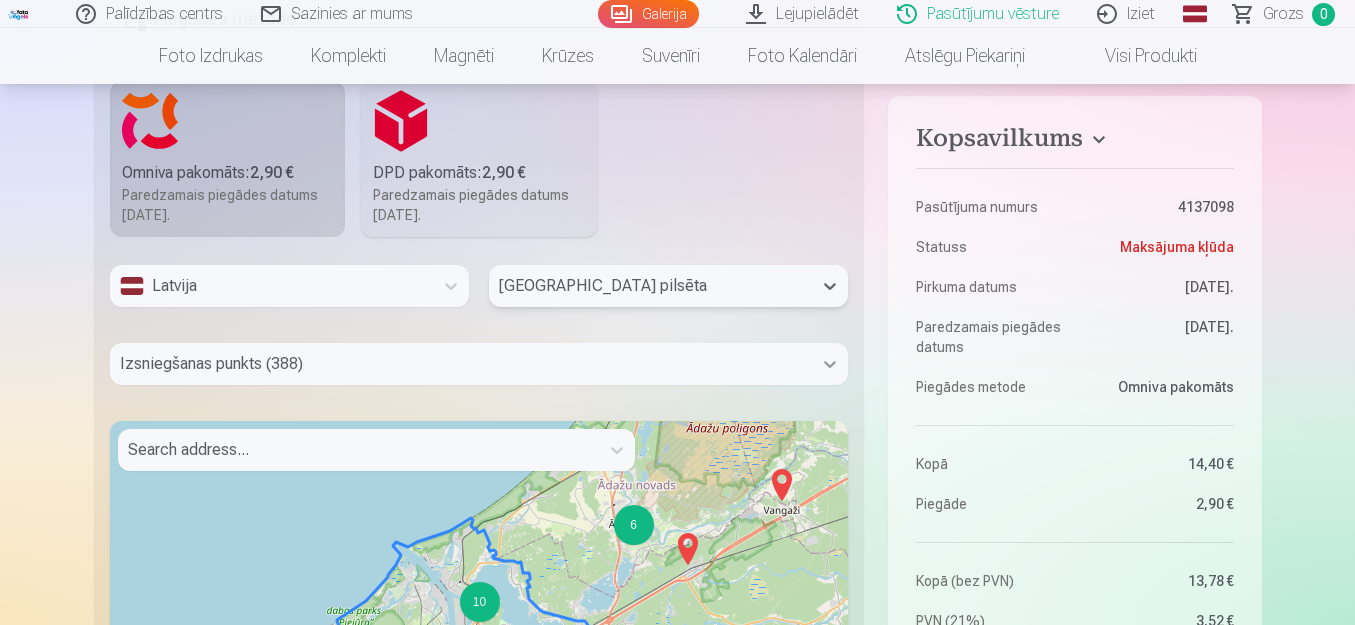 click on "Izsniegšanas punkts (388)" at bounding box center (479, 364) 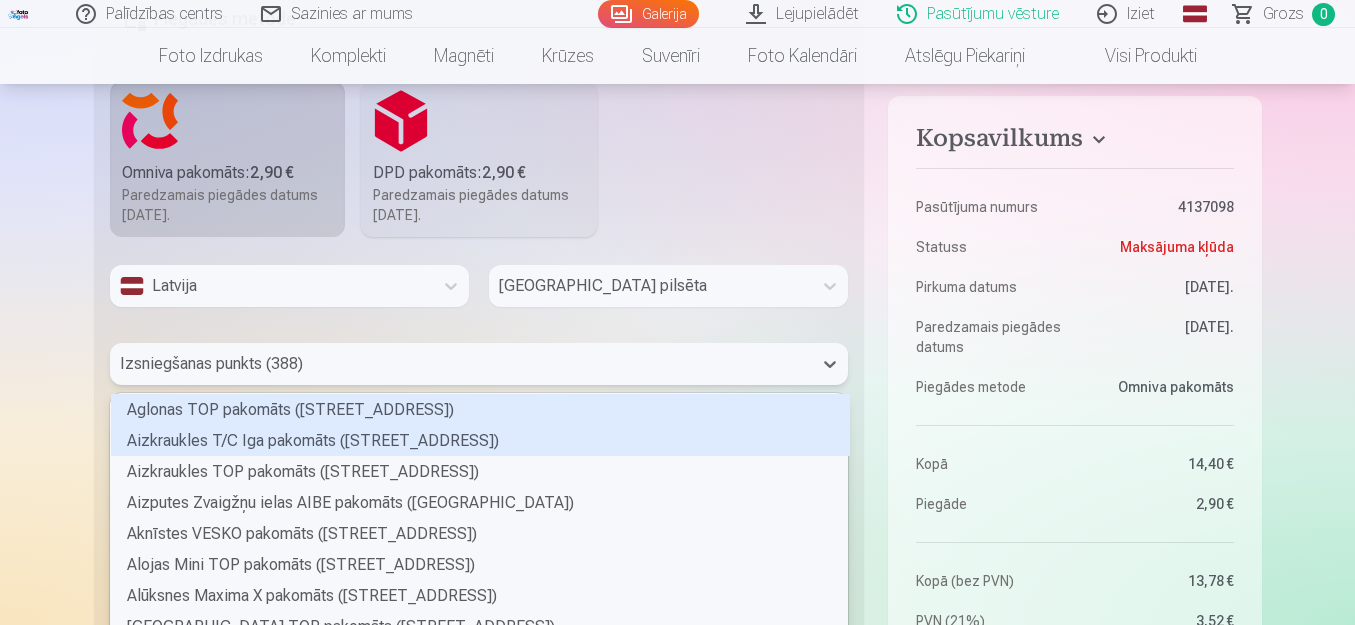 scroll, scrollTop: 1651, scrollLeft: 0, axis: vertical 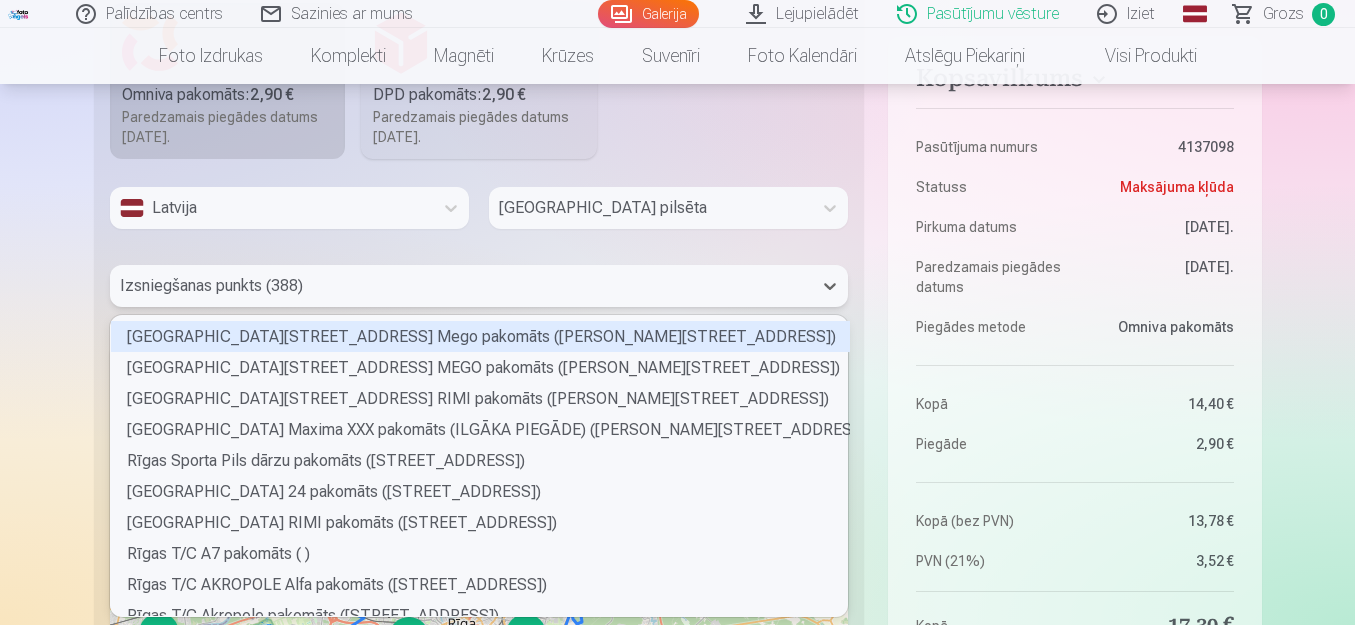 click on "[GEOGRAPHIC_DATA][STREET_ADDRESS] Mego pakomāts ([PERSON_NAME][STREET_ADDRESS])" at bounding box center (480, 336) 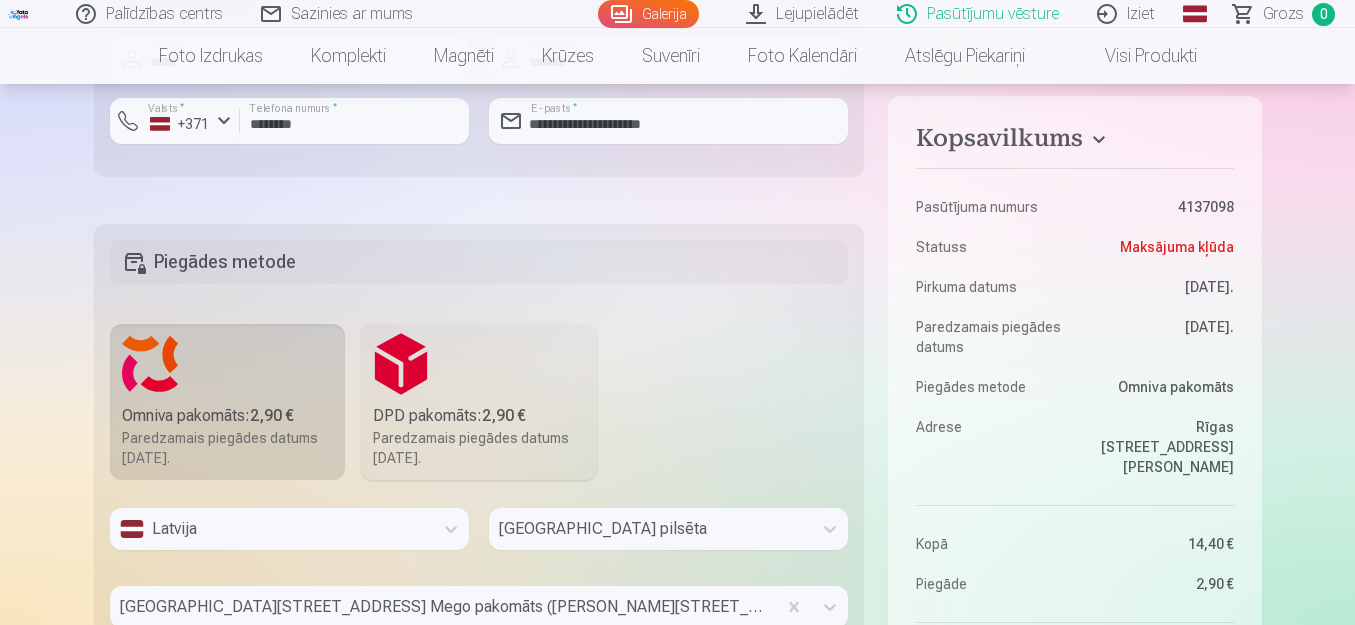 scroll, scrollTop: 1254, scrollLeft: 0, axis: vertical 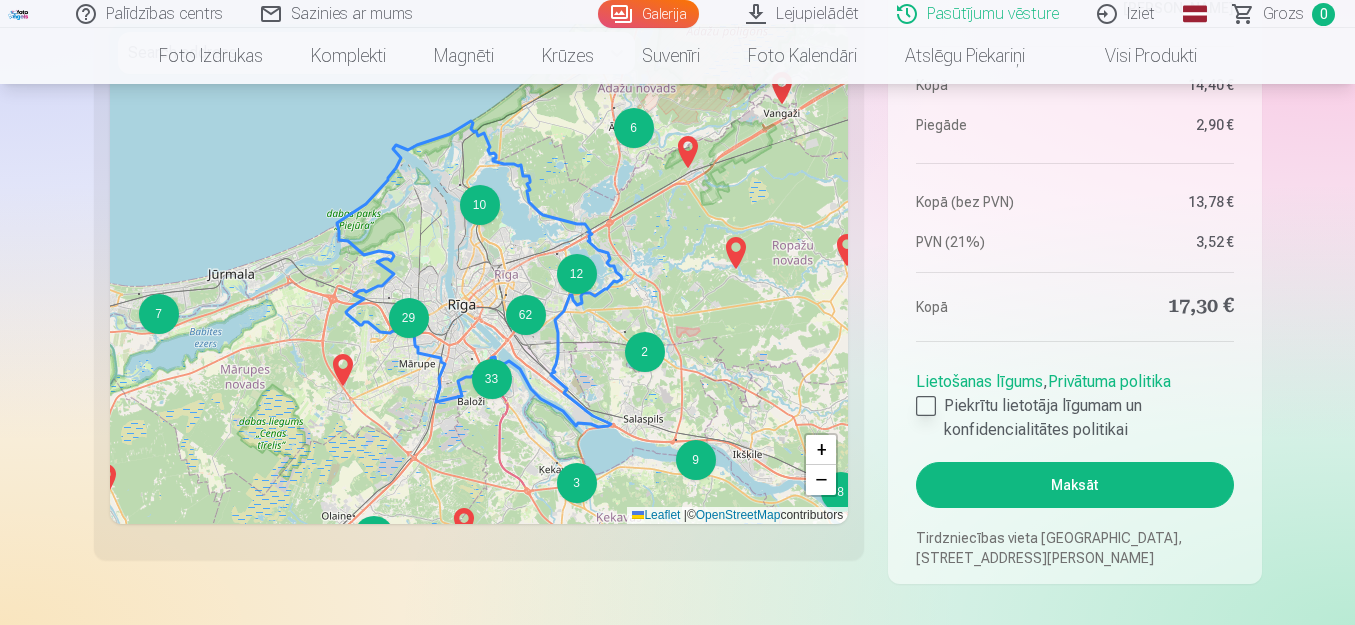 click at bounding box center (926, 406) 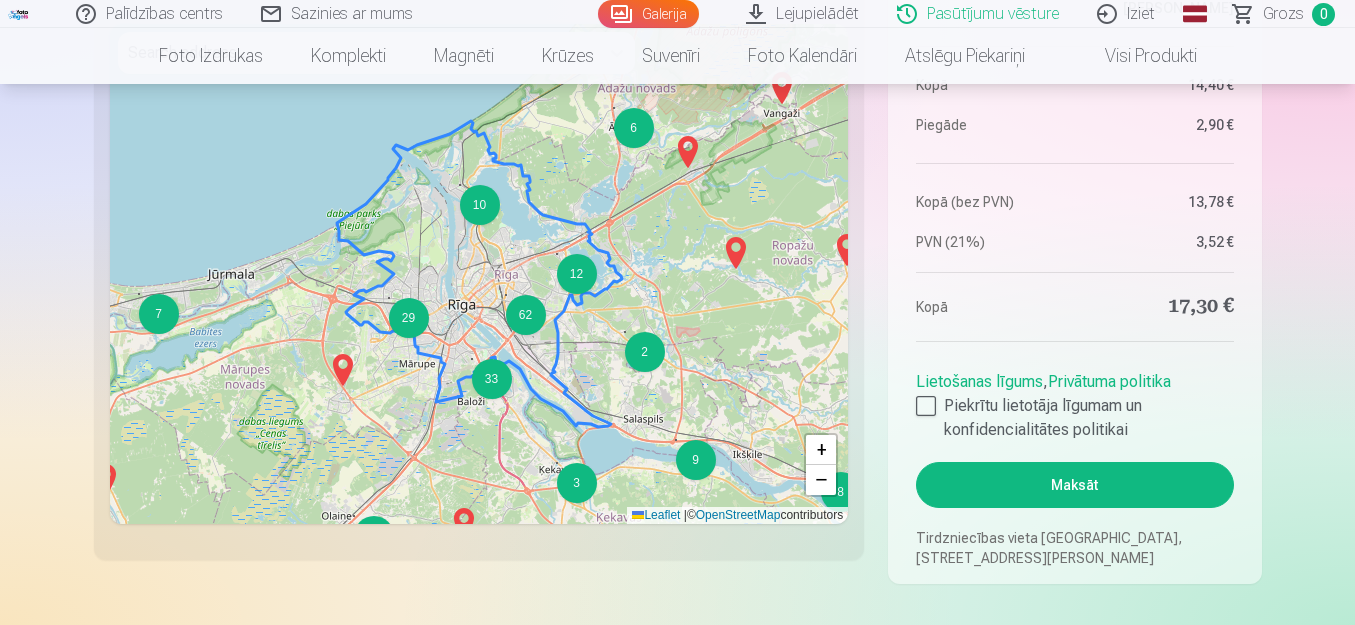click on "Maksāt" at bounding box center (1074, 485) 